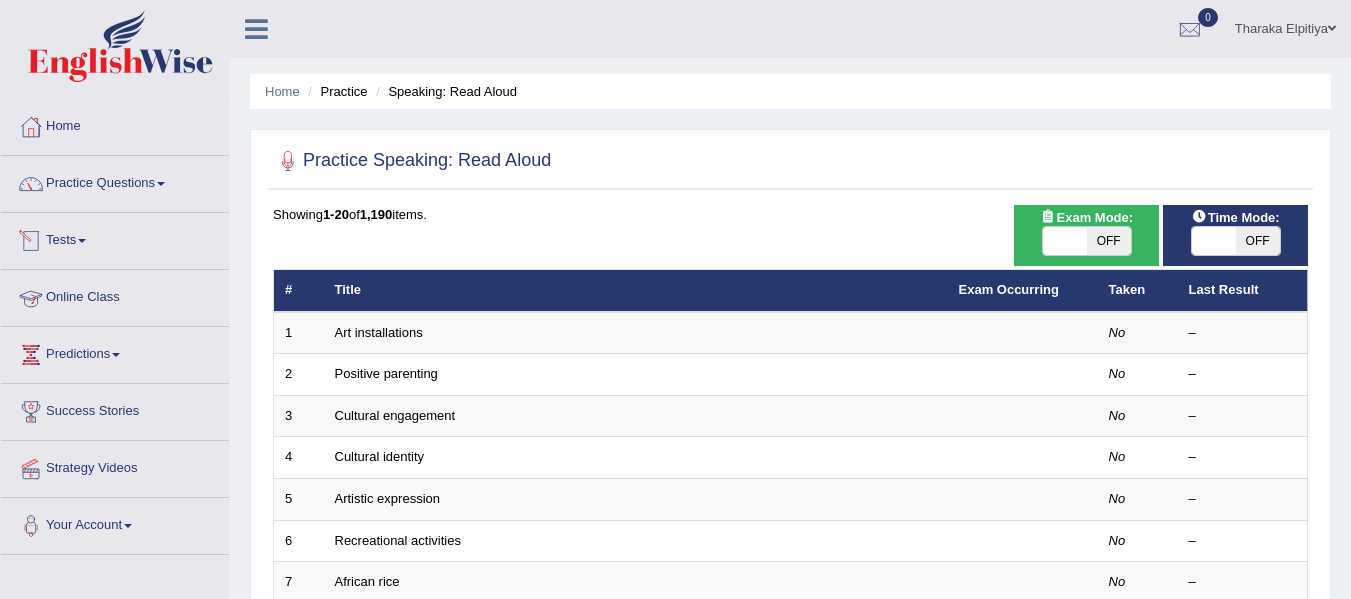 scroll, scrollTop: 0, scrollLeft: 0, axis: both 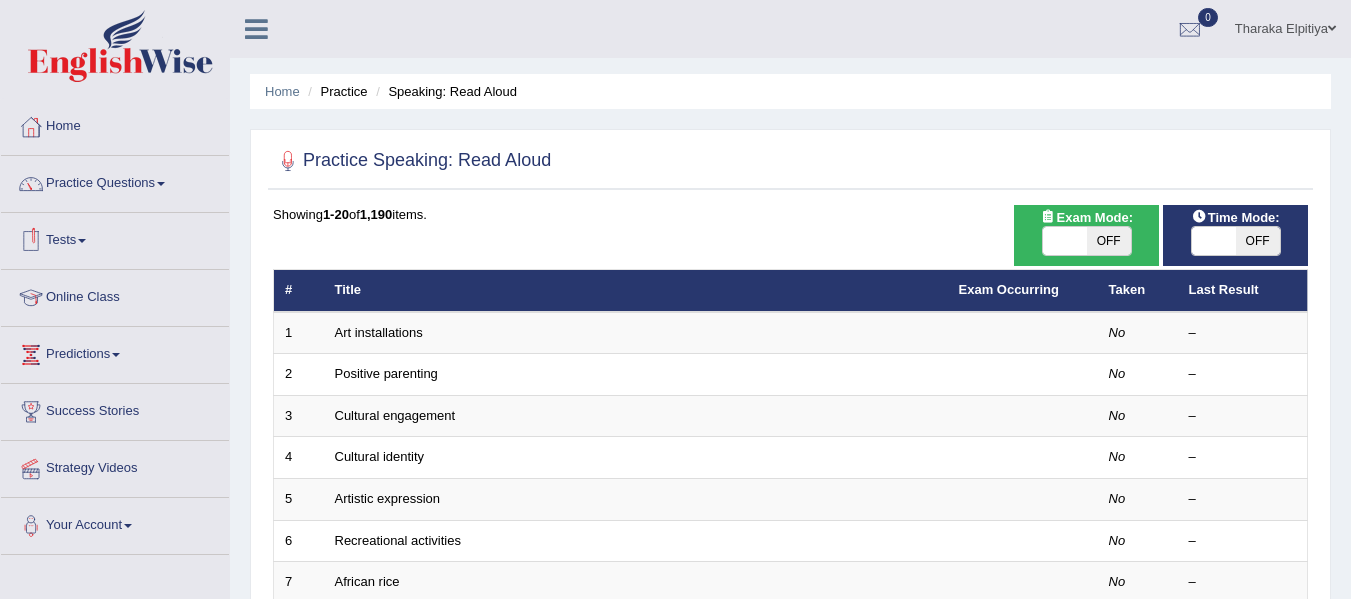click at bounding box center (1065, 241) 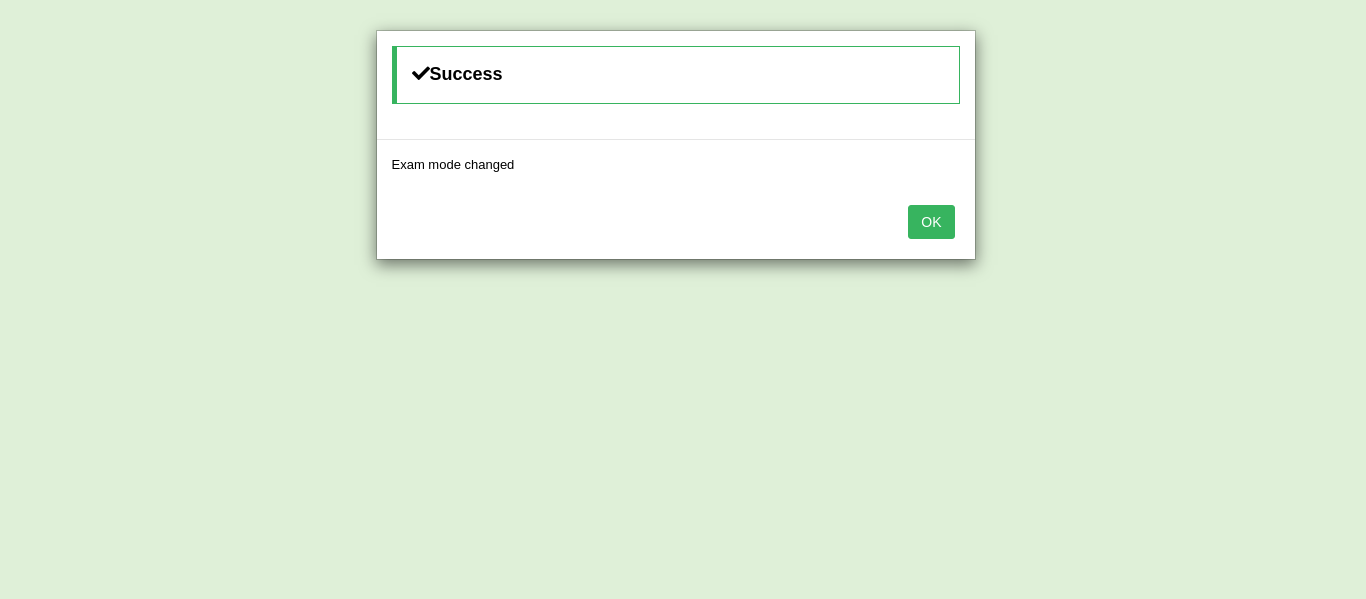 click on "OK" at bounding box center [931, 222] 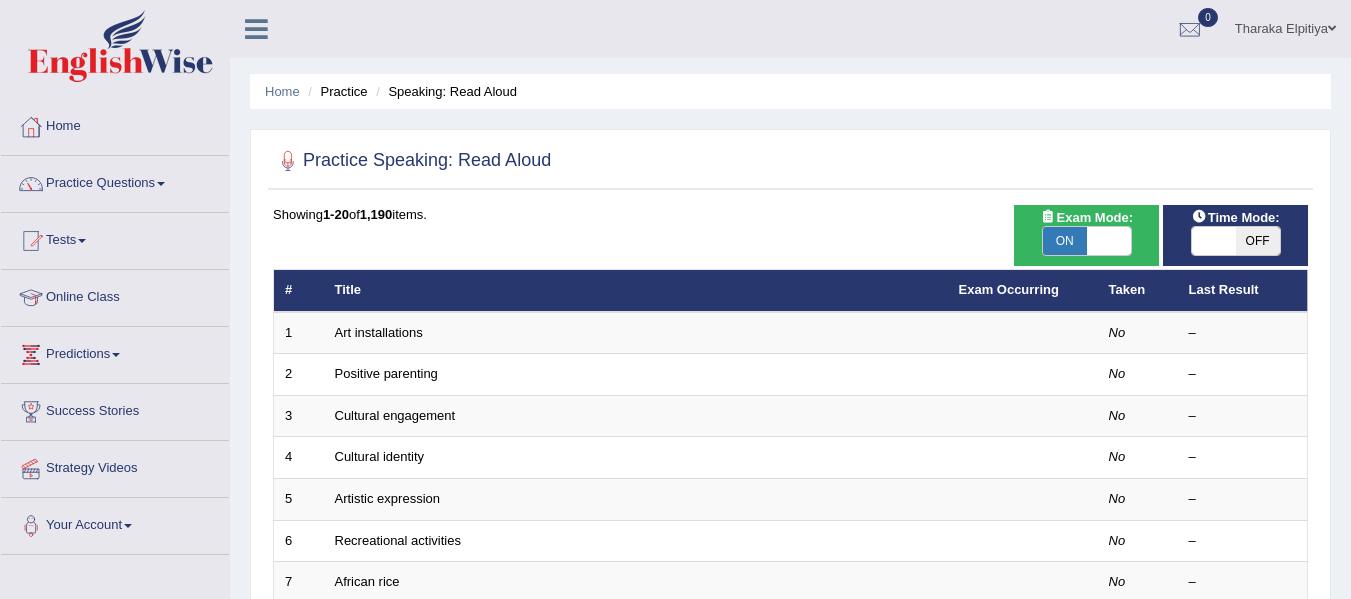click on "OFF" at bounding box center (1258, 241) 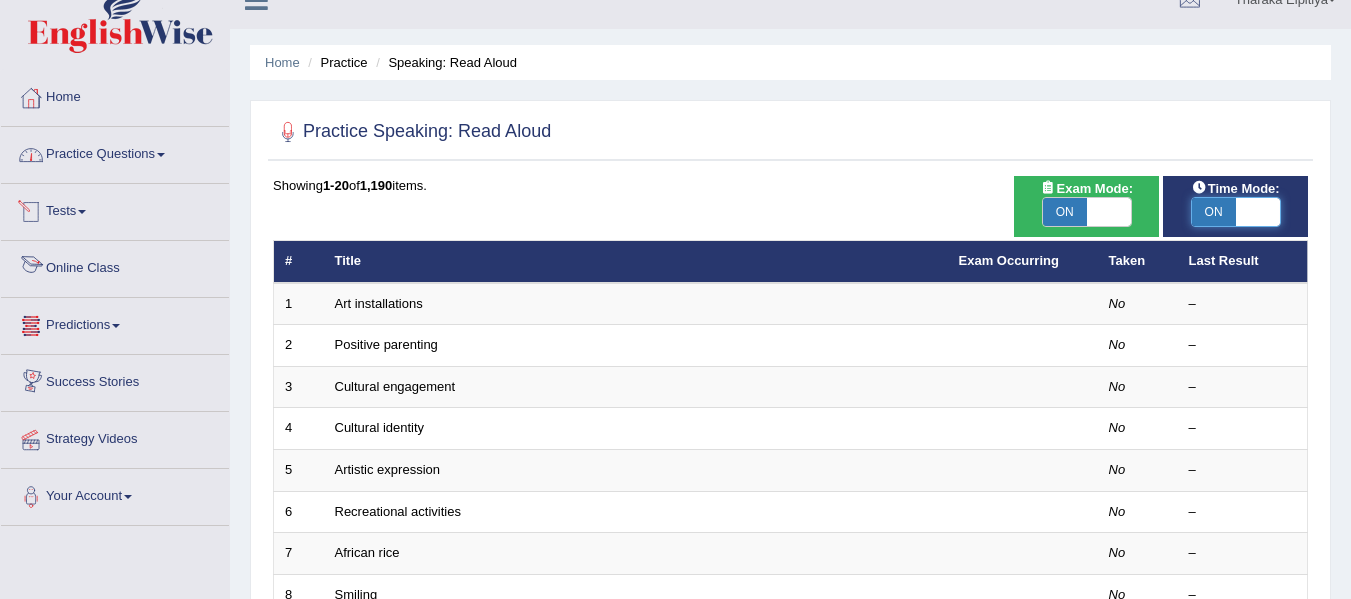 scroll, scrollTop: 0, scrollLeft: 0, axis: both 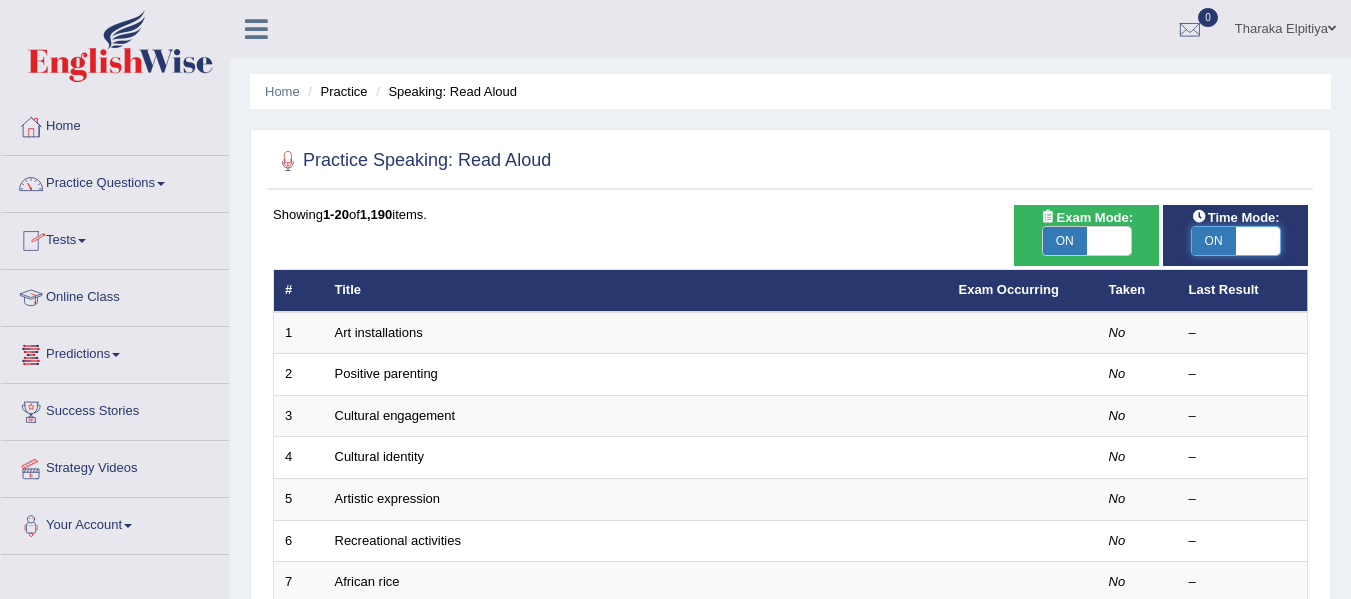 click on "Practice Questions" at bounding box center (115, 181) 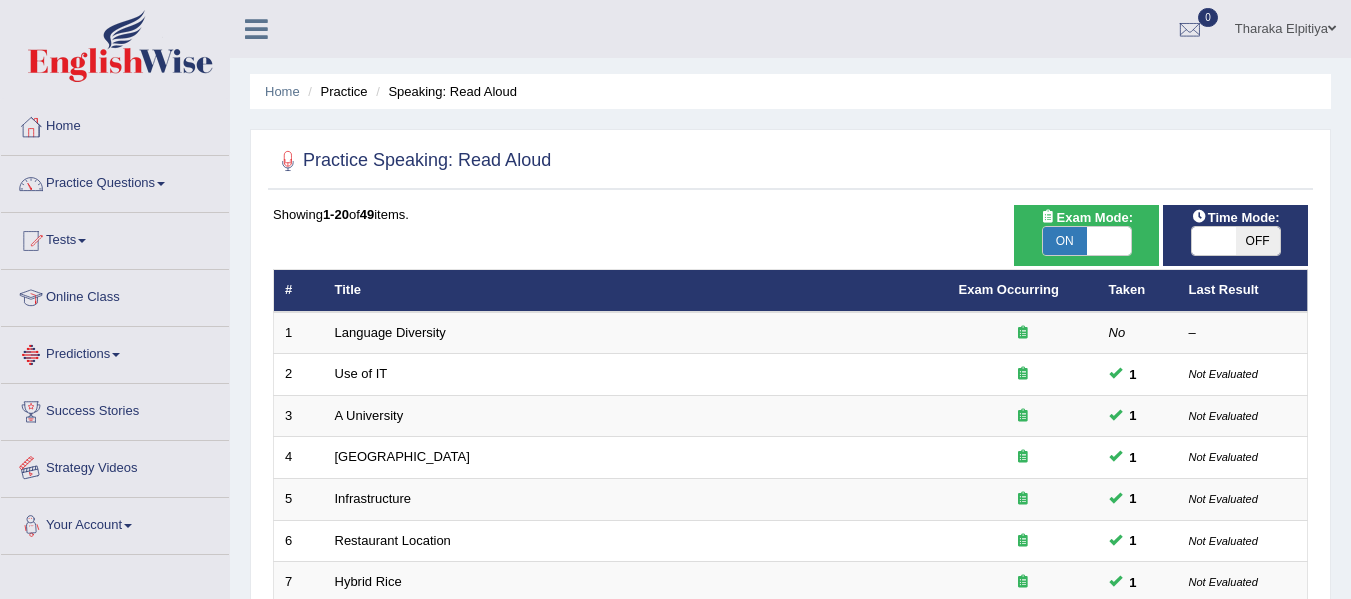 scroll, scrollTop: 300, scrollLeft: 0, axis: vertical 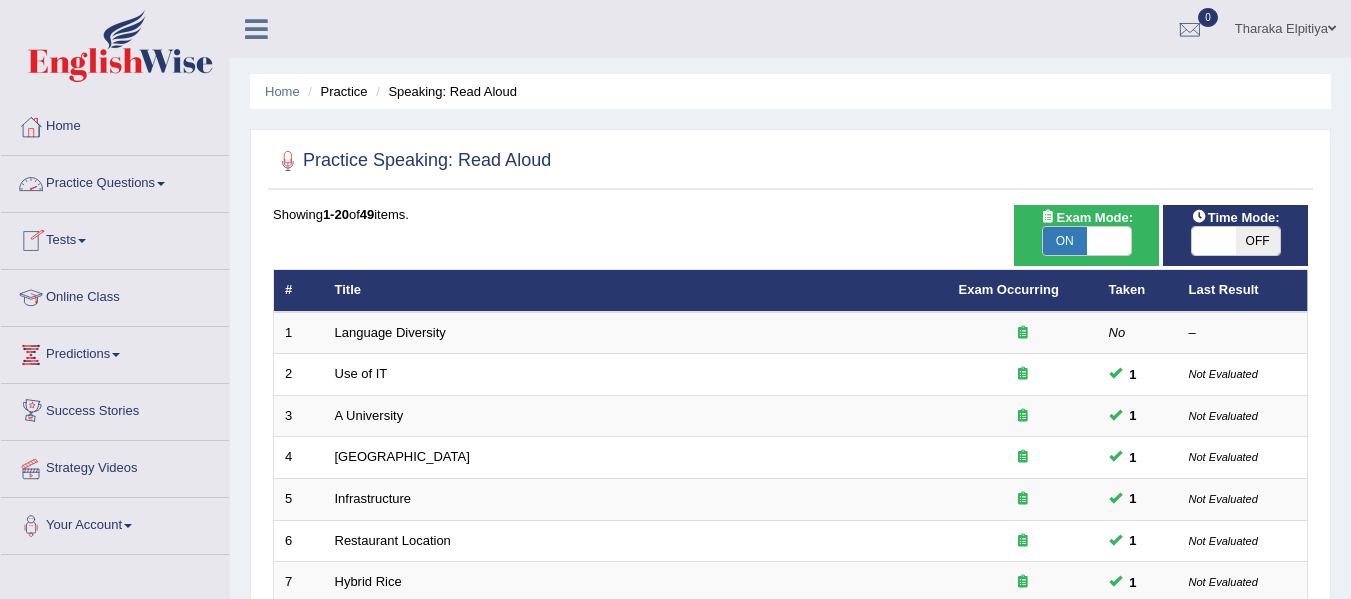 click on "Practice Questions" at bounding box center (115, 181) 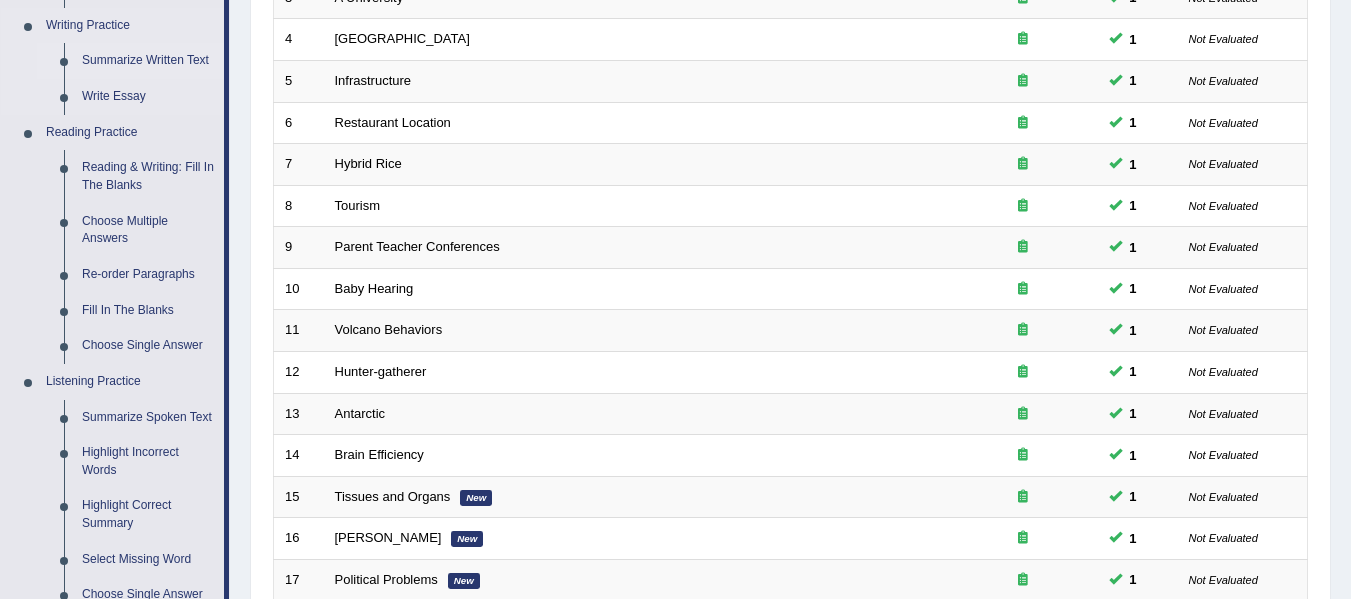 scroll, scrollTop: 600, scrollLeft: 0, axis: vertical 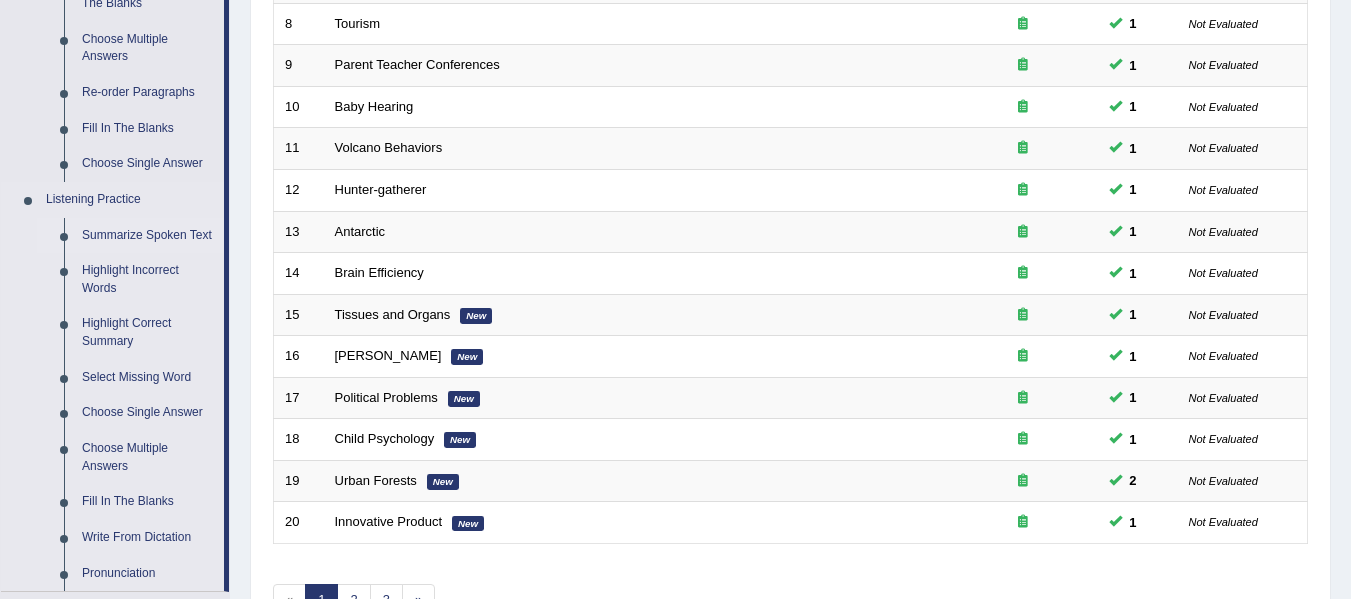 click on "Summarize Spoken Text" at bounding box center (148, 236) 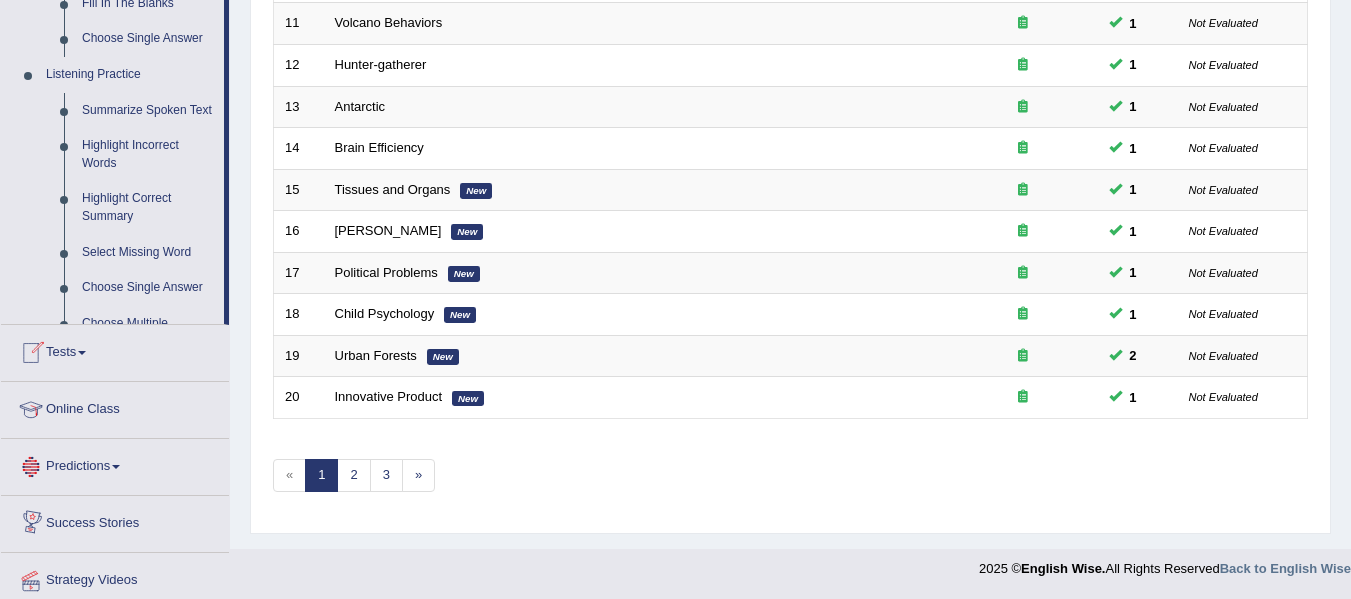 scroll, scrollTop: 936, scrollLeft: 0, axis: vertical 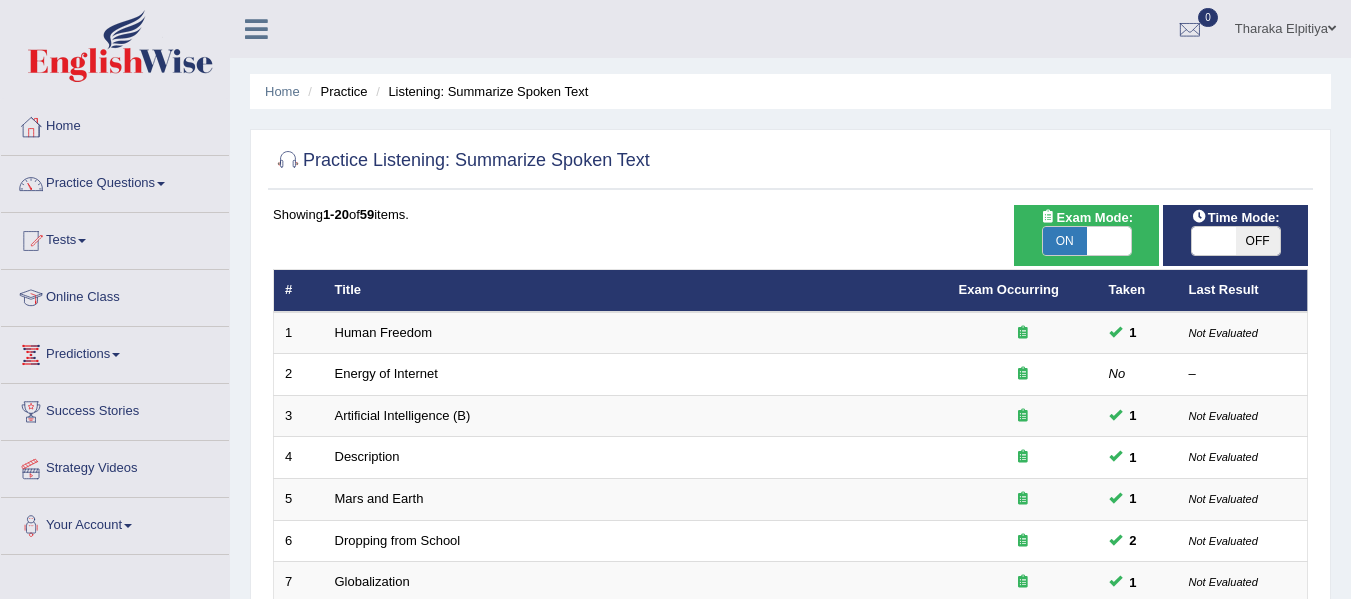 click on "OFF" at bounding box center (1258, 241) 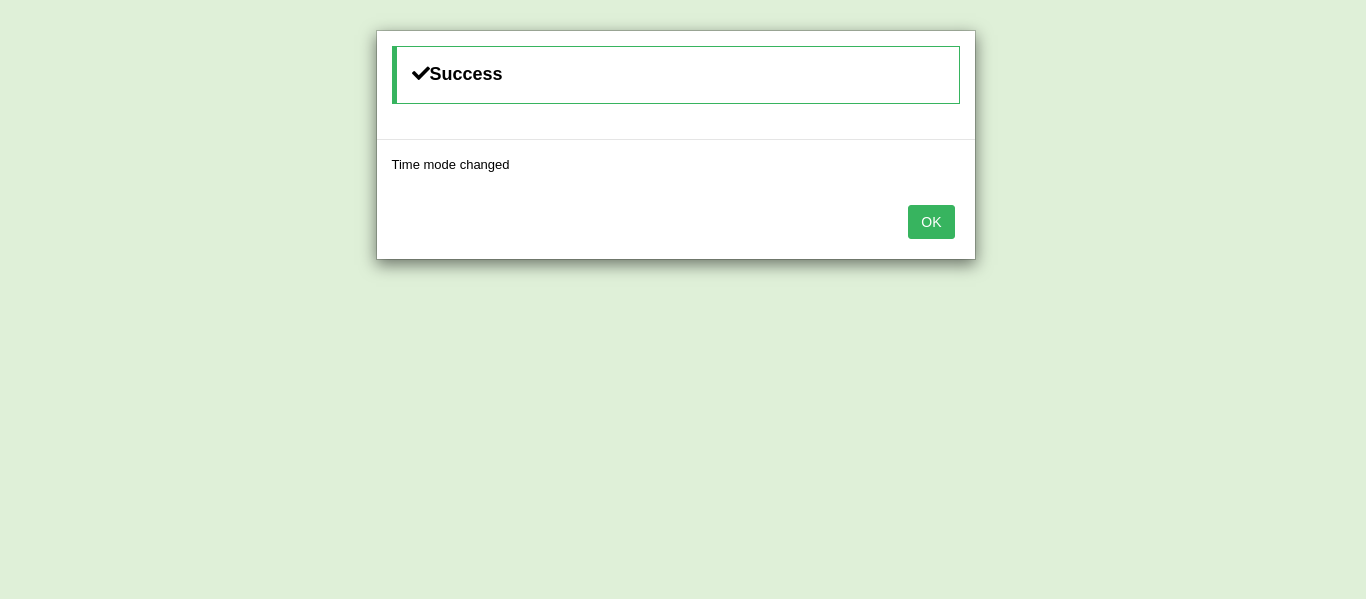 click on "OK" at bounding box center (931, 222) 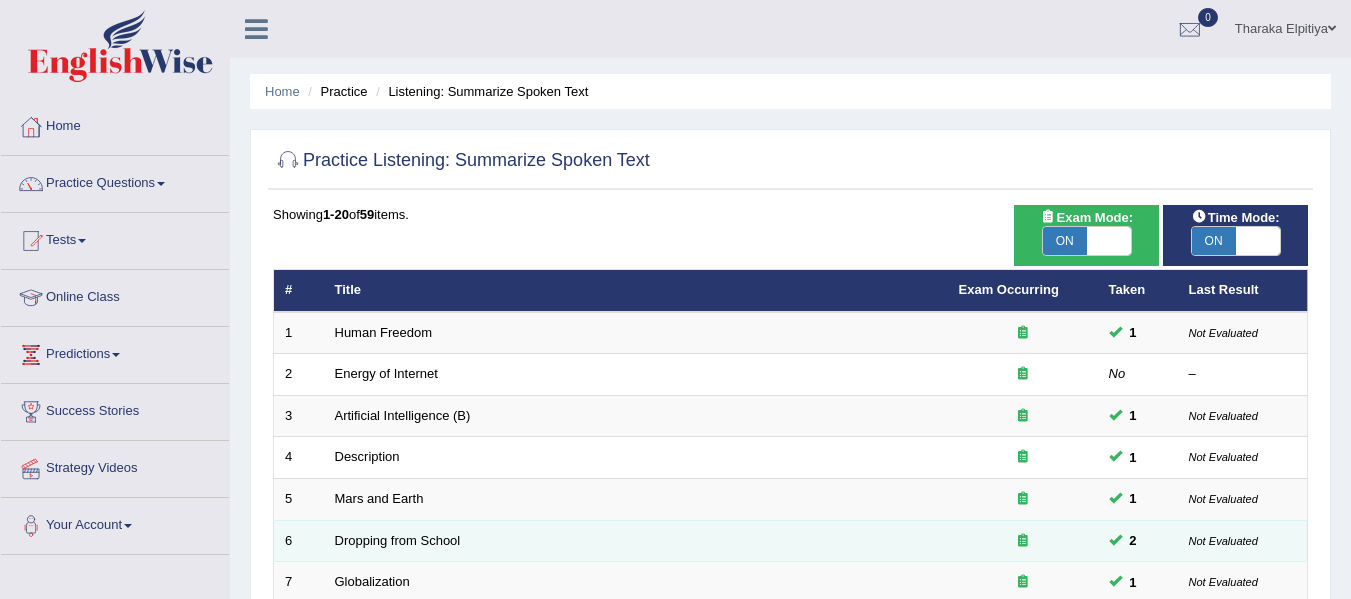 scroll, scrollTop: 300, scrollLeft: 0, axis: vertical 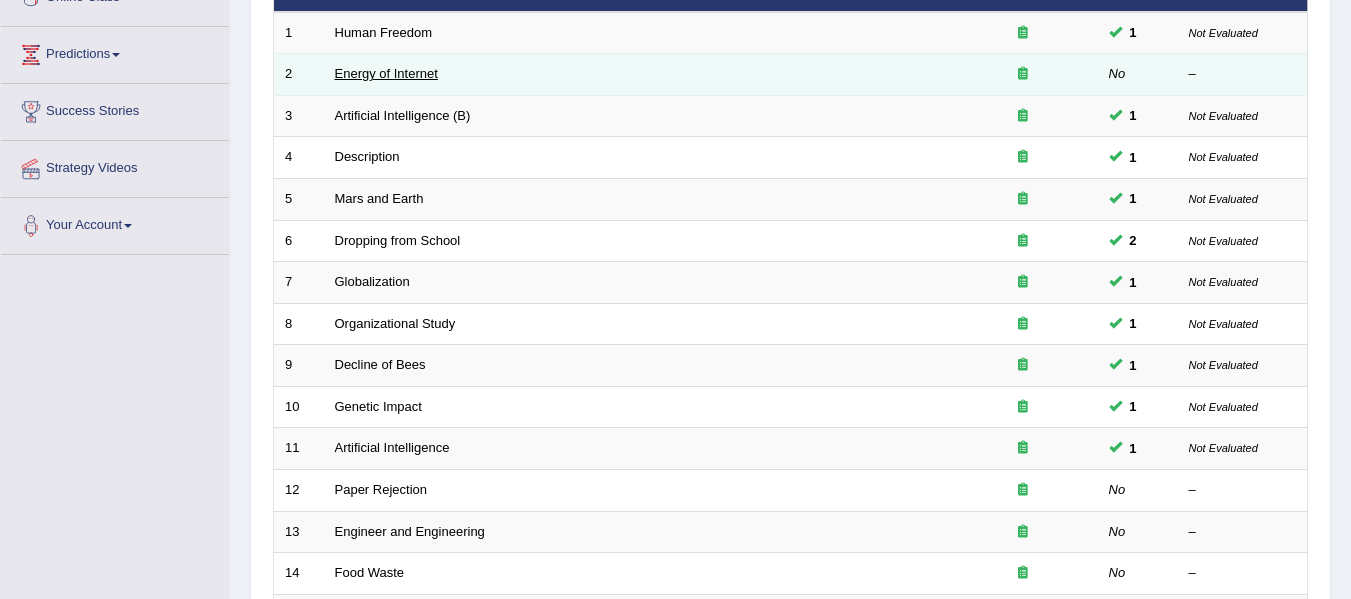 click on "Energy of Internet" at bounding box center (386, 73) 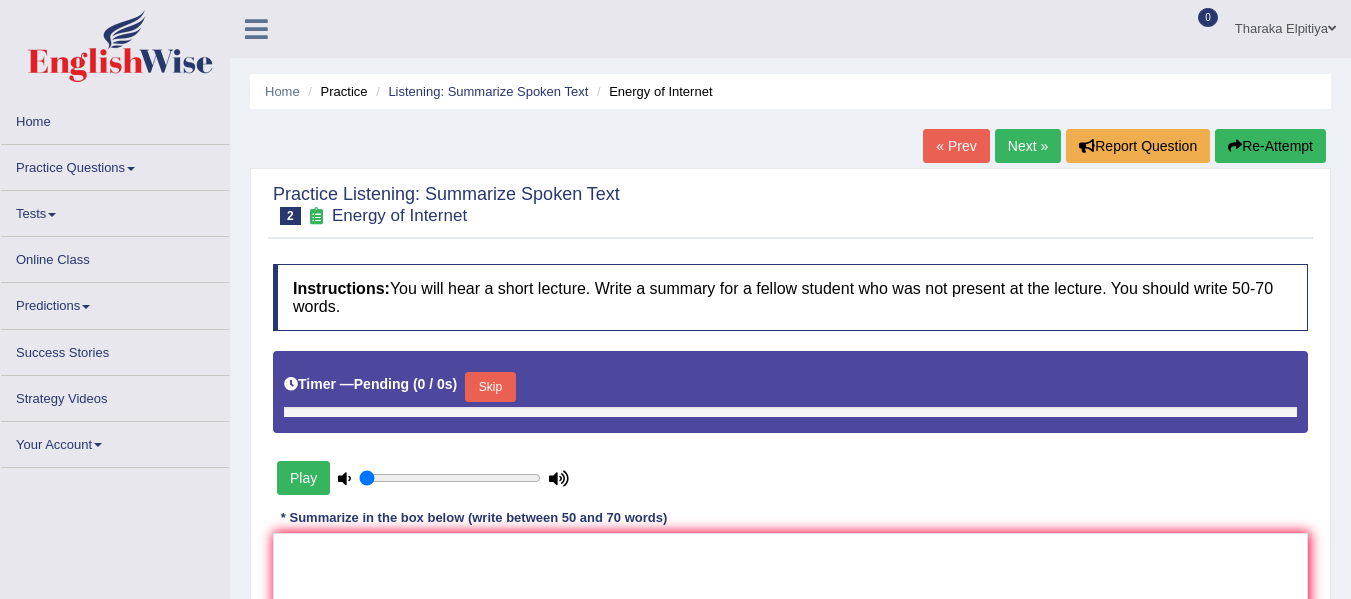 scroll, scrollTop: 0, scrollLeft: 0, axis: both 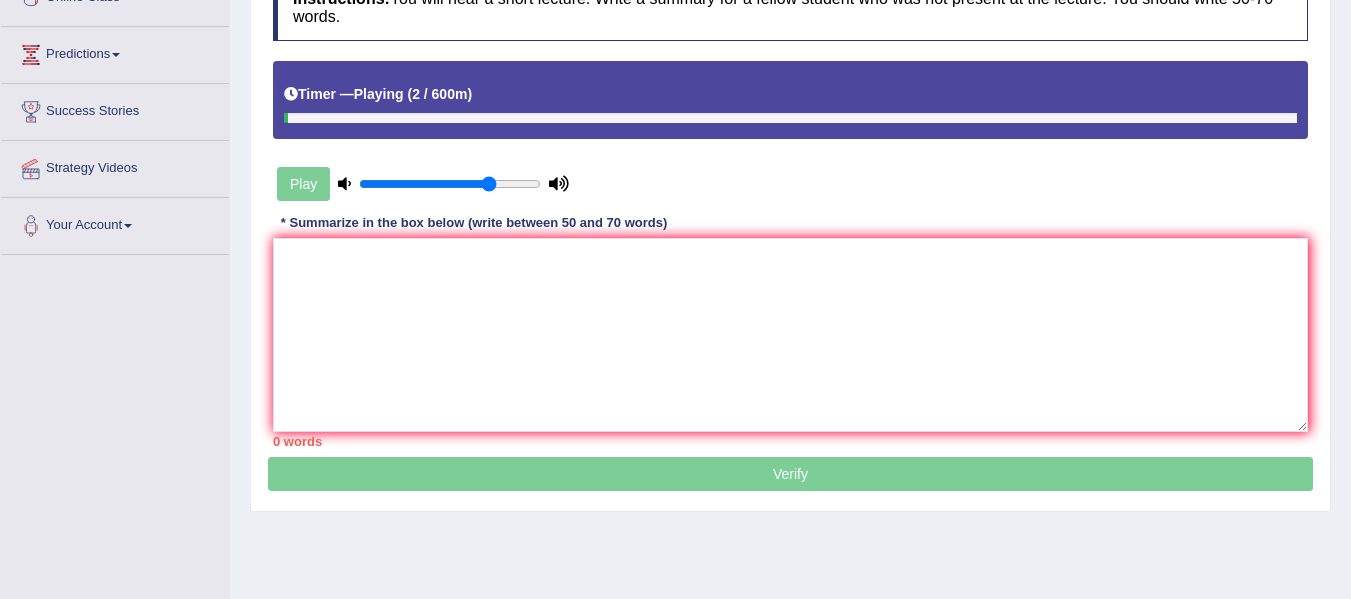 type on "0.75" 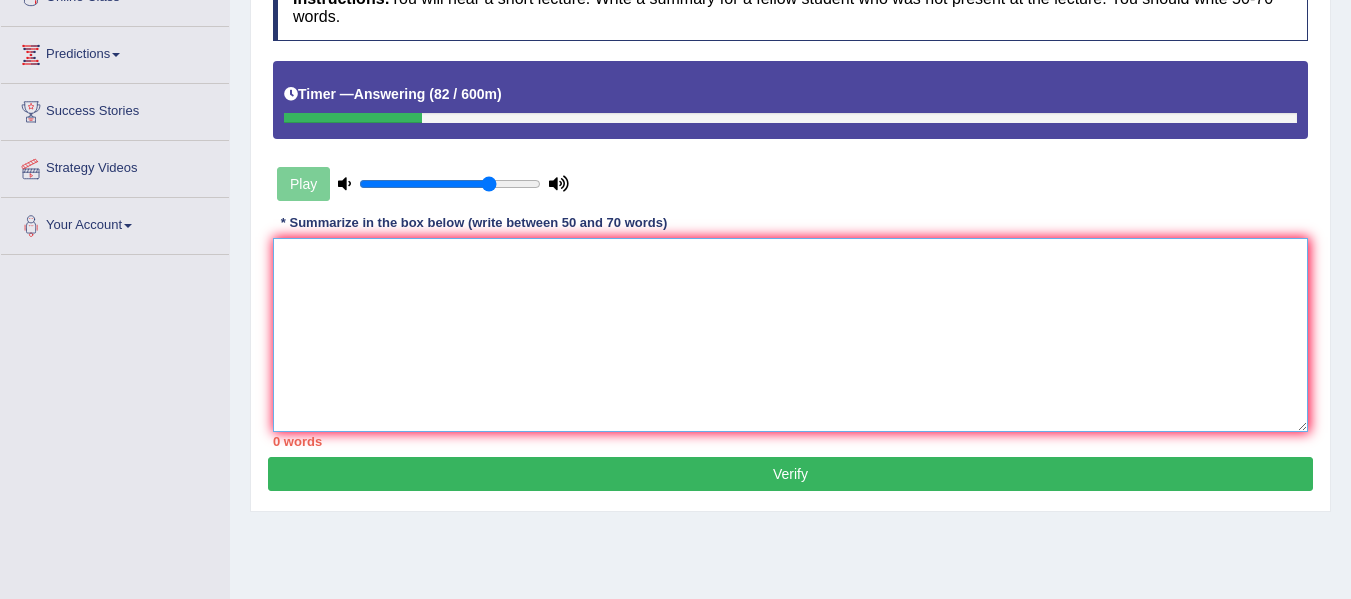 click at bounding box center [790, 335] 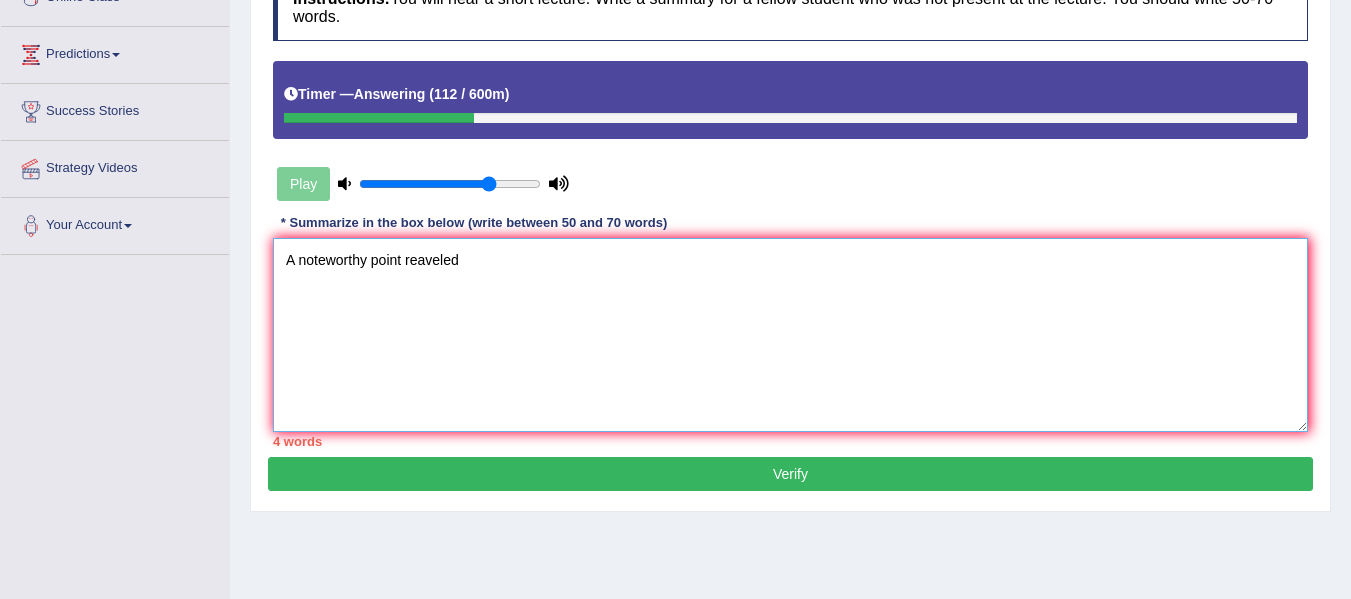 click on "A noteworthy point reaveled" at bounding box center (790, 335) 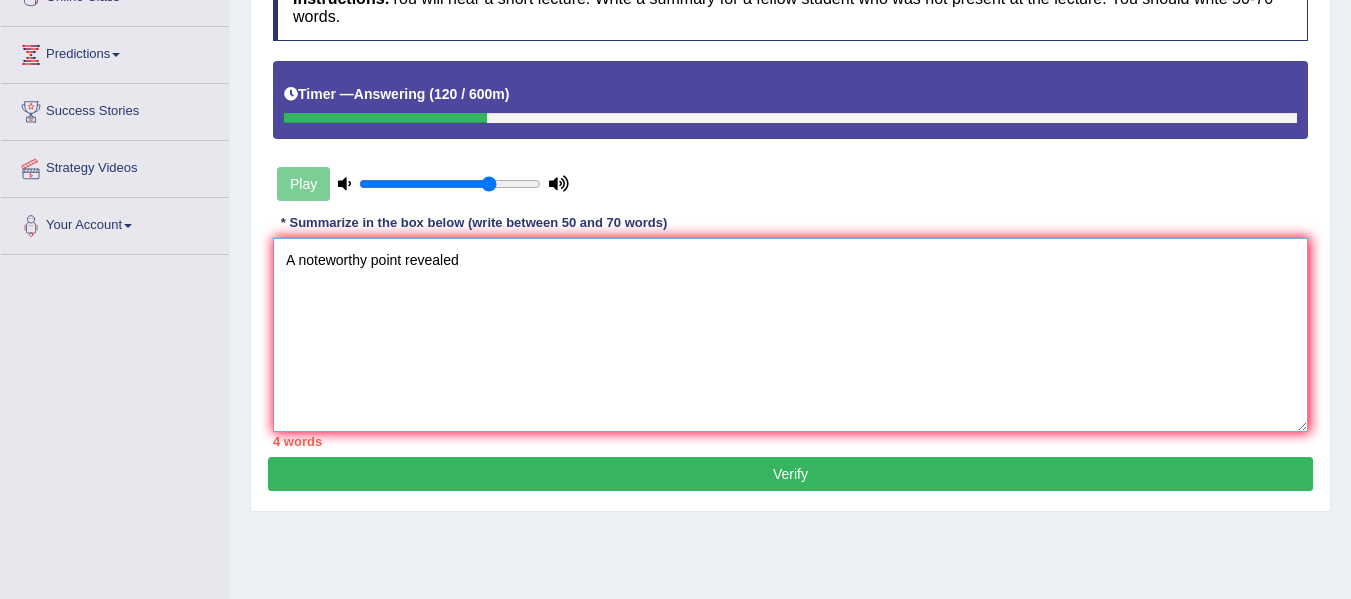 click on "A noteworthy point revealed" at bounding box center (790, 335) 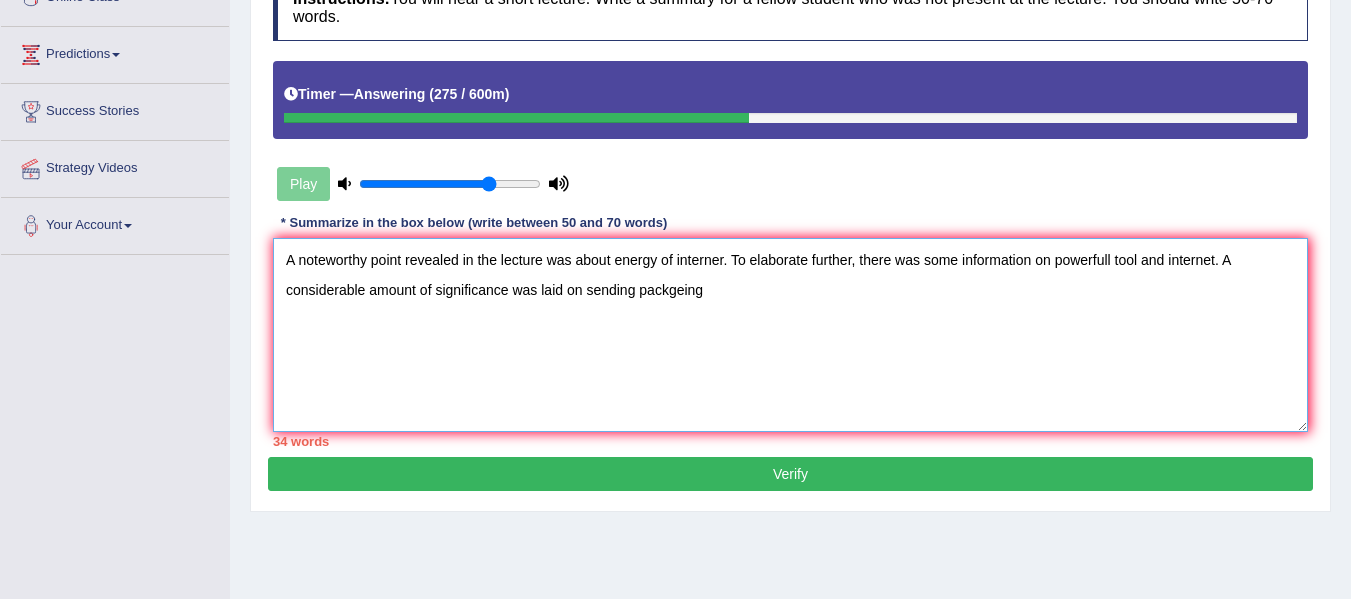 click on "A noteworthy point revealed in the lecture was about energy of interner. To elaborate further, there was some information on powerfull tool and internet. A considerable amount of significance was laid on sending packgeing" at bounding box center [790, 335] 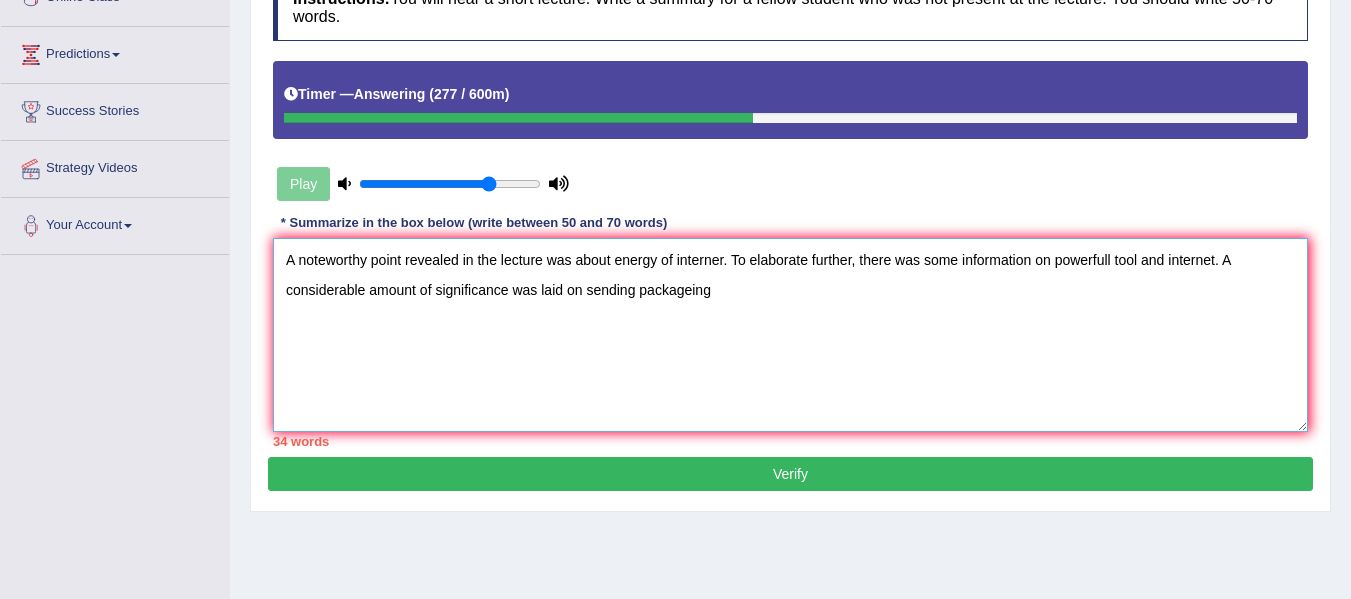 click on "A noteworthy point revealed in the lecture was about energy of interner. To elaborate further, there was some information on powerfull tool and internet. A considerable amount of significance was laid on sending packageing" at bounding box center [790, 335] 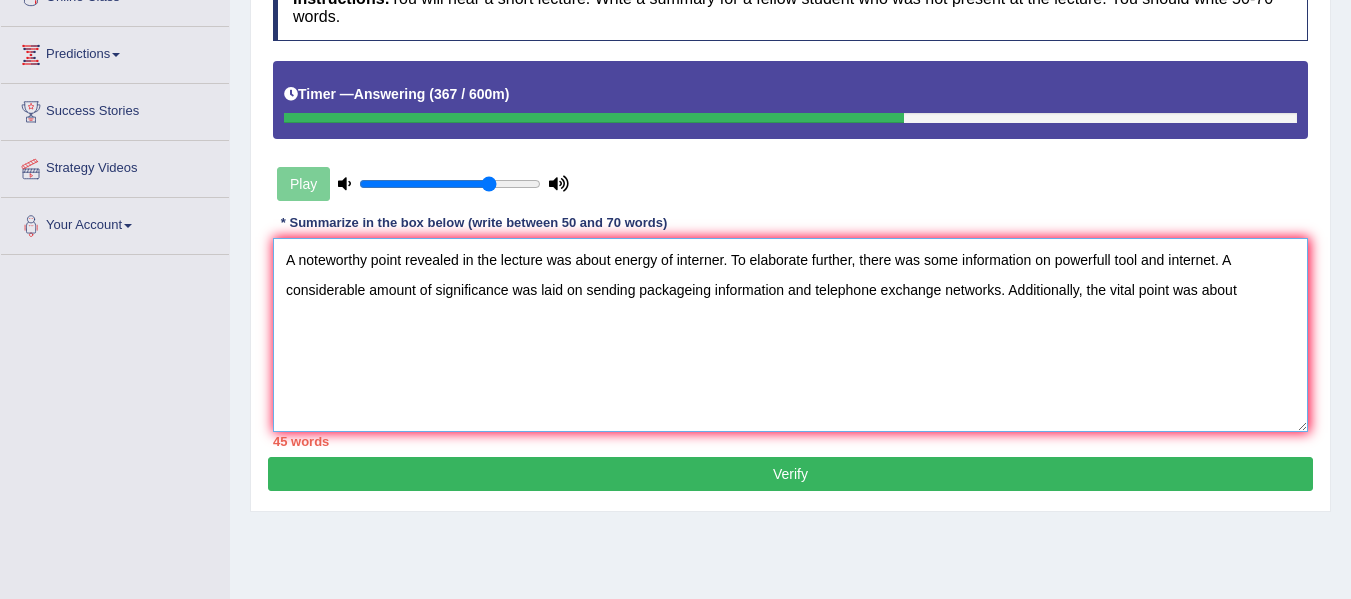 click on "A noteworthy point revealed in the lecture was about energy of interner. To elaborate further, there was some information on powerfull tool and internet. A considerable amount of significance was laid on sending packageing information and telephone exchange networks. Additionally, the vital point was about" at bounding box center (790, 335) 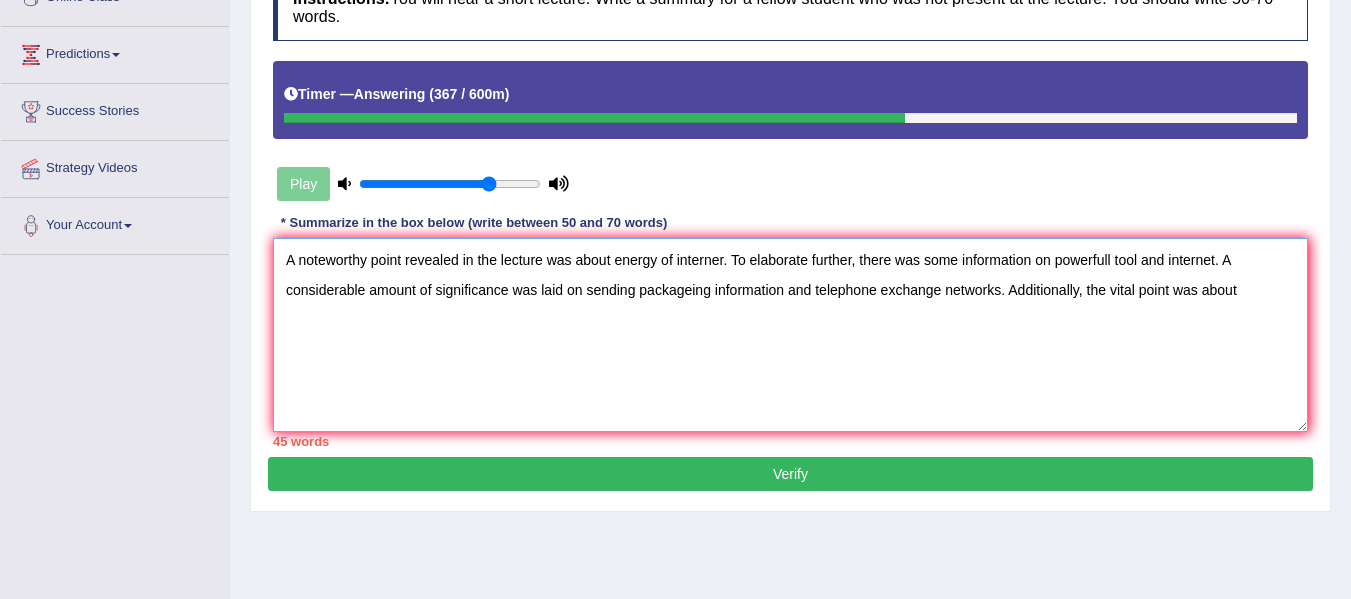 click on "A noteworthy point revealed in the lecture was about energy of interner. To elaborate further, there was some information on powerfull tool and internet. A considerable amount of significance was laid on sending packageing information and telephone exchange networks. Additionally, the vital point was about" at bounding box center (790, 335) 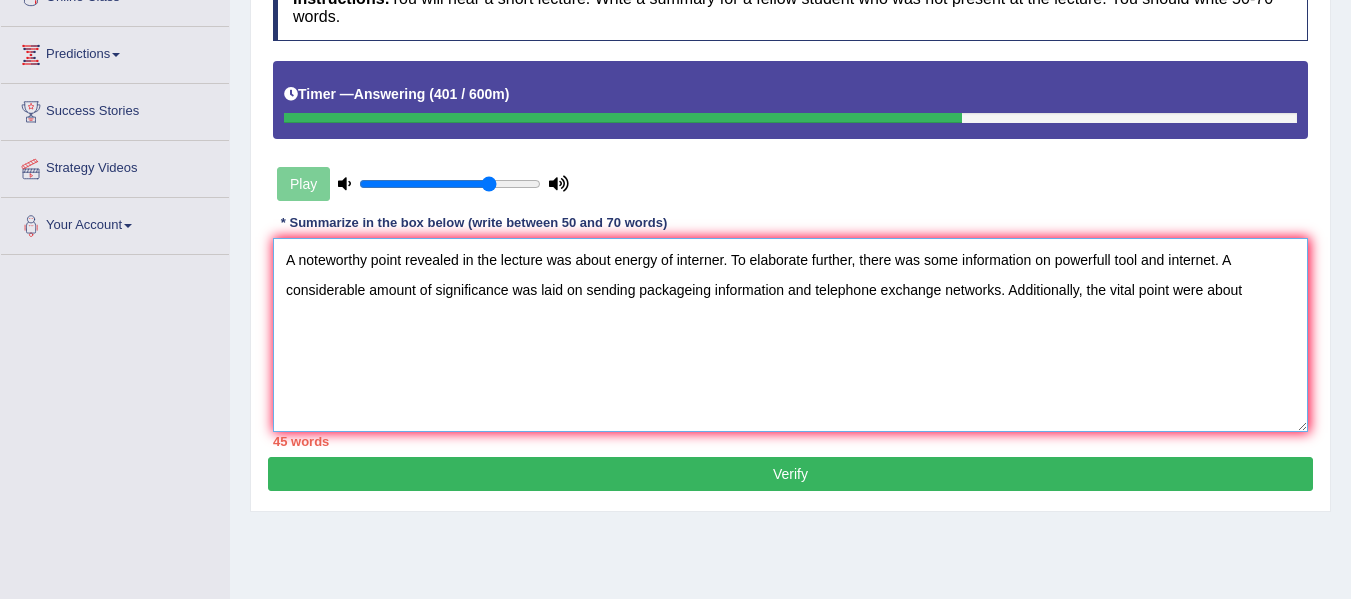 click on "A noteworthy point revealed in the lecture was about energy of interner. To elaborate further, there was some information on powerfull tool and internet. A considerable amount of significance was laid on sending packageing information and telephone exchange networks. Additionally, the vital point were about" at bounding box center (790, 335) 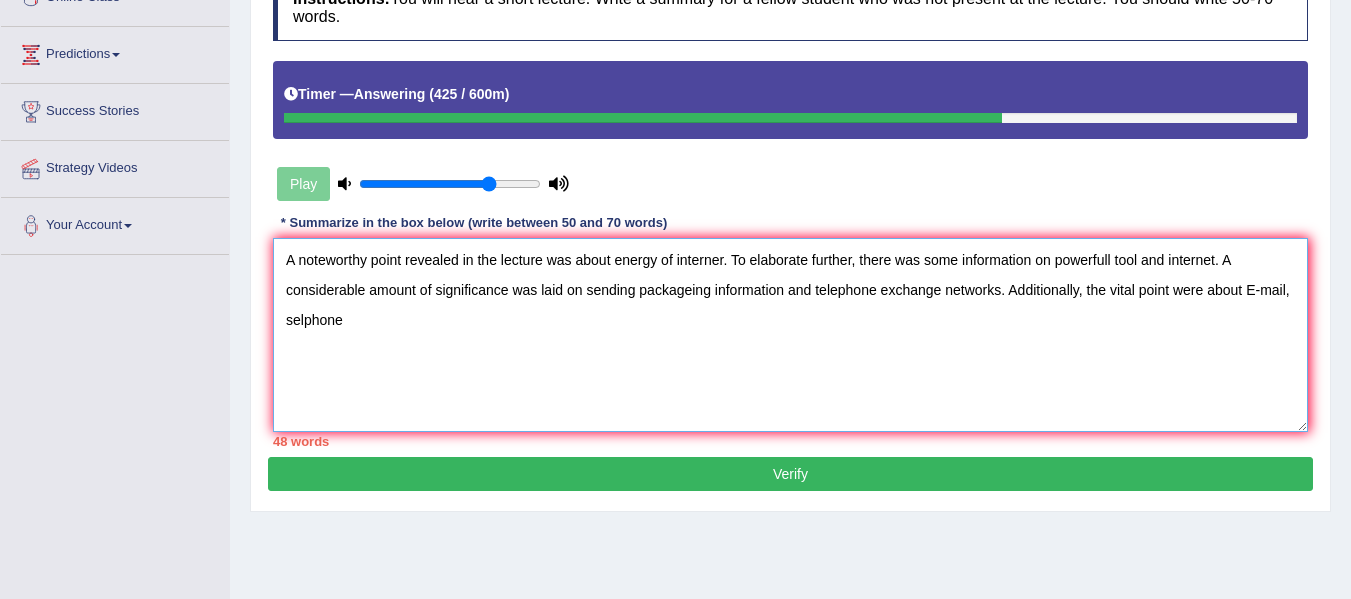 click on "A noteworthy point revealed in the lecture was about energy of interner. To elaborate further, there was some information on powerfull tool and internet. A considerable amount of significance was laid on sending packageing information and telephone exchange networks. Additionally, the vital point were about E-mail, selphone" at bounding box center (790, 335) 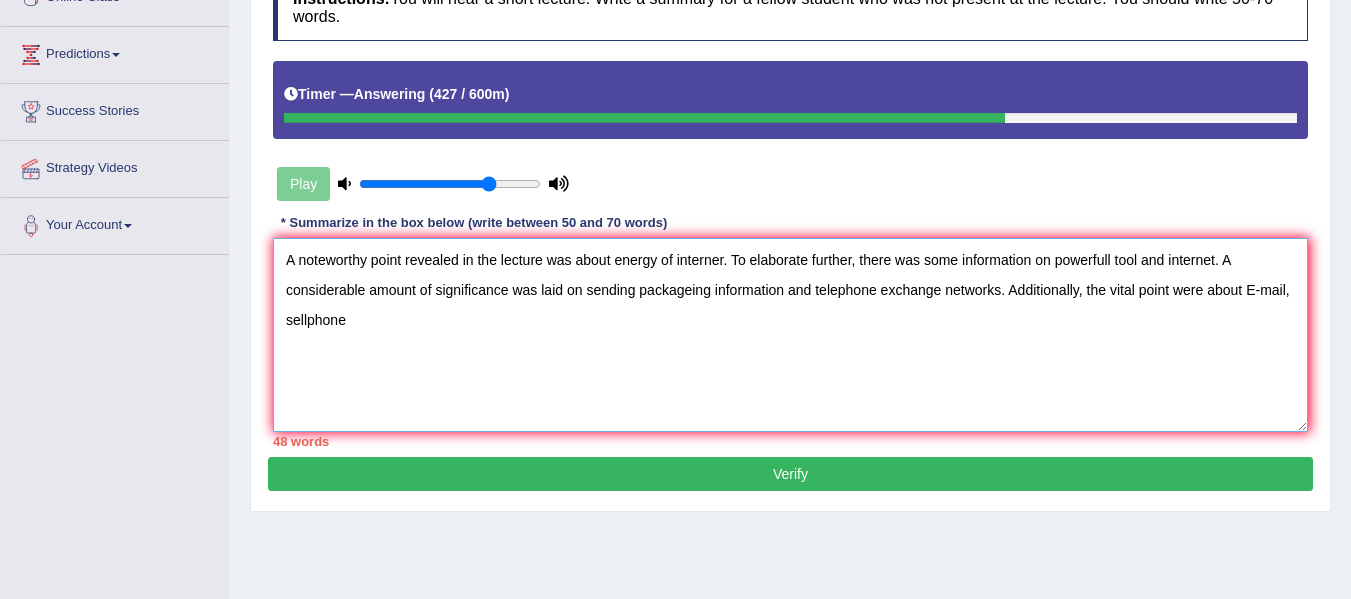click on "A noteworthy point revealed in the lecture was about energy of interner. To elaborate further, there was some information on powerfull tool and internet. A considerable amount of significance was laid on sending packageing information and telephone exchange networks. Additionally, the vital point were about E-mail, sellphone" at bounding box center (790, 335) 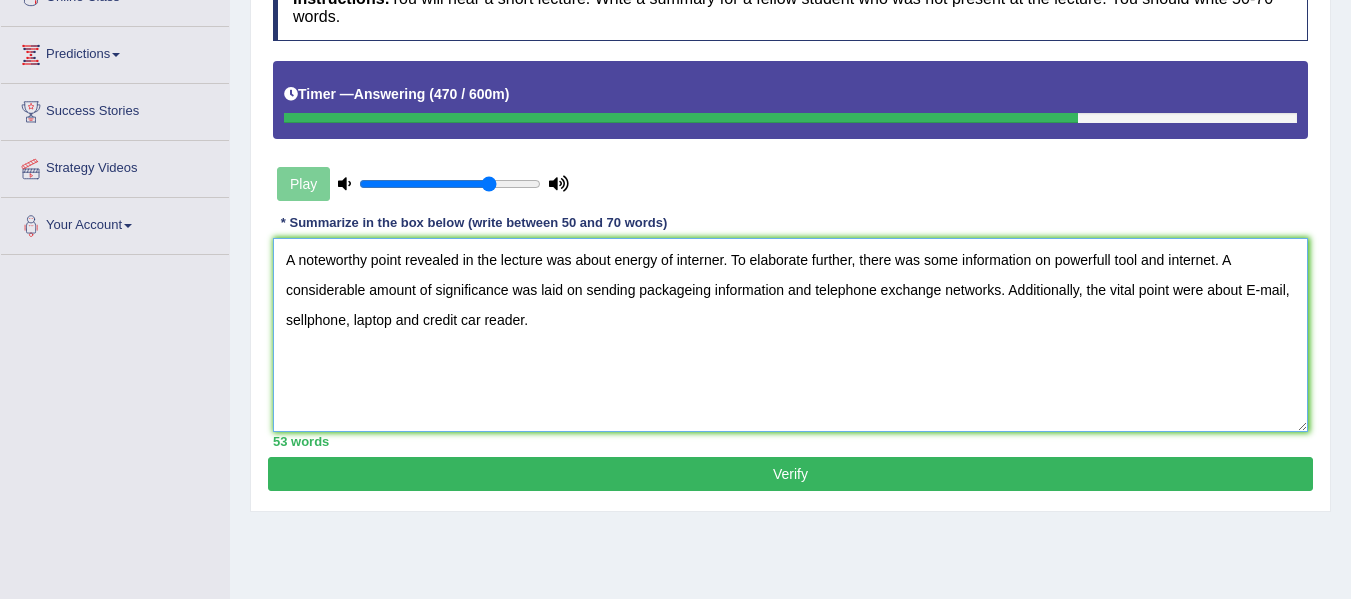 click on "A noteworthy point revealed in the lecture was about energy of interner. To elaborate further, there was some information on powerfull tool and internet. A considerable amount of significance was laid on sending packageing information and telephone exchange networks. Additionally, the vital point were about E-mail, sellphone, laptop and credit car reader." at bounding box center [790, 335] 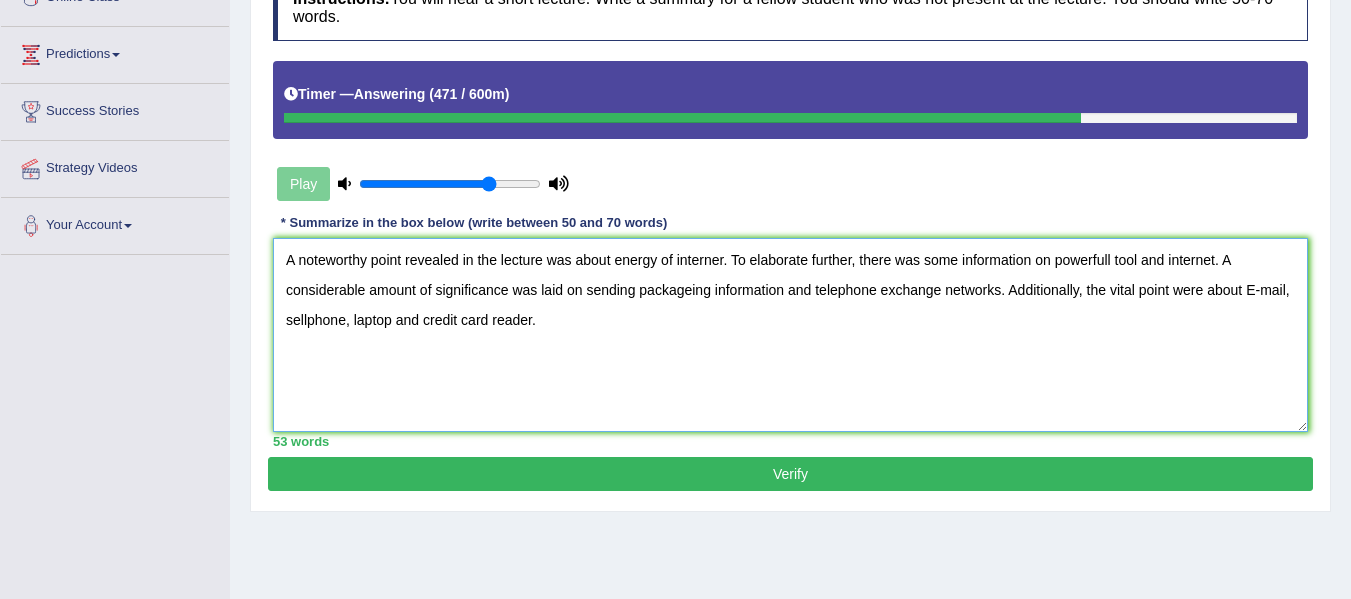 click on "A noteworthy point revealed in the lecture was about energy of interner. To elaborate further, there was some information on powerfull tool and internet. A considerable amount of significance was laid on sending packageing information and telephone exchange networks. Additionally, the vital point were about E-mail, sellphone, laptop and credit card reader." at bounding box center [790, 335] 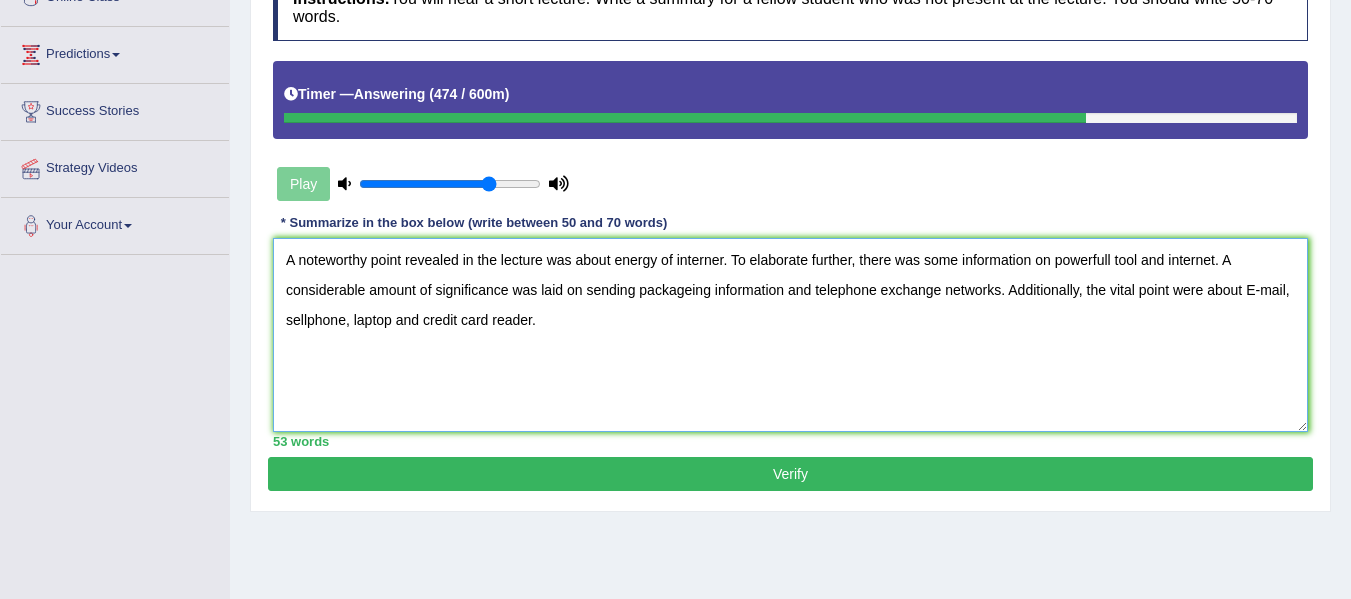 click on "A noteworthy point revealed in the lecture was about energy of interner. To elaborate further, there was some information on powerfull tool and internet. A considerable amount of significance was laid on sending packageing information and telephone exchange networks. Additionally, the vital point were about E-mail, sellphone, laptop and credit card reader." at bounding box center (790, 335) 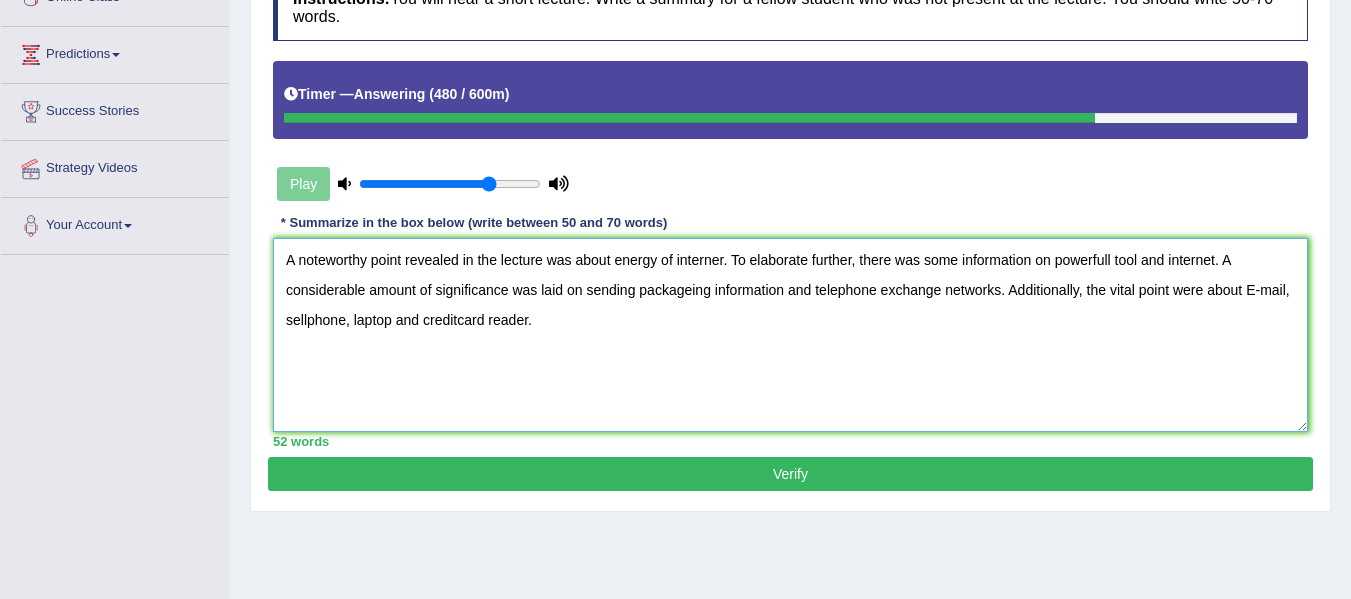 click on "A noteworthy point revealed in the lecture was about energy of interner. To elaborate further, there was some information on powerfull tool and internet. A considerable amount of significance was laid on sending packageing information and telephone exchange networks. Additionally, the vital point were about E-mail, sellphone, laptop and creditcard reader." at bounding box center (790, 335) 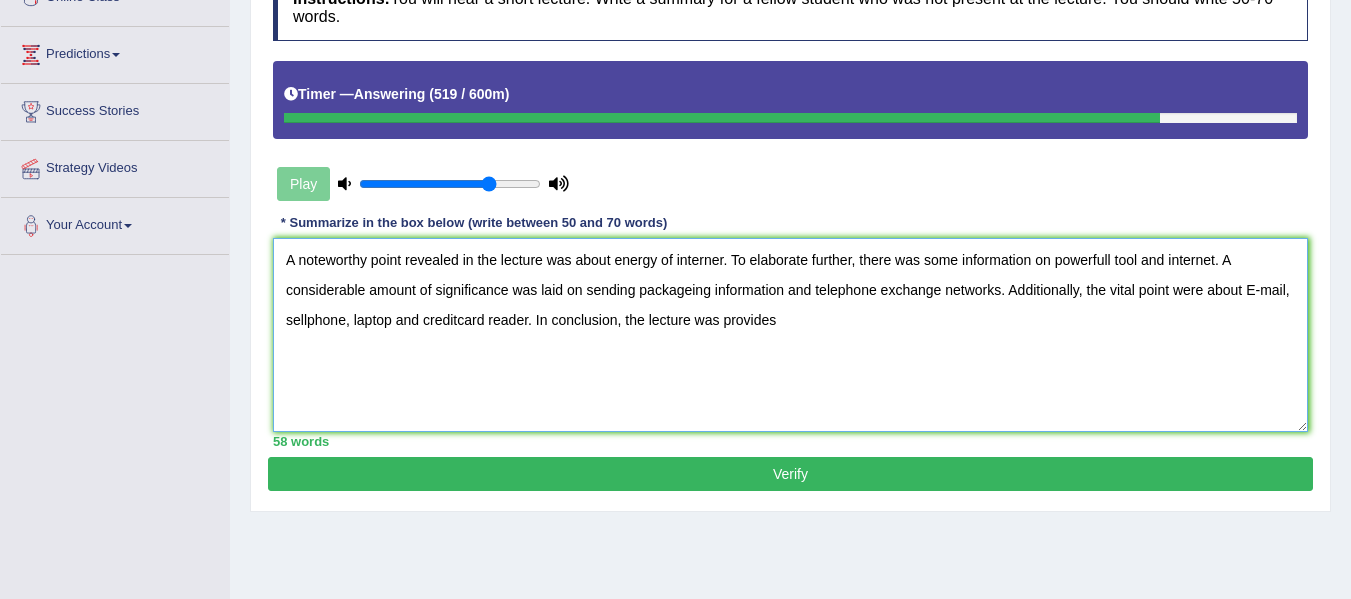 click on "A noteworthy point revealed in the lecture was about energy of interner. To elaborate further, there was some information on powerfull tool and internet. A considerable amount of significance was laid on sending packageing information and telephone exchange networks. Additionally, the vital point were about E-mail, sellphone, laptop and creditcard reader. In conclusion, the lecture was provides" at bounding box center [790, 335] 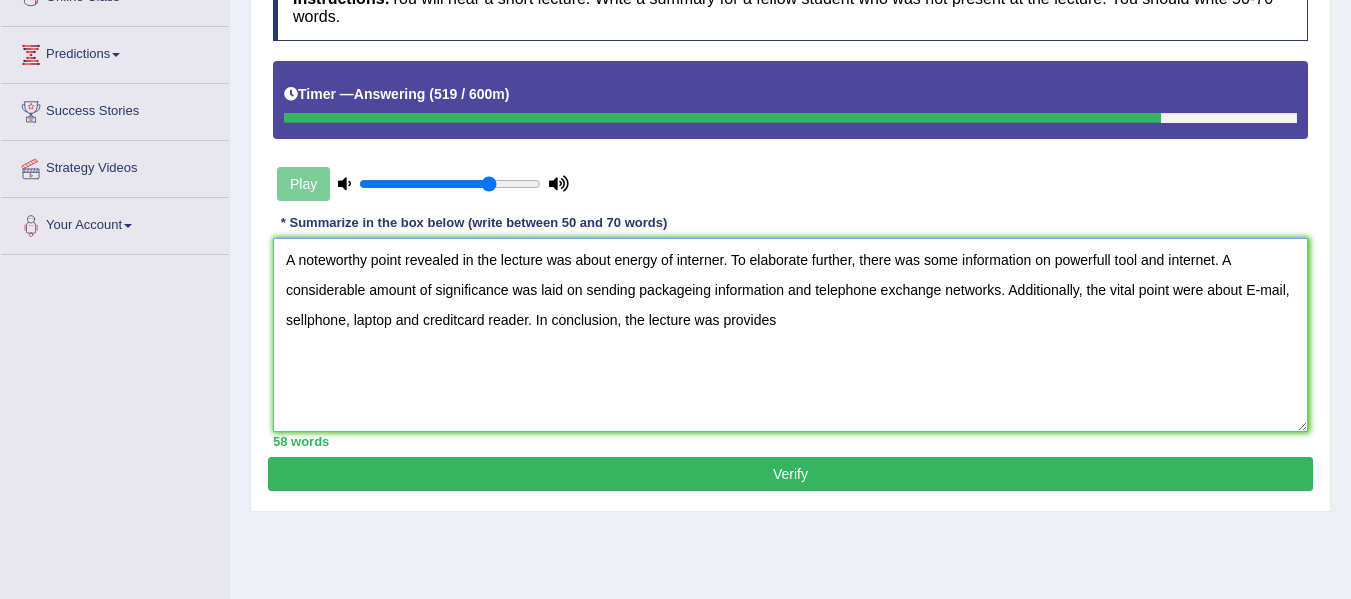 click on "A noteworthy point revealed in the lecture was about energy of interner. To elaborate further, there was some information on powerfull tool and internet. A considerable amount of significance was laid on sending packageing information and telephone exchange networks. Additionally, the vital point were about E-mail, sellphone, laptop and creditcard reader. In conclusion, the lecture was provides" at bounding box center (790, 335) 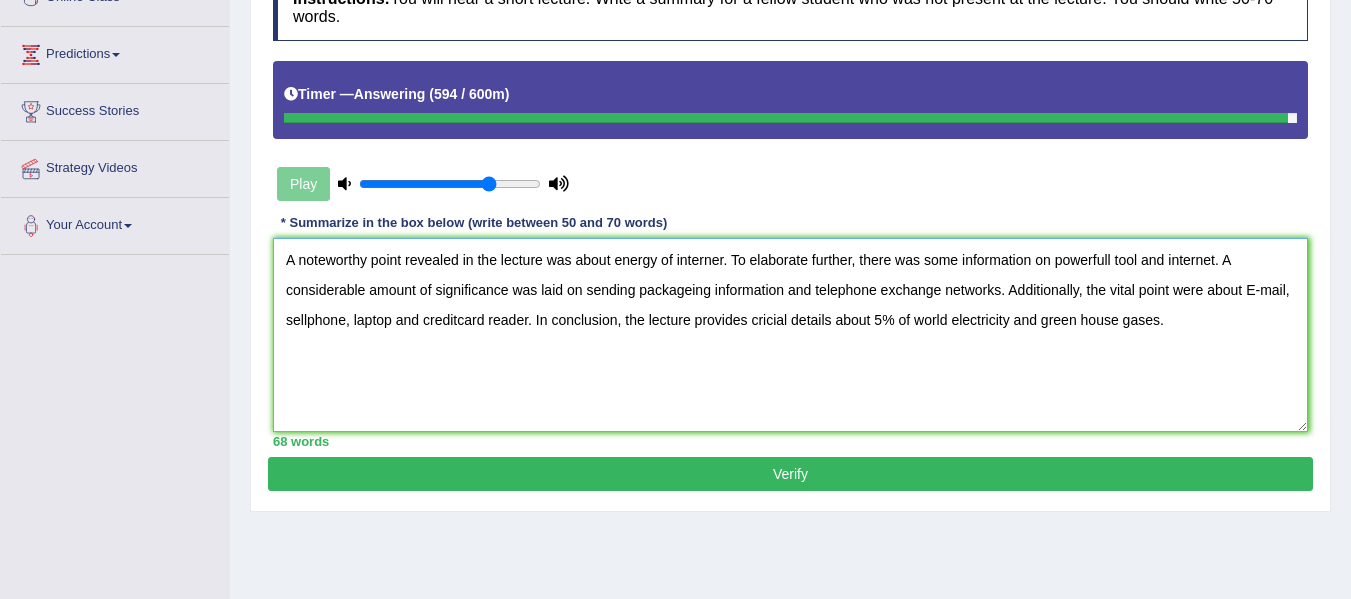 type on "A noteworthy point revealed in the lecture was about energy of interner. To elaborate further, there was some information on powerfull tool and internet. A considerable amount of significance was laid on sending packageing information and telephone exchange networks. Additionally, the vital point were about E-mail, sellphone, laptop and creditcard reader. In conclusion, the lecture provides cricial details about 5% of world electricity and green house gases." 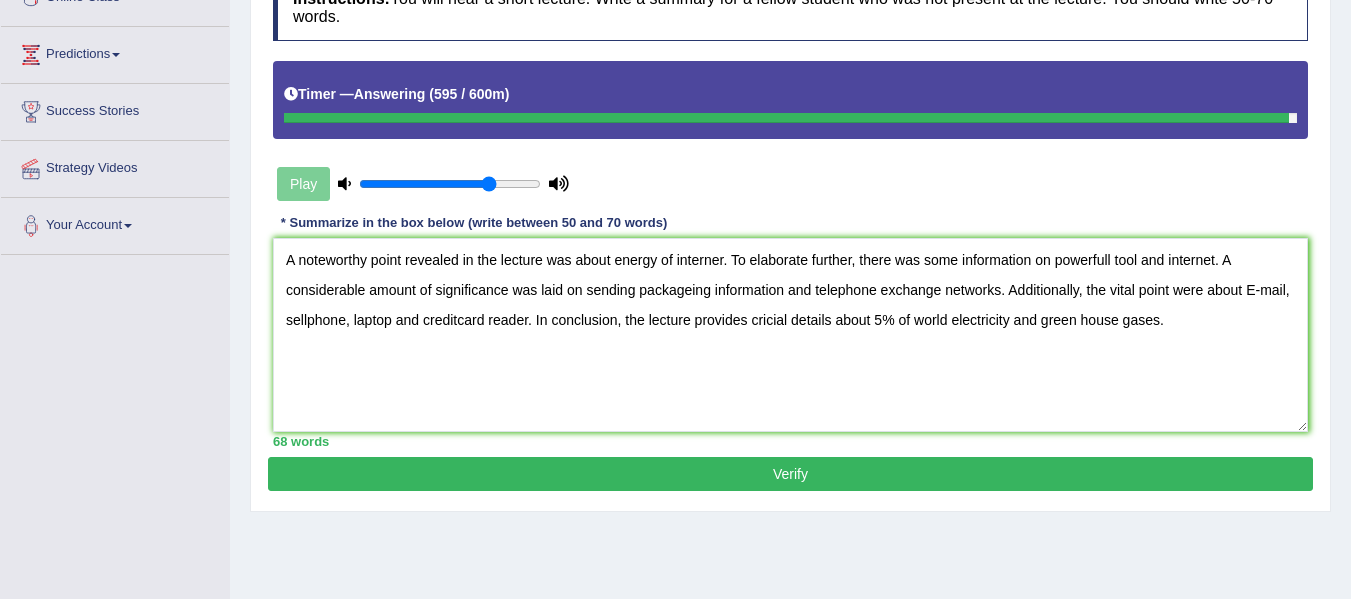 click on "Verify" at bounding box center [790, 474] 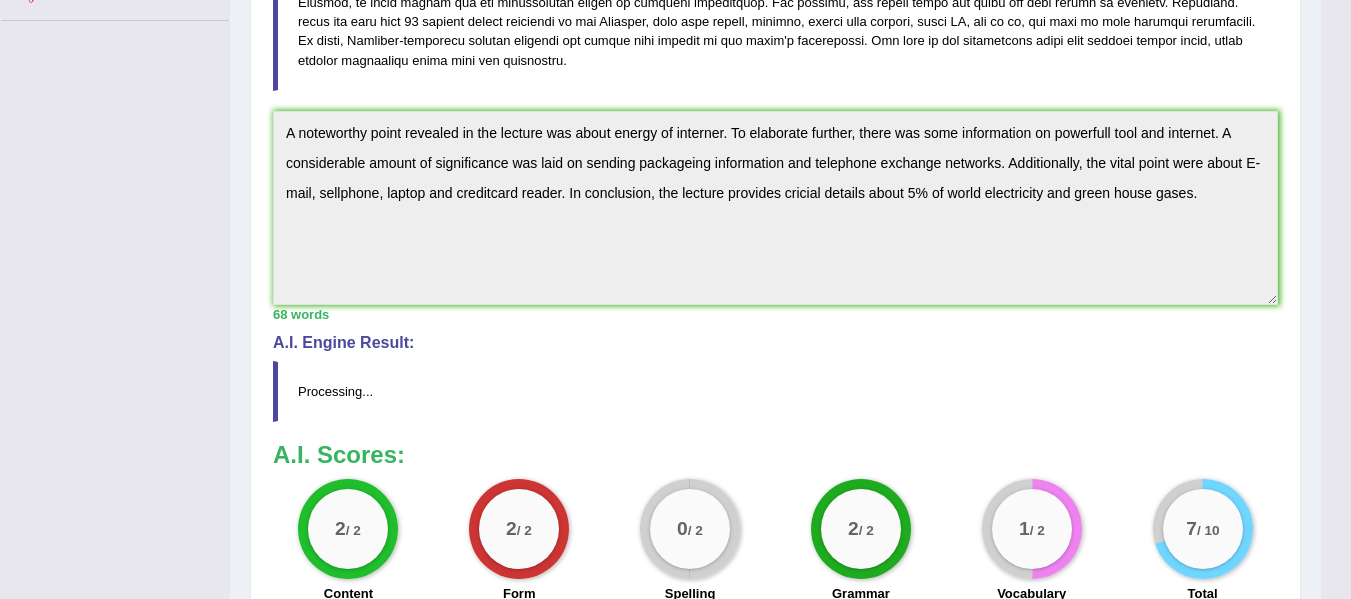scroll, scrollTop: 570, scrollLeft: 0, axis: vertical 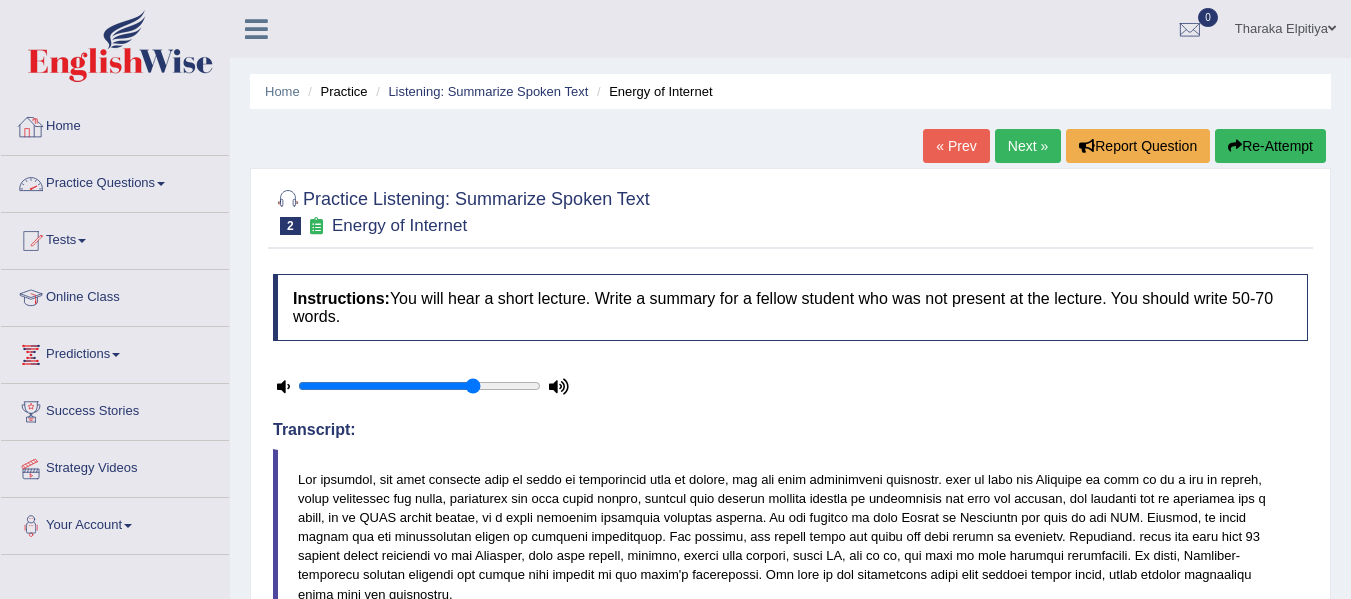 click on "Practice Questions" at bounding box center [115, 181] 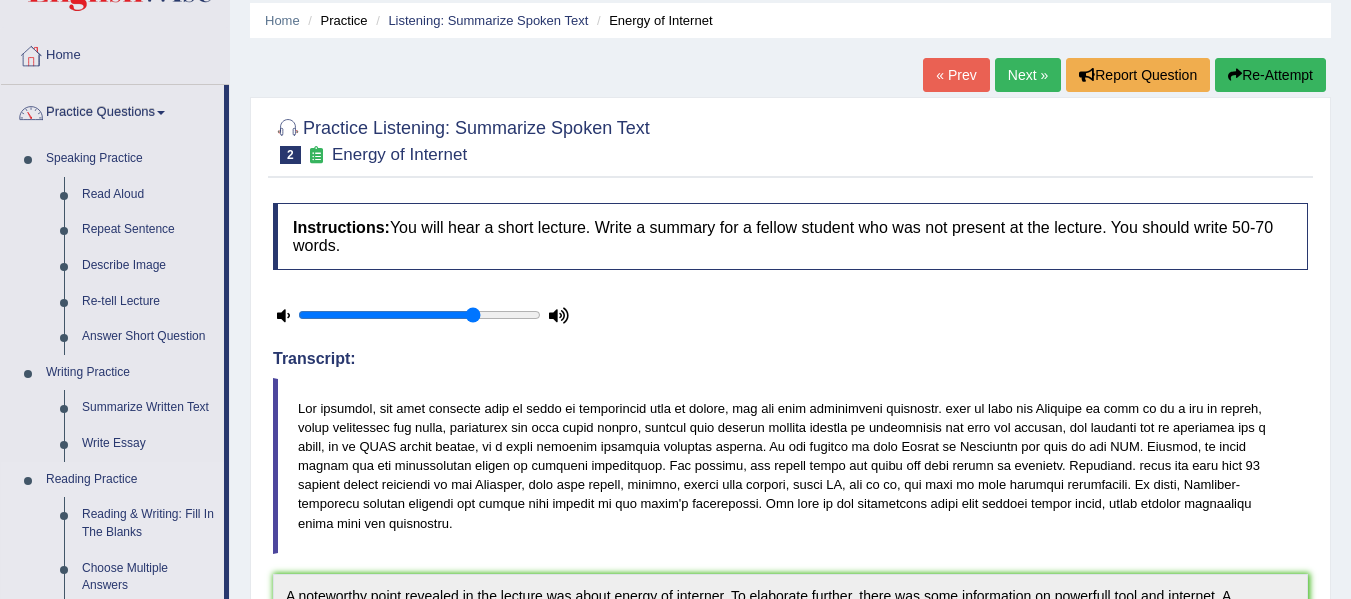 scroll, scrollTop: 300, scrollLeft: 0, axis: vertical 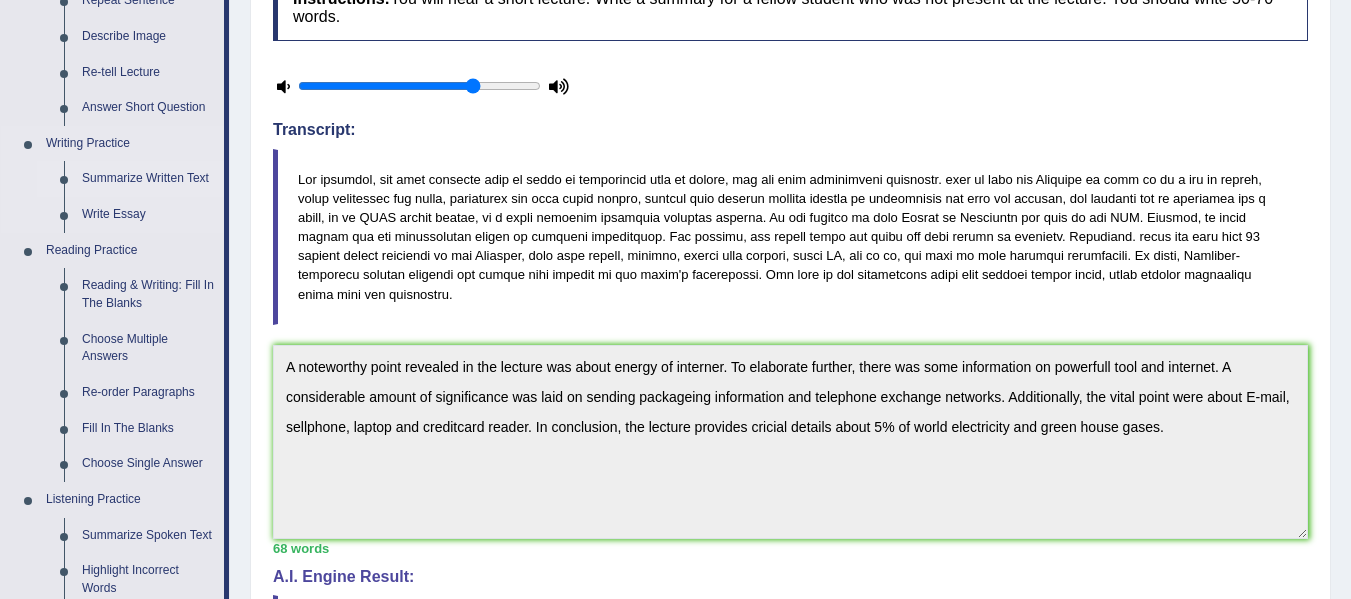 click on "Summarize Written Text" at bounding box center (148, 179) 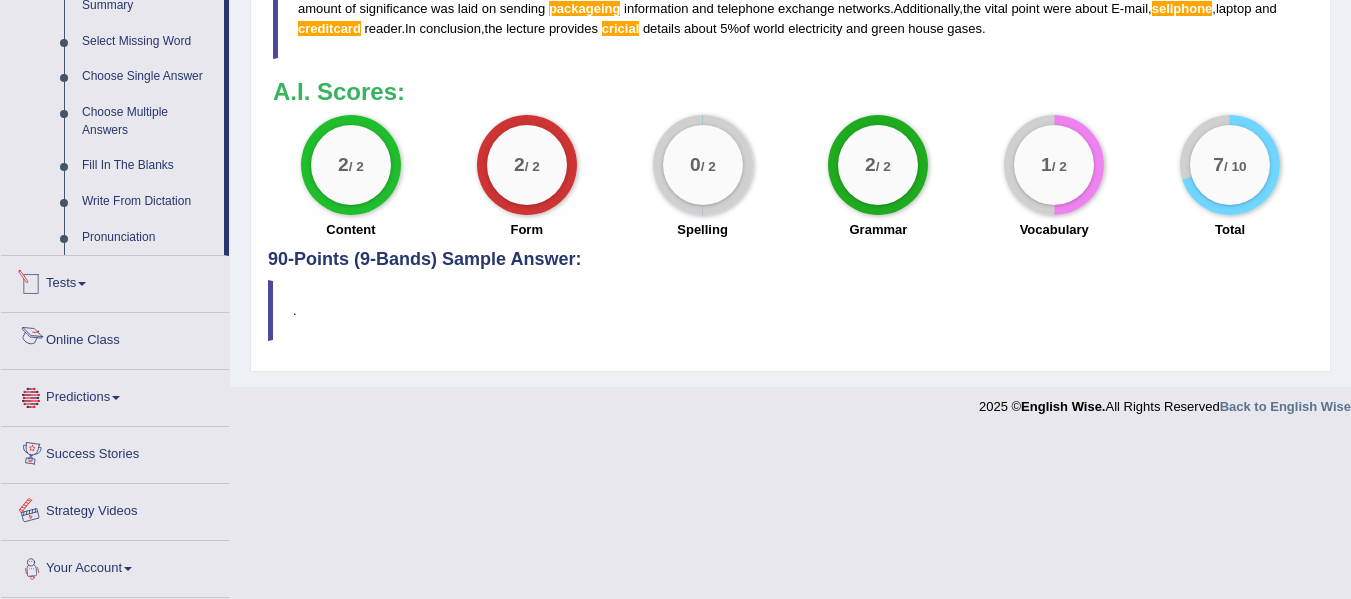 scroll, scrollTop: 887, scrollLeft: 0, axis: vertical 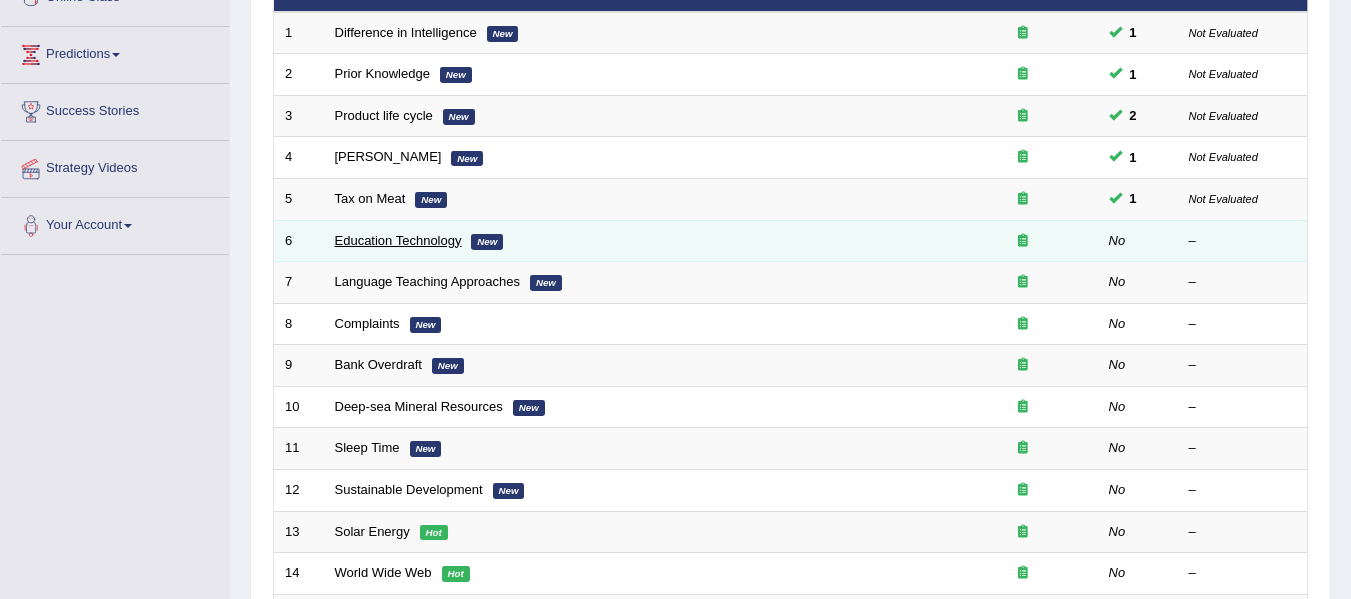 click on "Education Technology" at bounding box center (398, 240) 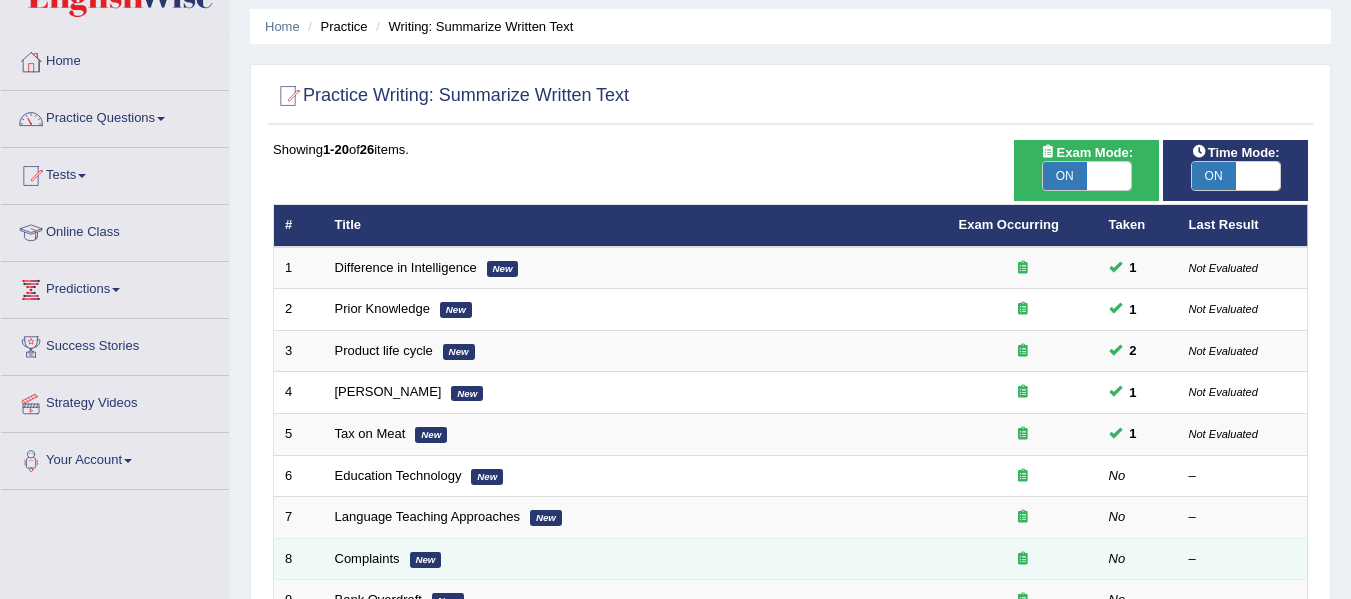 scroll, scrollTop: 0, scrollLeft: 0, axis: both 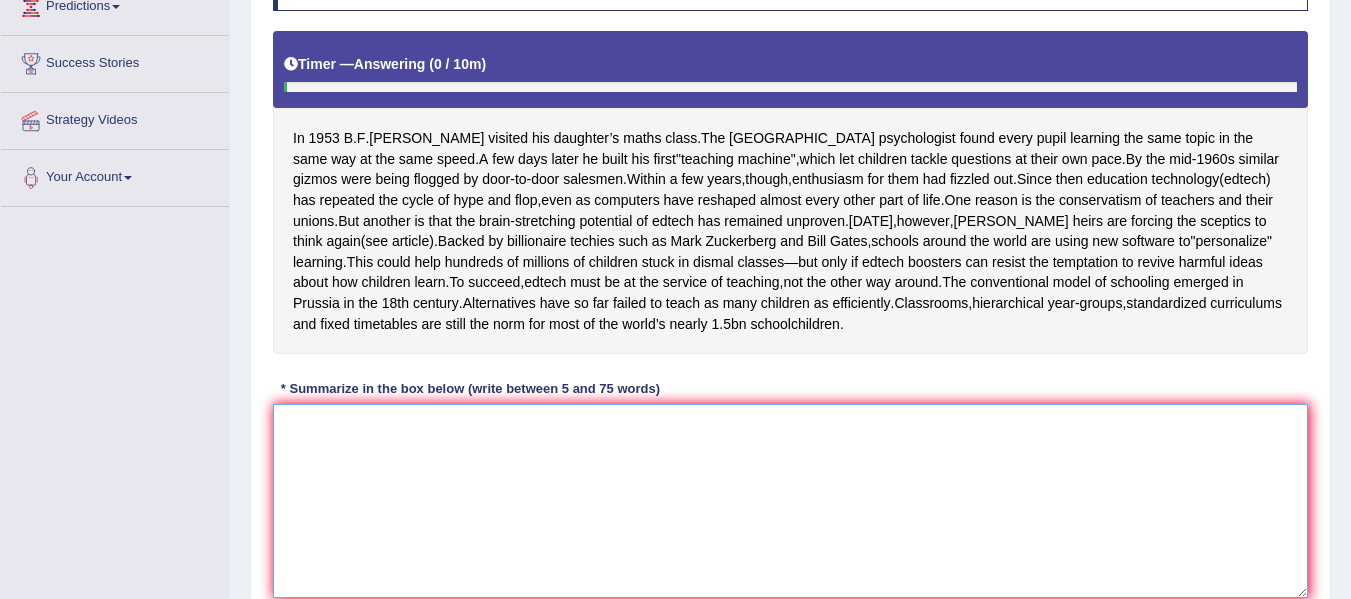 click at bounding box center (790, 501) 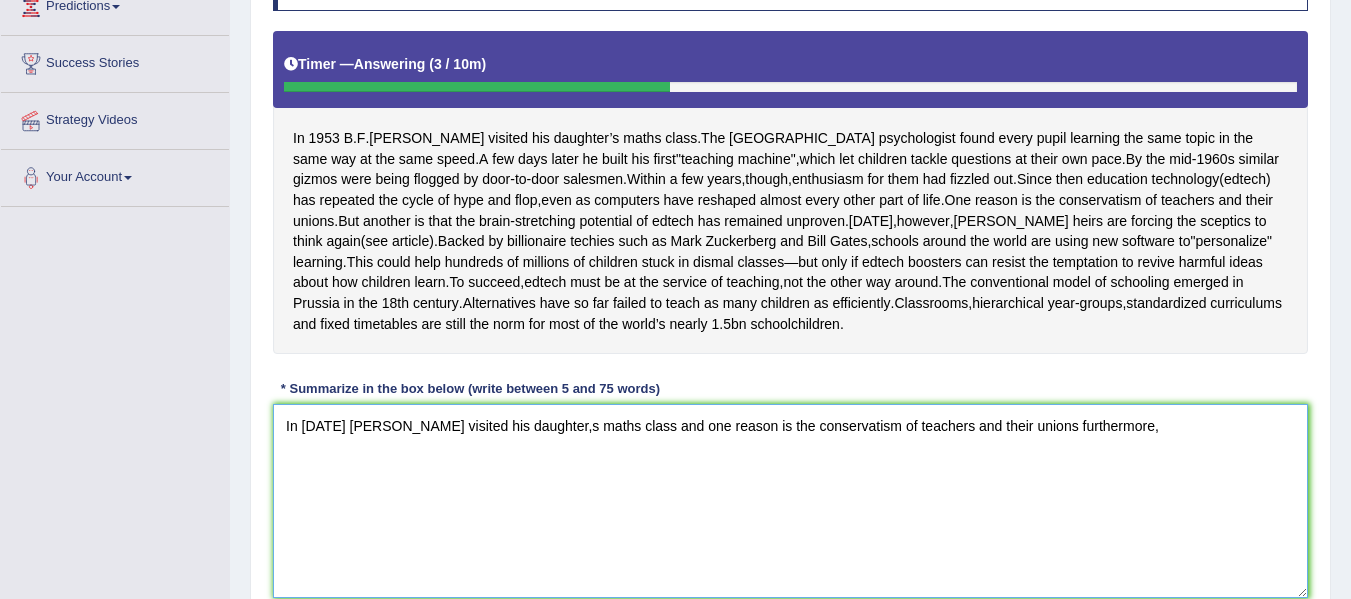 click on "In 1953 B.F. Skinner visited his daughter,s maths class and one reason is the conservatism of teachers and their unions furthermore," at bounding box center (790, 501) 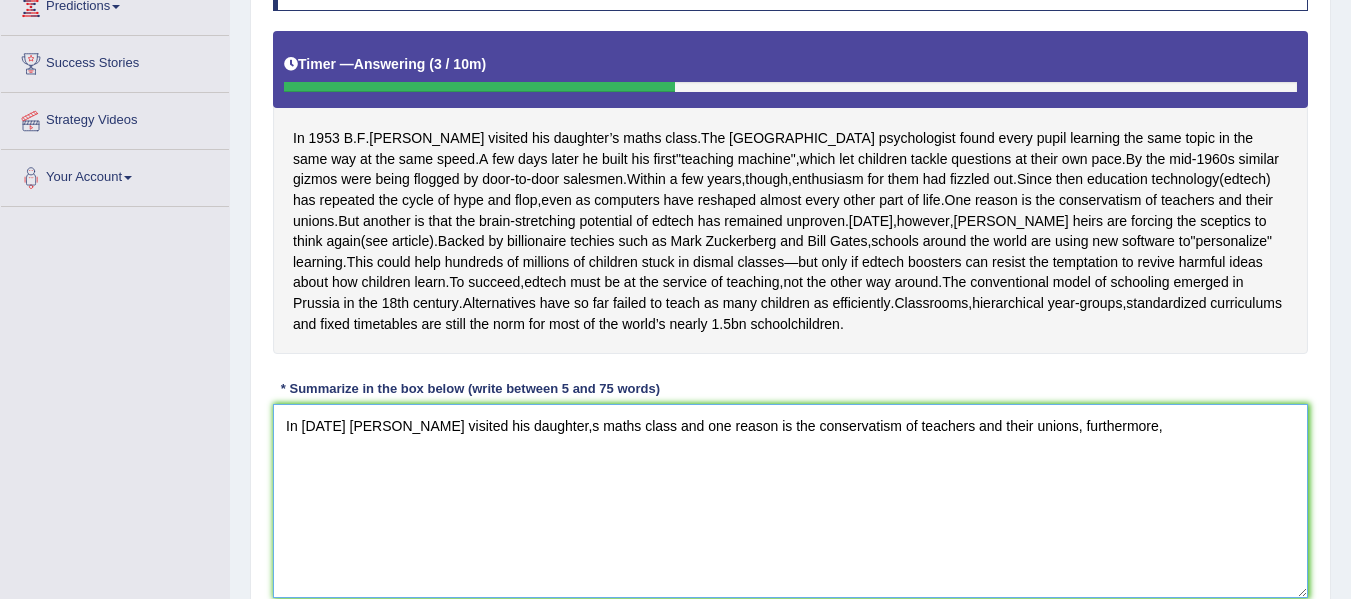 click on "In 1953 B.F. Skinner visited his daughter,s maths class and one reason is the conservatism of teachers and their unions, furthermore," at bounding box center [790, 501] 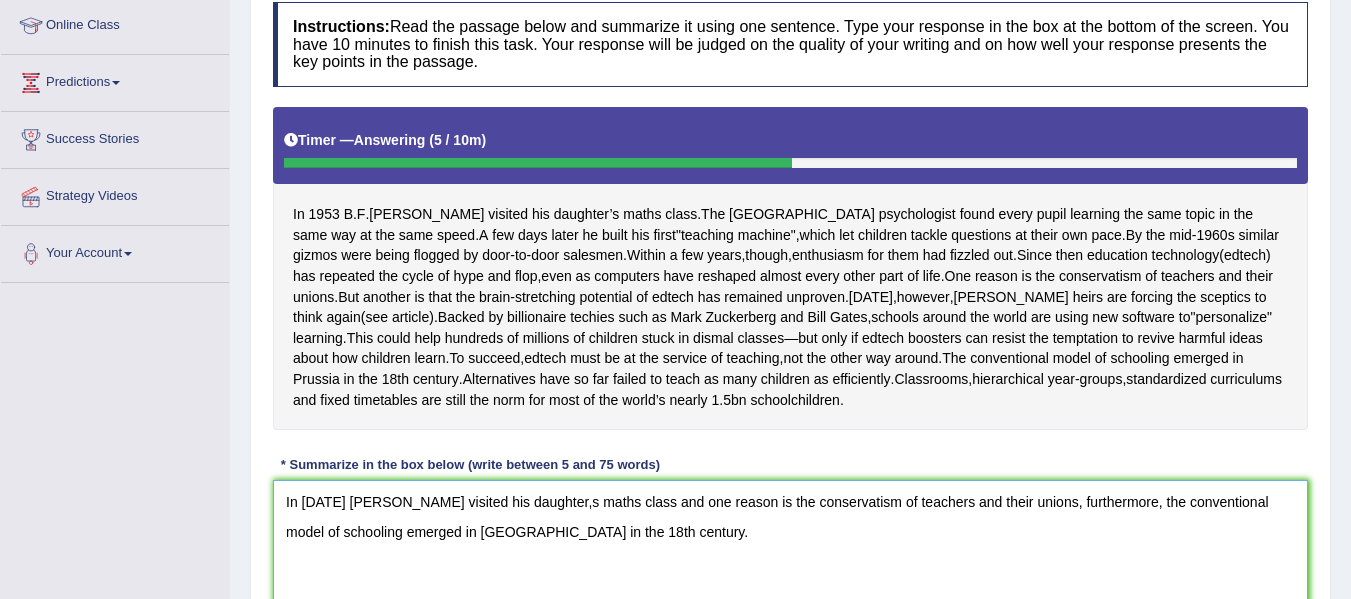 scroll, scrollTop: 300, scrollLeft: 0, axis: vertical 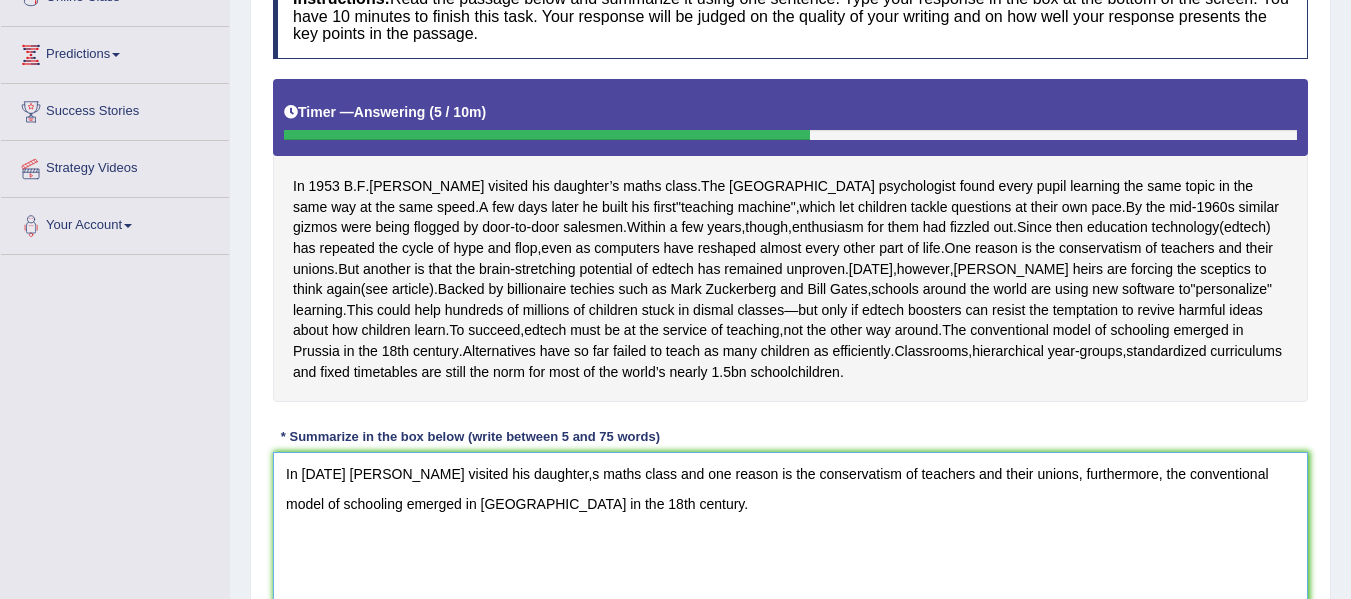 click on "In 1953 B.F. Skinner visited his daughter,s maths class and one reason is the conservatism of teachers and their unions, furthermore, the conventional model of schooling emerged in prussia in the 18th century." at bounding box center (790, 549) 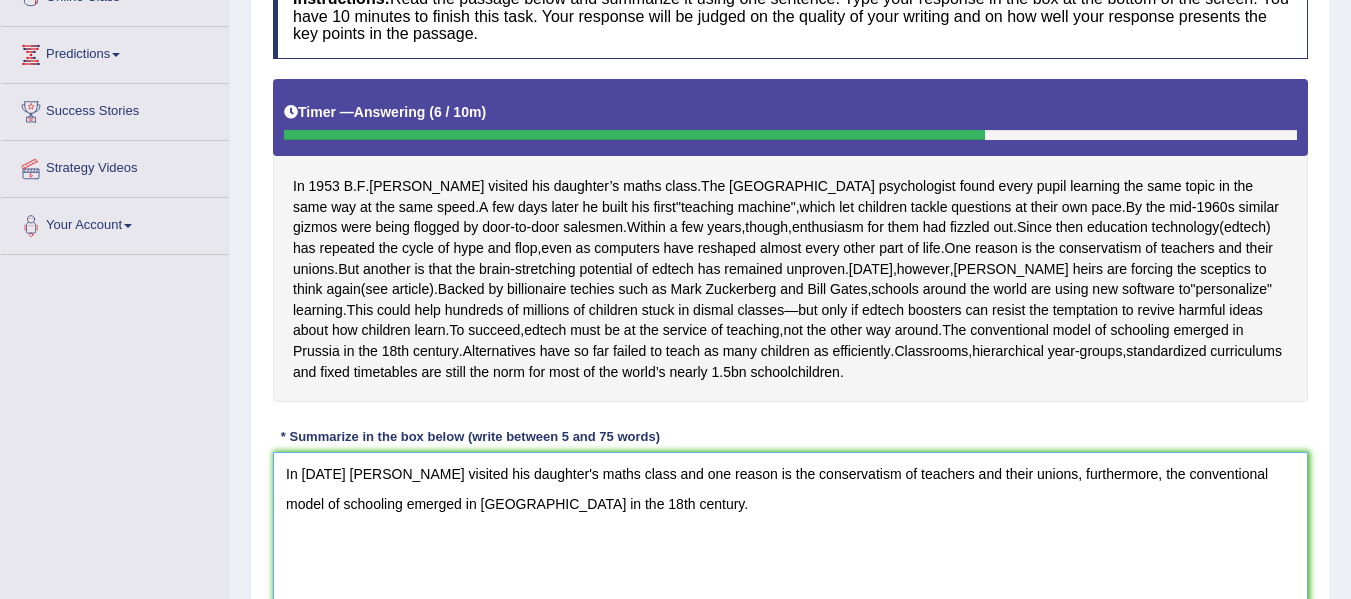 click on "In 1953 B.F. Skinner visited his daughter's maths class and one reason is the conservatism of teachers and their unions, furthermore, the conventional model of schooling emerged in prussia in the 18th century." at bounding box center (790, 549) 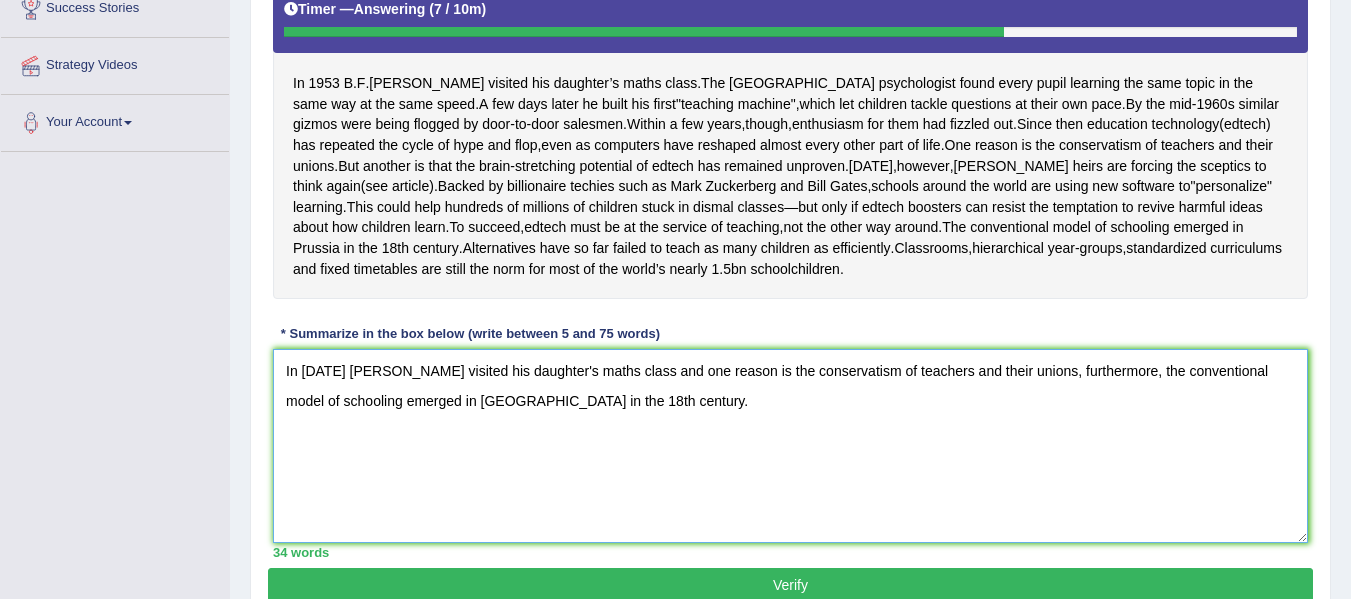scroll, scrollTop: 513, scrollLeft: 0, axis: vertical 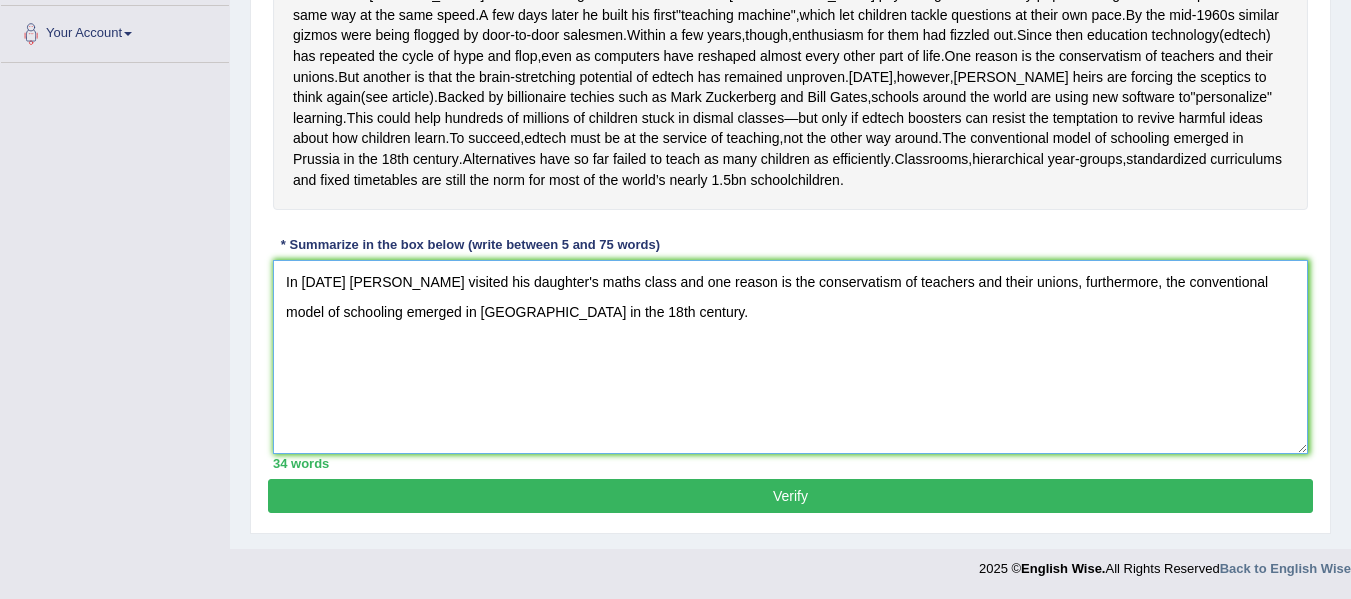 type on "In 1953 B.F. Skinner visited his daughter's maths class and one reason is the conservatism of teachers and their unions, furthermore, the conventional model of schooling emerged in Prussia in the 18th century." 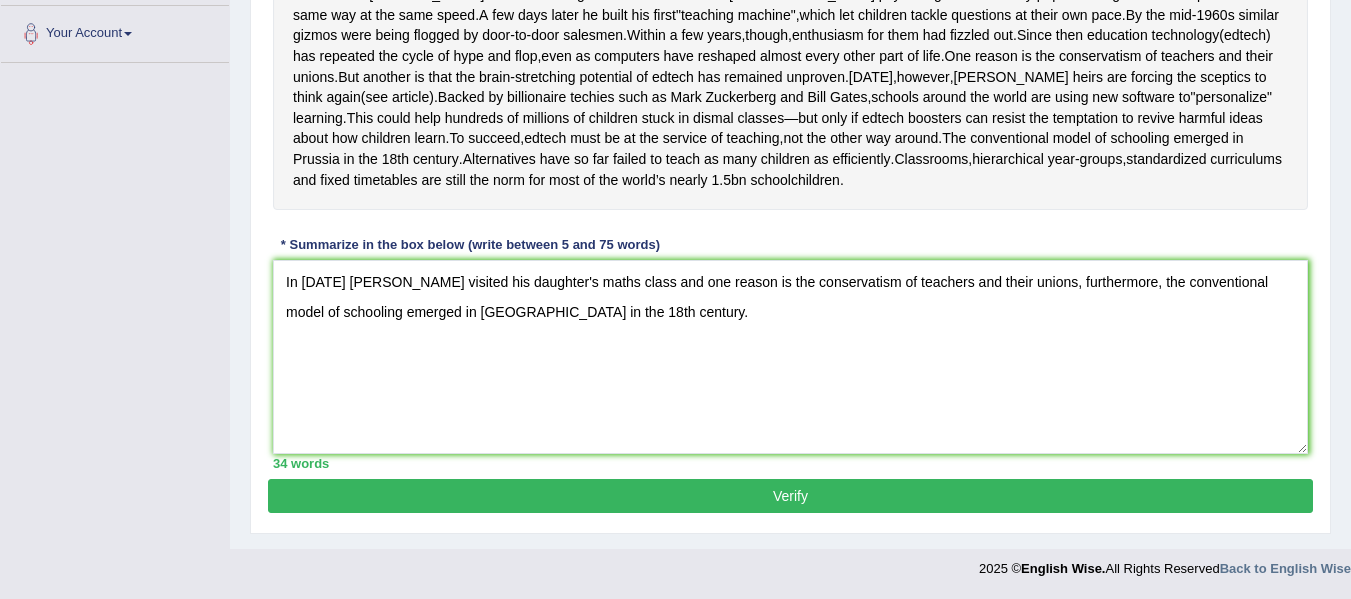 click on "Verify" at bounding box center (790, 496) 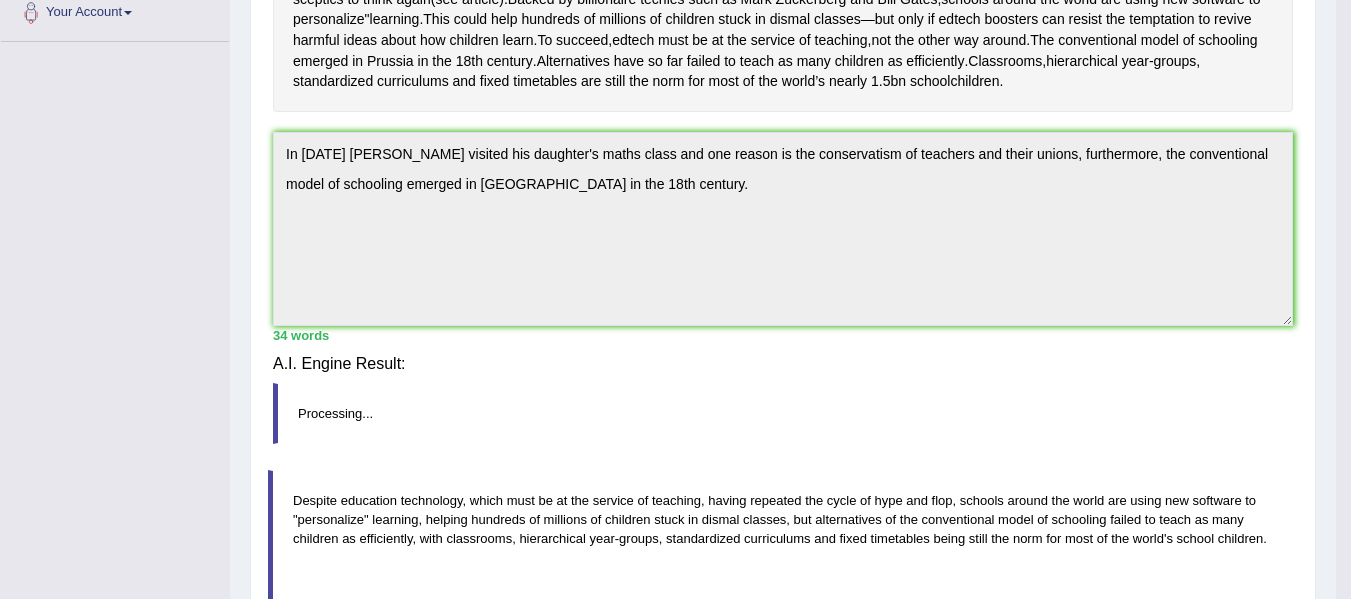 scroll, scrollTop: 451, scrollLeft: 0, axis: vertical 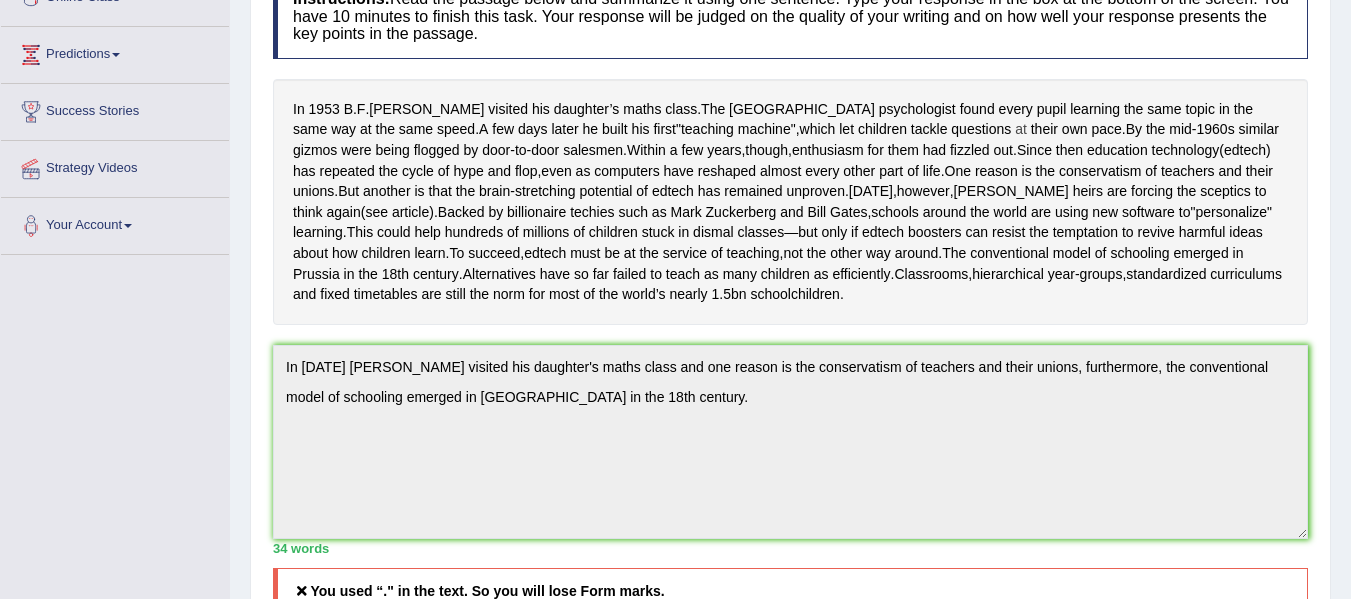 drag, startPoint x: 645, startPoint y: 103, endPoint x: 843, endPoint y: 127, distance: 199.44925 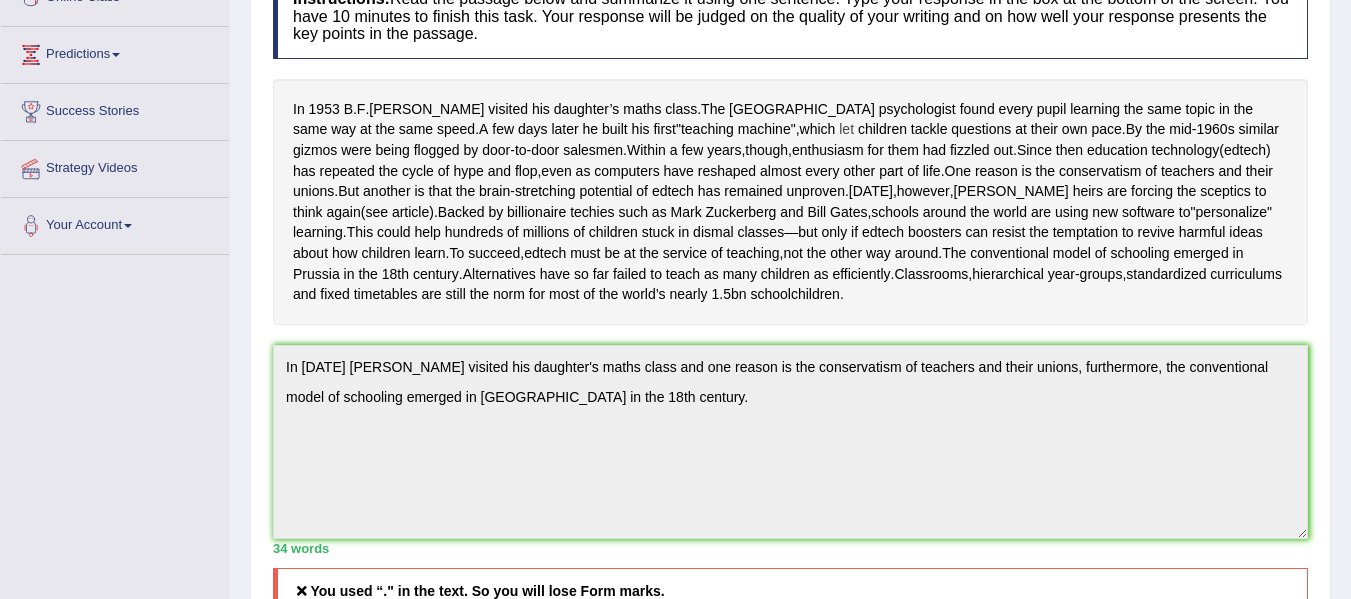 click on "let" at bounding box center (846, 129) 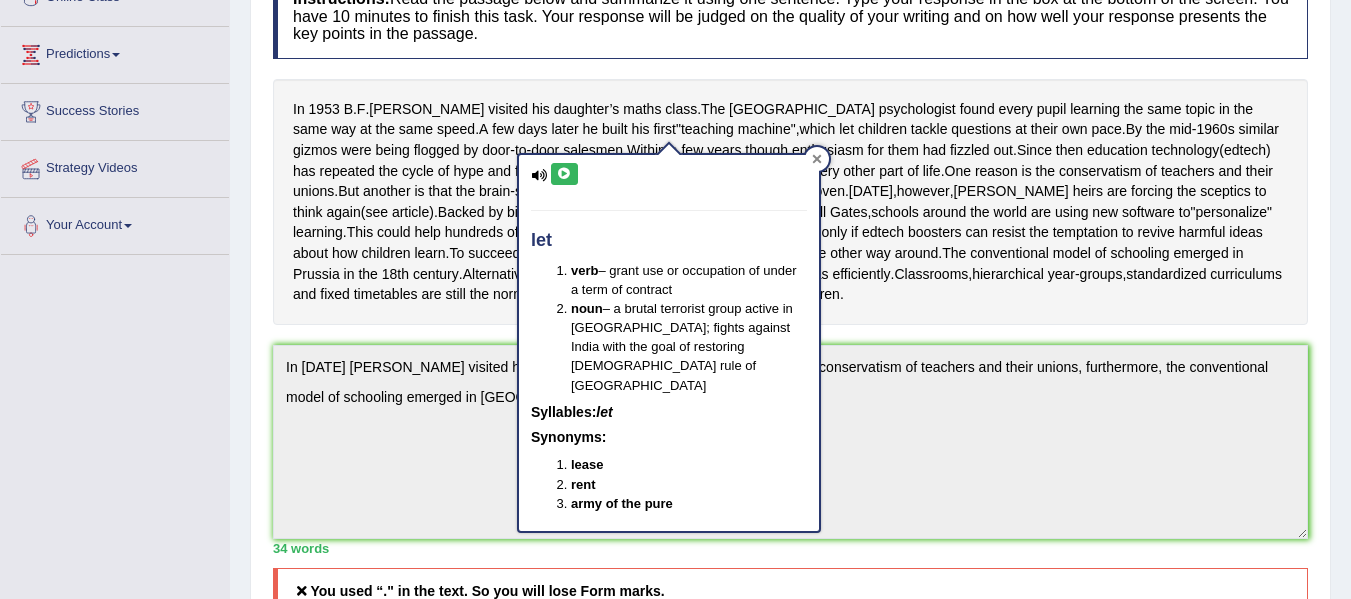 click 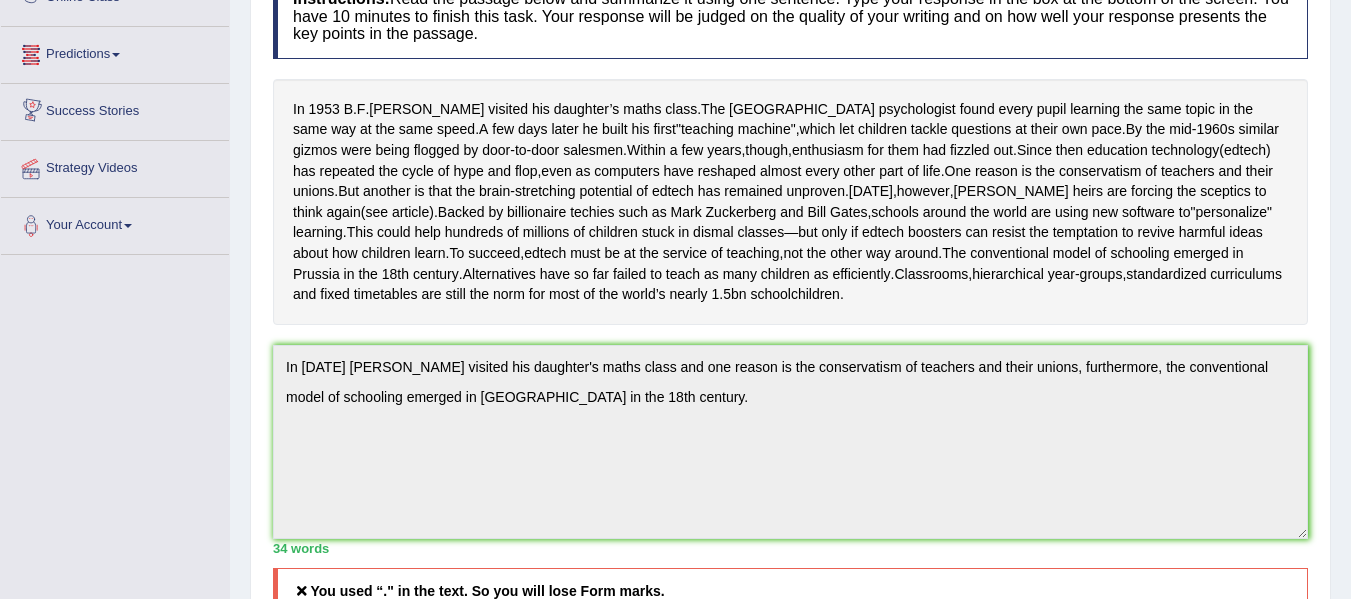 scroll, scrollTop: 0, scrollLeft: 0, axis: both 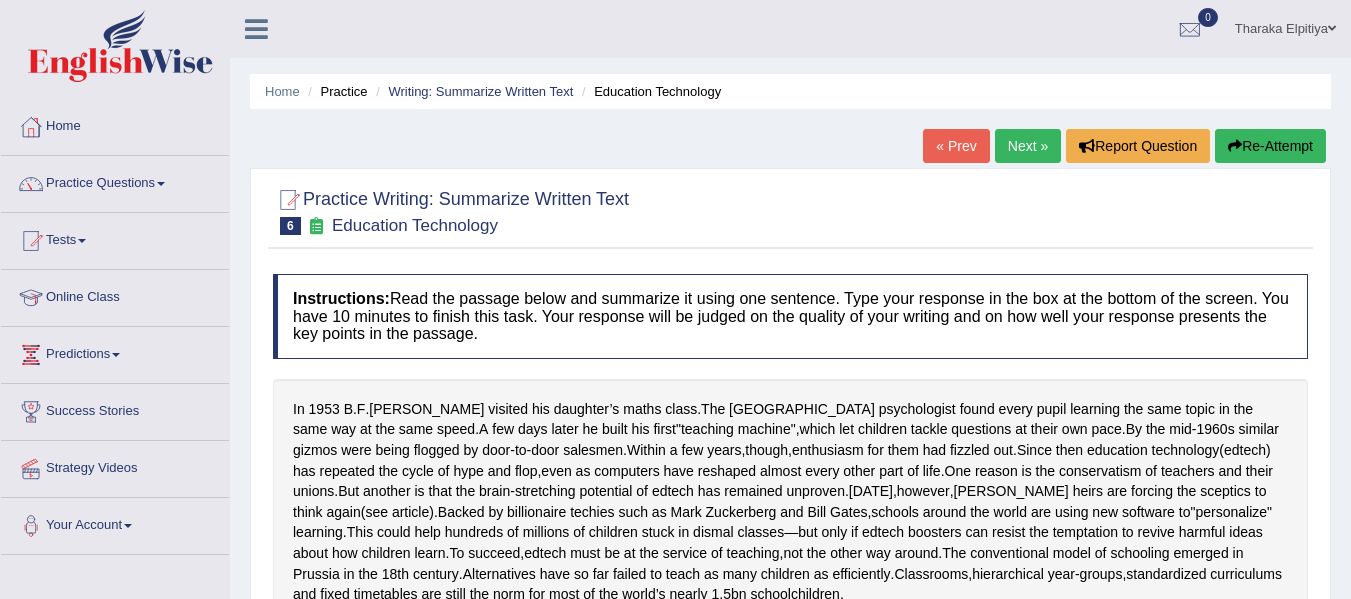 click on "Next »" at bounding box center (1028, 146) 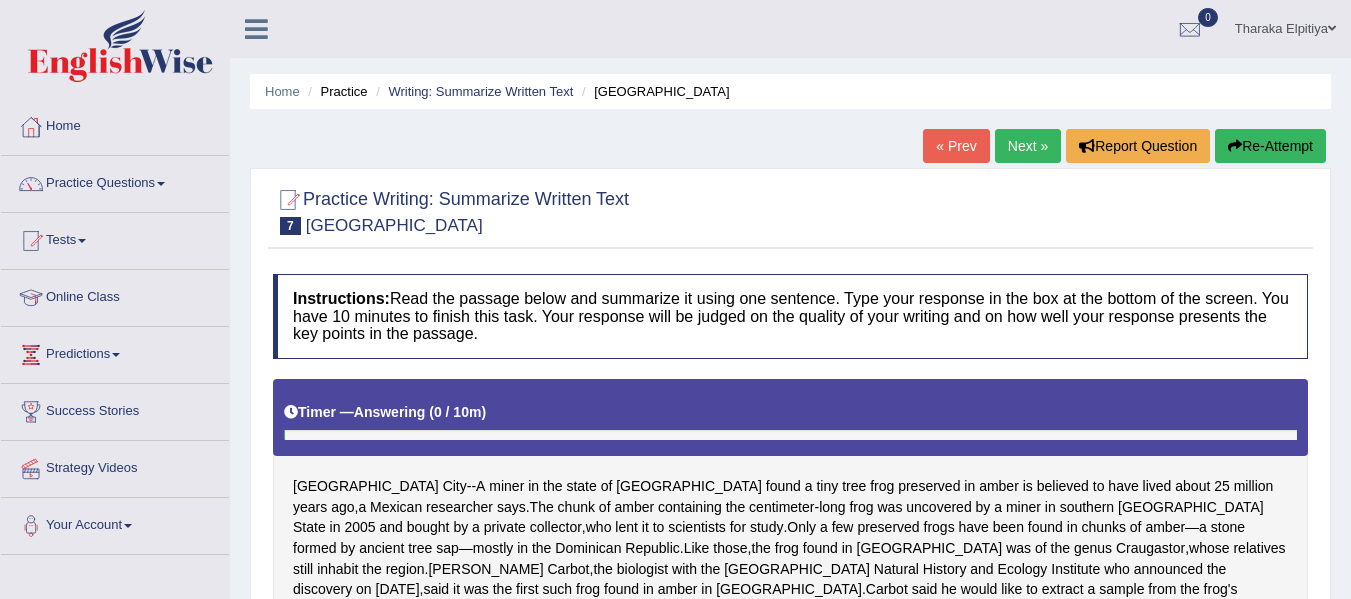 scroll, scrollTop: 300, scrollLeft: 0, axis: vertical 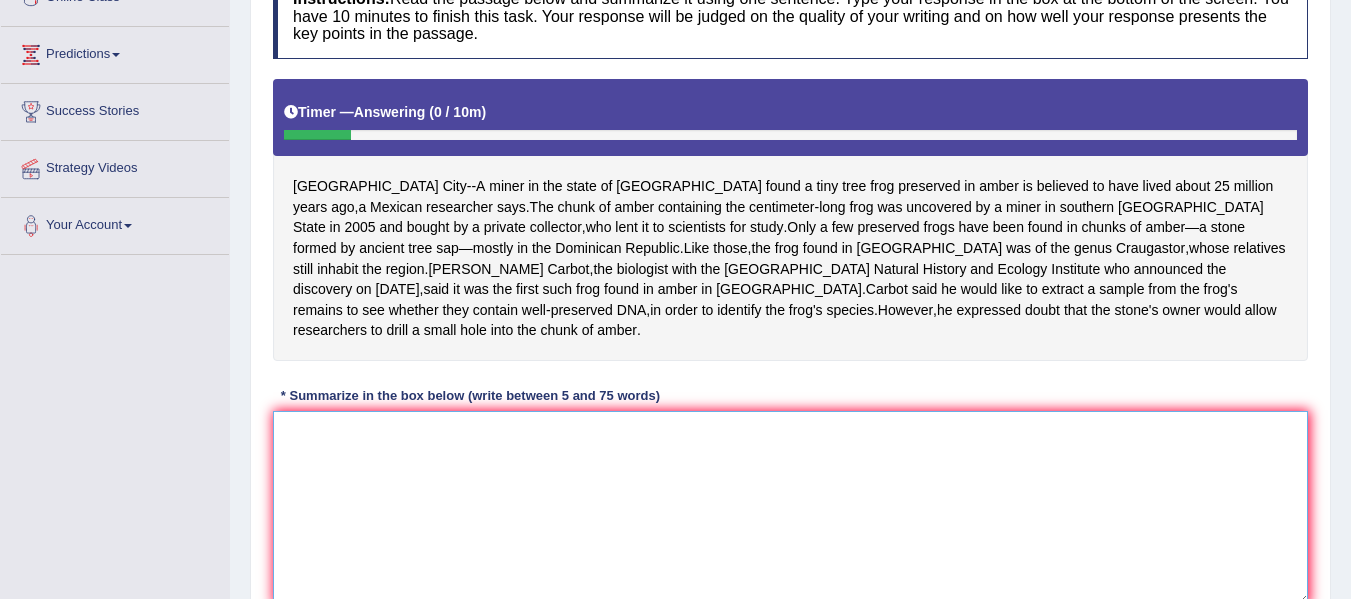 click at bounding box center (790, 508) 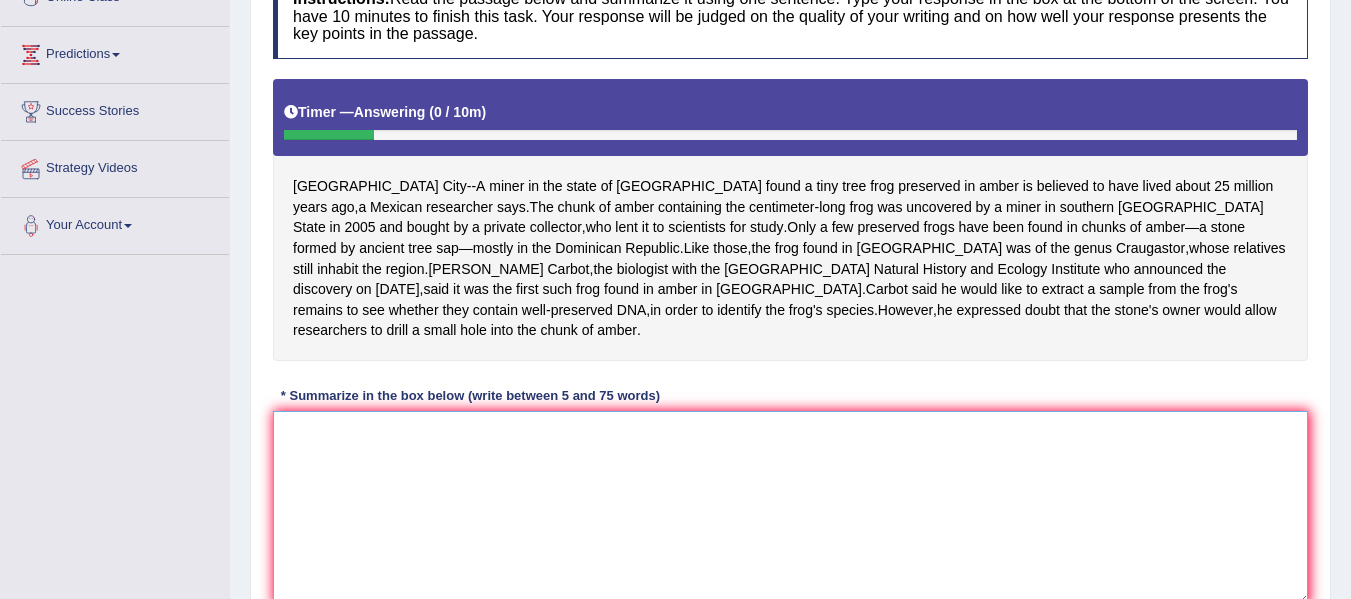click at bounding box center [790, 508] 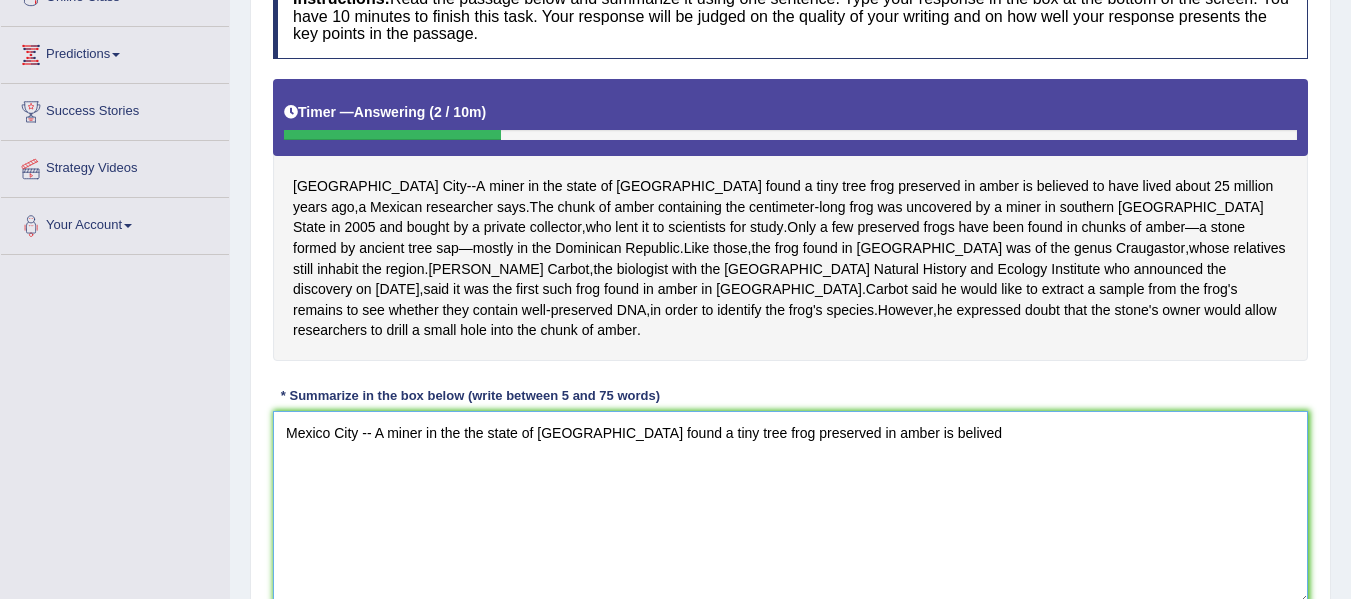 click on "Mexico City -- A miner in the the state of Chiapas found a tiny tree frog preserved in amber is belived" at bounding box center [790, 508] 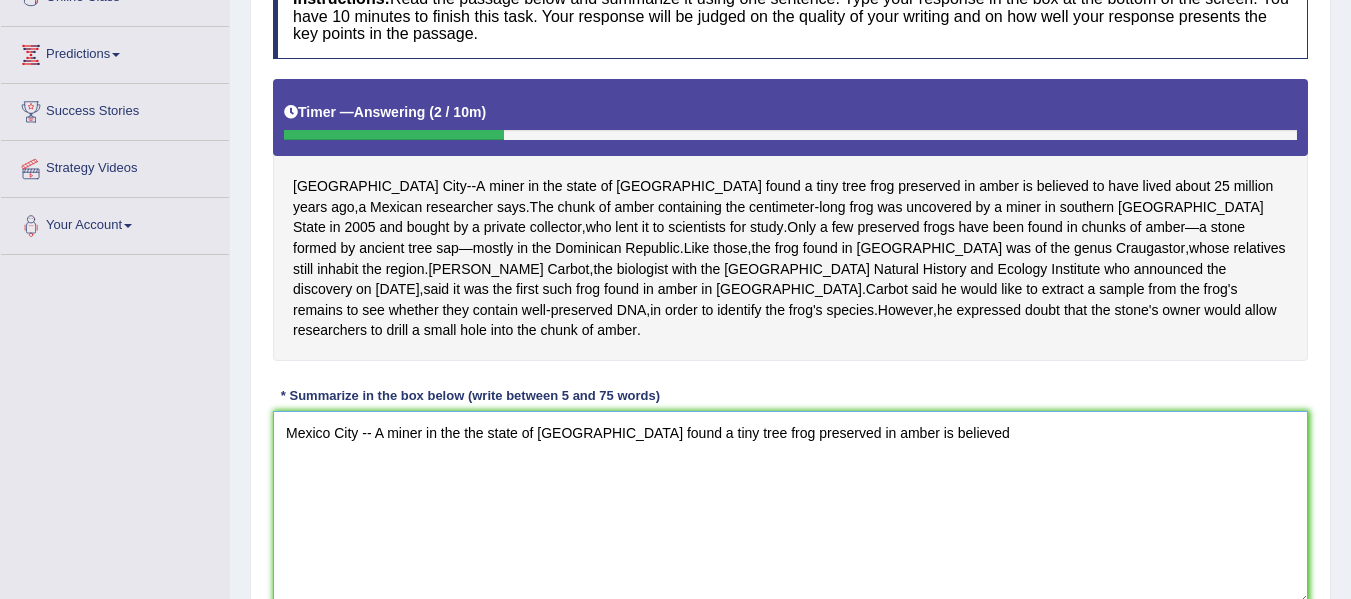 click on "Mexico City -- A miner in the the state of Chiapas found a tiny tree frog preserved in amber is believed" at bounding box center (790, 508) 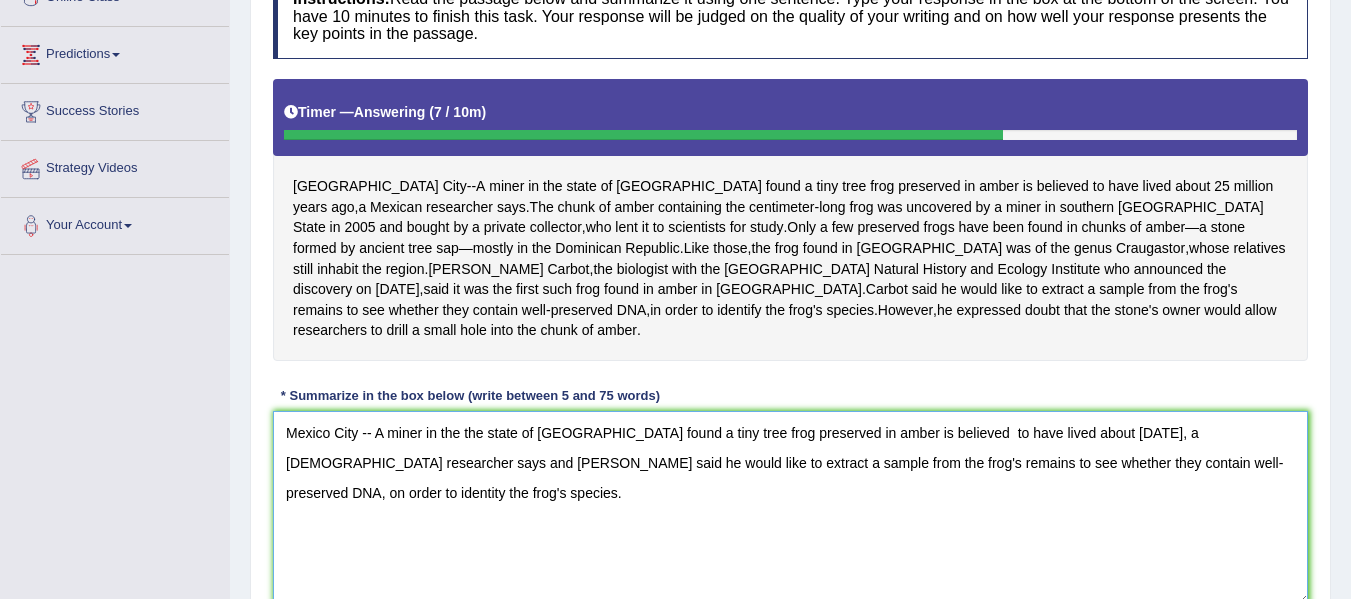 click on "Mexico City -- A miner in the the state of Chiapas found a tiny tree frog preserved in amber is believed  to have lived about 25 million years ago, a Mexican researcher says and Carbot said he would like to extract a sample from the frog's remains to see whether they contain well-preserved DNA, on order to identity the frog's species." at bounding box center [790, 508] 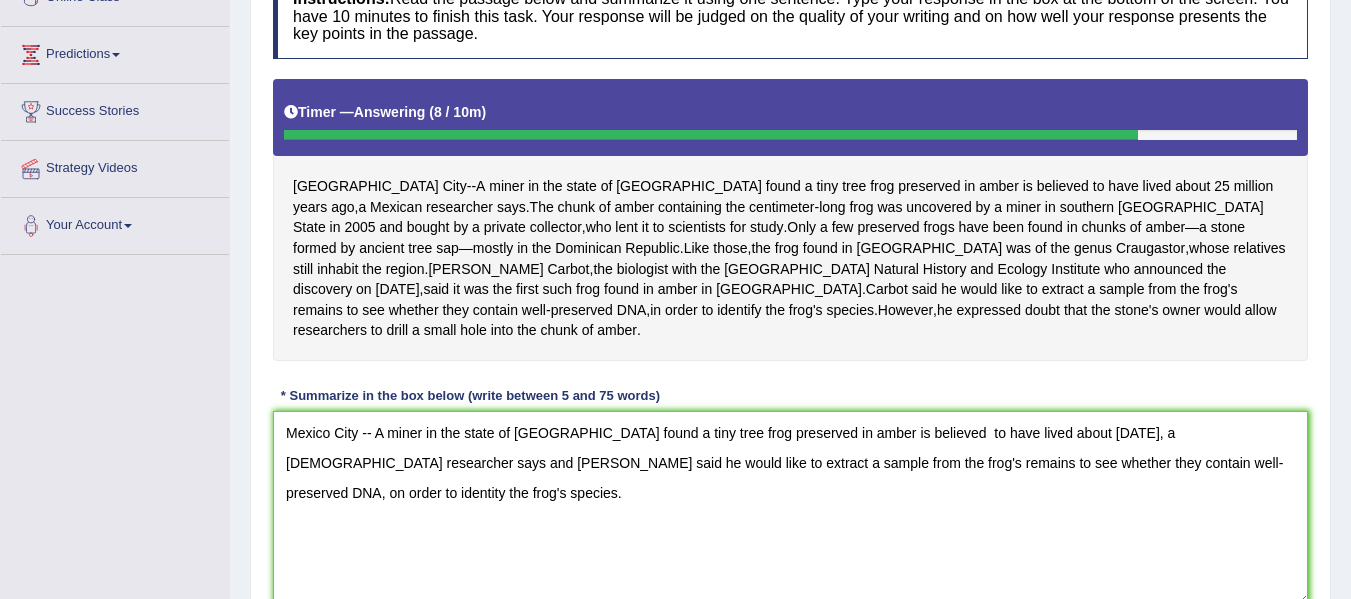 click on "Mexico City -- A miner in the state of Chiapas found a tiny tree frog preserved in amber is believed  to have lived about 25 million years ago, a Mexican researcher says and Carbot said he would like to extract a sample from the frog's remains to see whether they contain well-preserved DNA, on order to identity the frog's species." at bounding box center (790, 508) 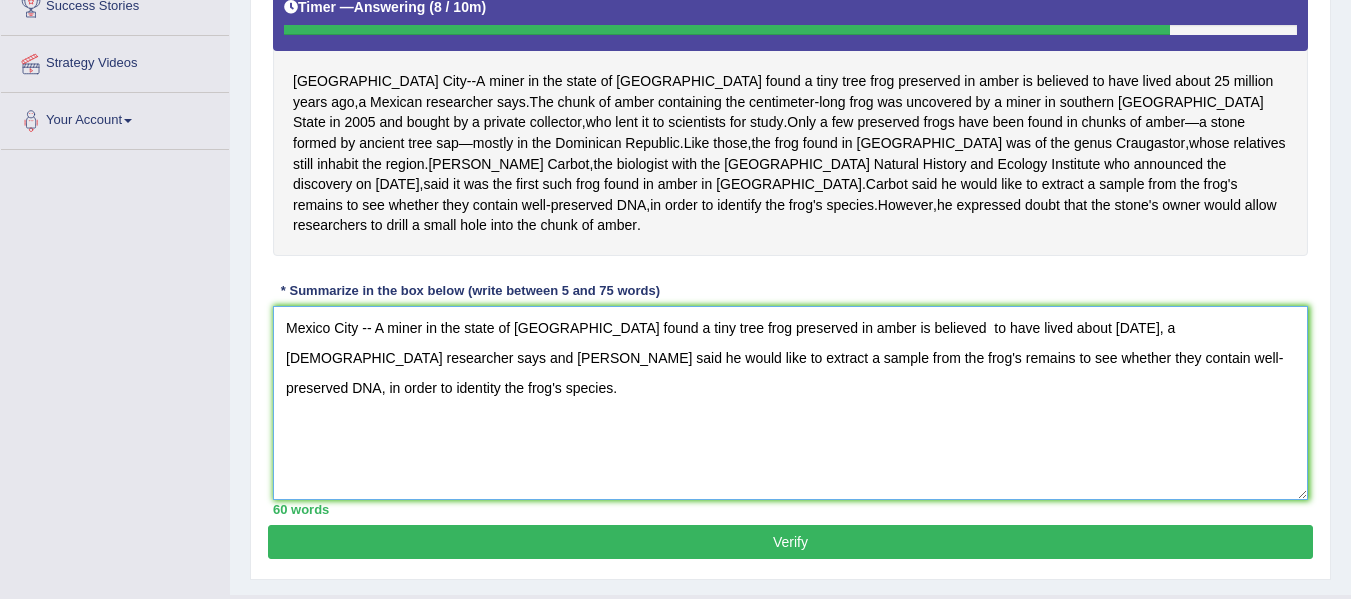 scroll, scrollTop: 451, scrollLeft: 0, axis: vertical 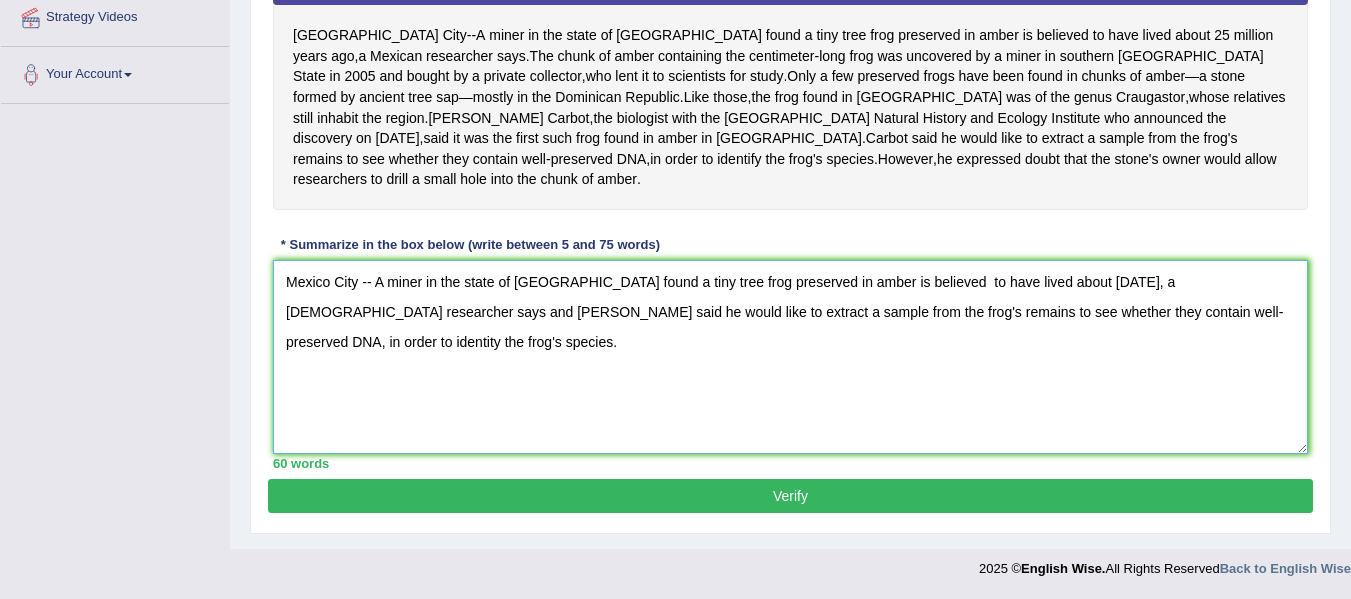 type on "Mexico City -- A miner in the state of Chiapas found a tiny tree frog preserved in amber is believed  to have lived about 25 million years ago, a Mexican researcher says and Carbot said he would like to extract a sample from the frog's remains to see whether they contain well-preserved DNA, in order to identity the frog's species." 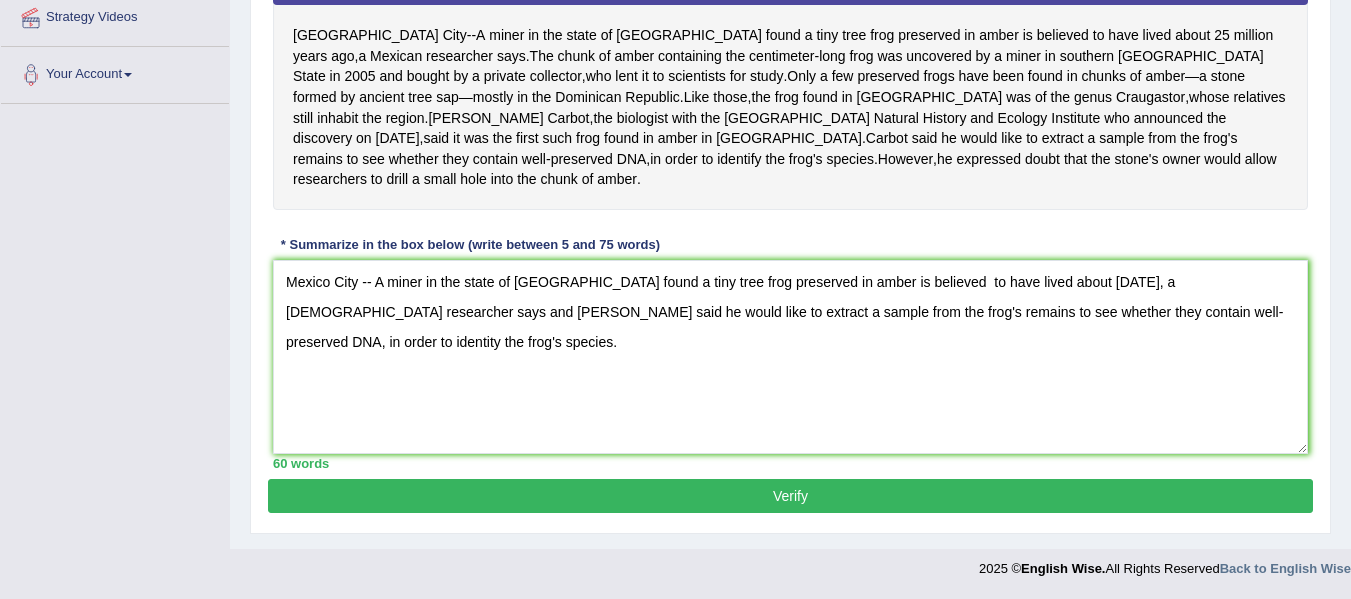 click on "Verify" at bounding box center [790, 496] 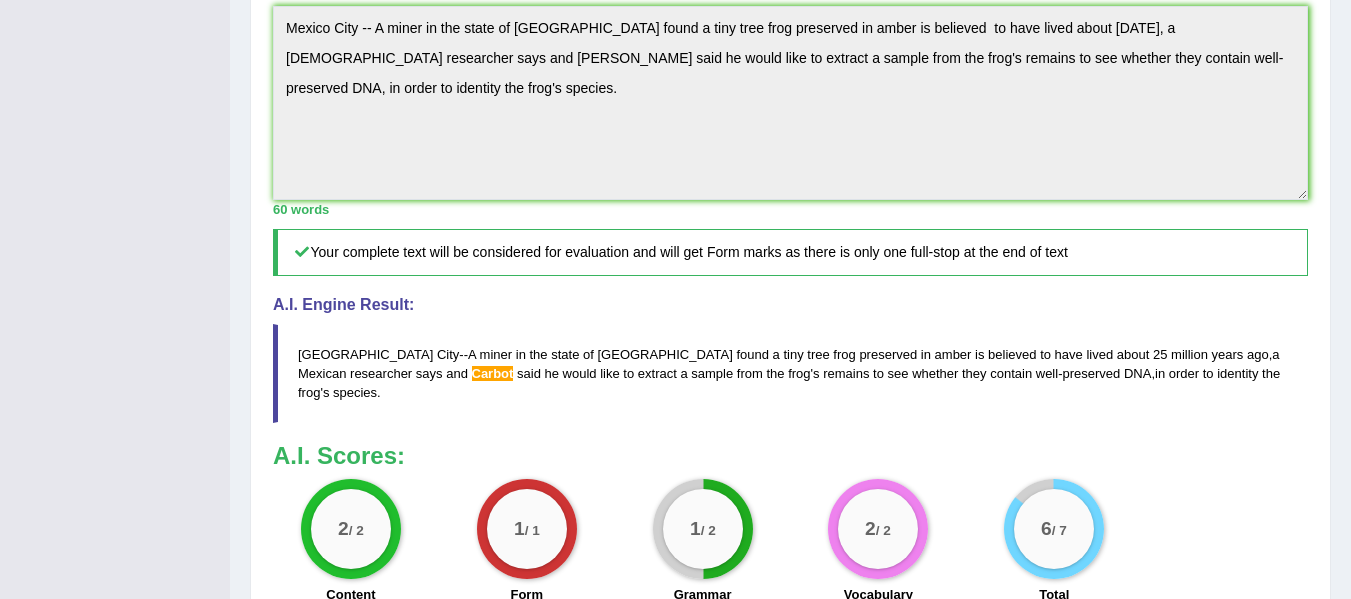 scroll, scrollTop: 0, scrollLeft: 0, axis: both 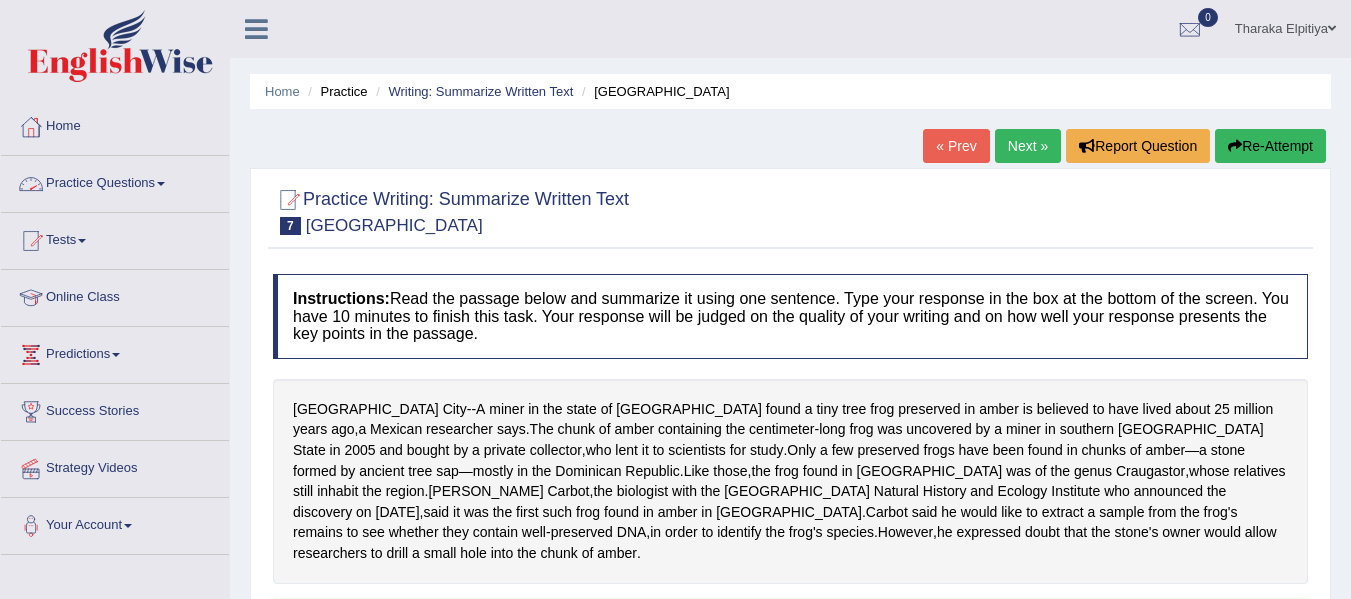 drag, startPoint x: 173, startPoint y: 175, endPoint x: 171, endPoint y: 187, distance: 12.165525 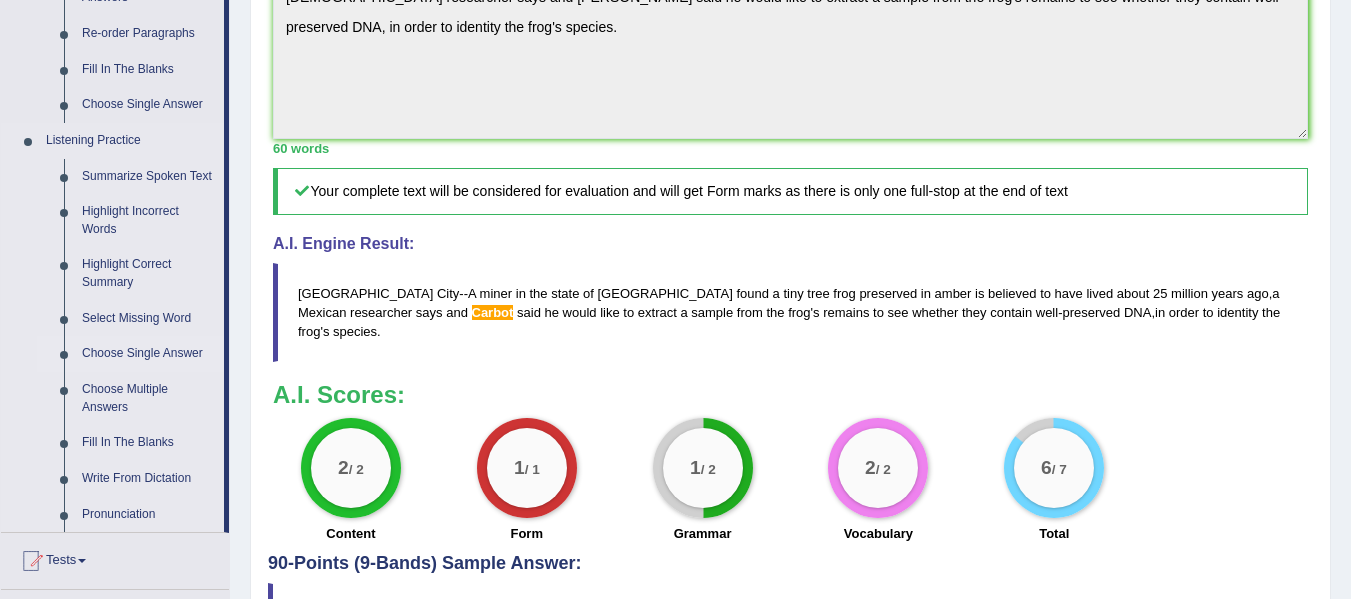scroll, scrollTop: 600, scrollLeft: 0, axis: vertical 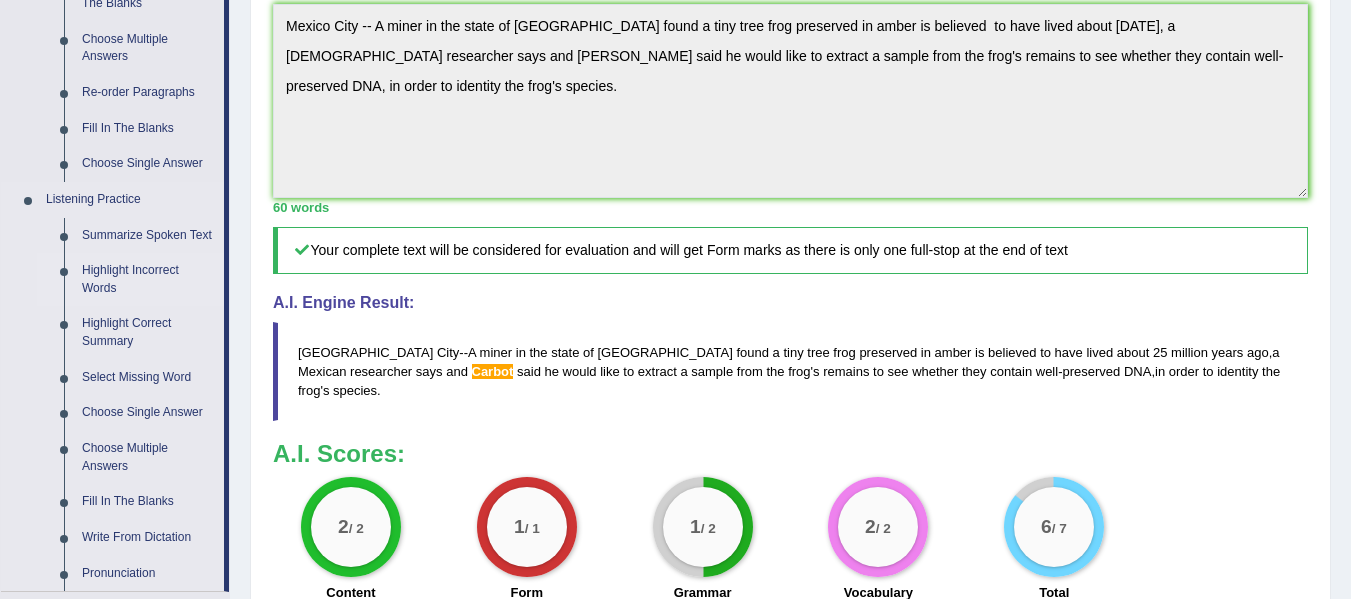 click on "Highlight Incorrect Words" at bounding box center [148, 279] 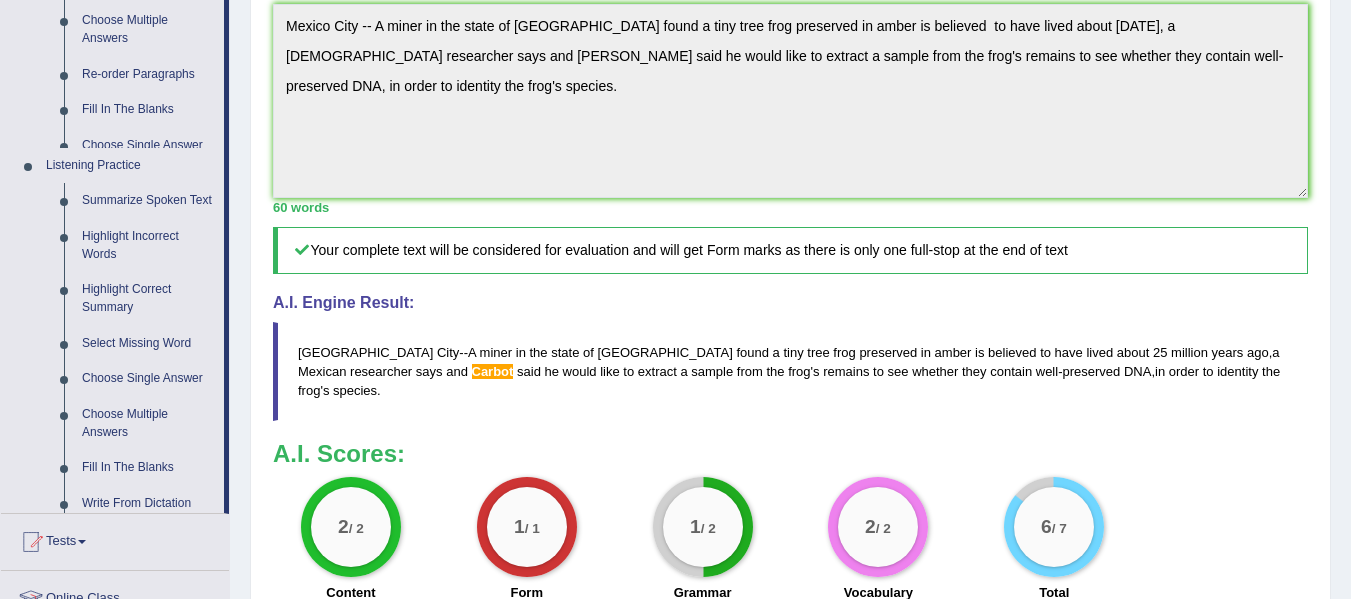 click on "Home
Practice Questions   Speaking Practice Read Aloud
Repeat Sentence
Describe Image
Re-tell Lecture
Answer Short Question
Writing Practice  Summarize Written Text
Write Essay
Reading Practice  Reading & Writing: Fill In The Blanks
Choose Multiple Answers
Re-order Paragraphs
Fill In The Blanks
Choose Single Answer
Listening Practice  Summarize Spoken Text
Highlight Incorrect Words
Highlight Correct Summary
Select Missing Word
Choose Single Answer
Choose Multiple Answers
Fill In The Blanks
Write From Dictation
Pronunciation
Tests  Take Practice Sectional Test
Take Mock Test
History
Online Class
Predictions  Latest Predictions
Success Stories
Strategy Videos
Your Account  Notifications
Microphone Setup
Change Password
Manage Subscription
Pearson Login Details
Update Profile" at bounding box center (115, 177) 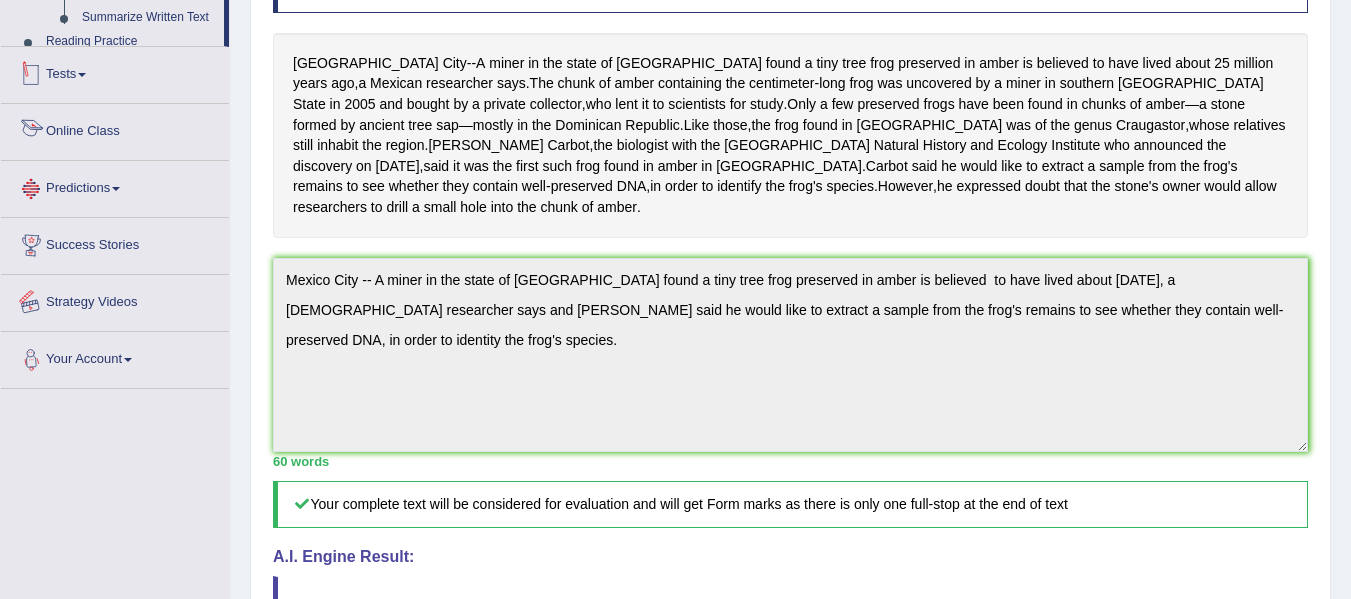 scroll, scrollTop: 544, scrollLeft: 0, axis: vertical 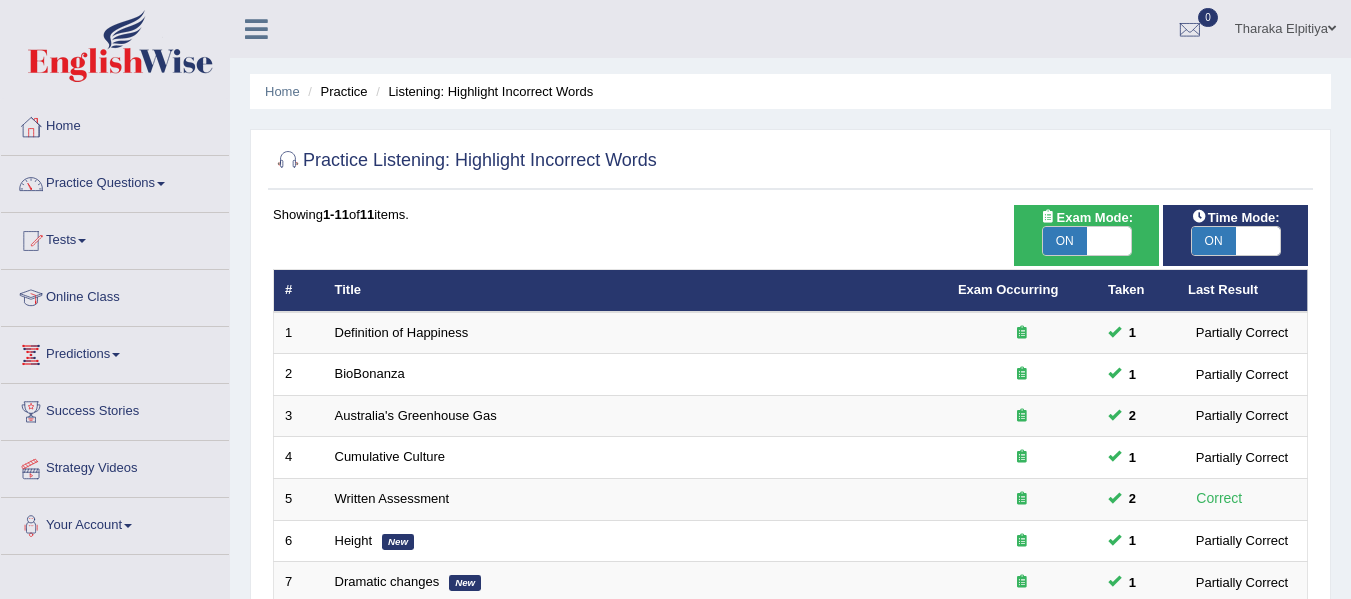 click on "ON" at bounding box center [1065, 241] 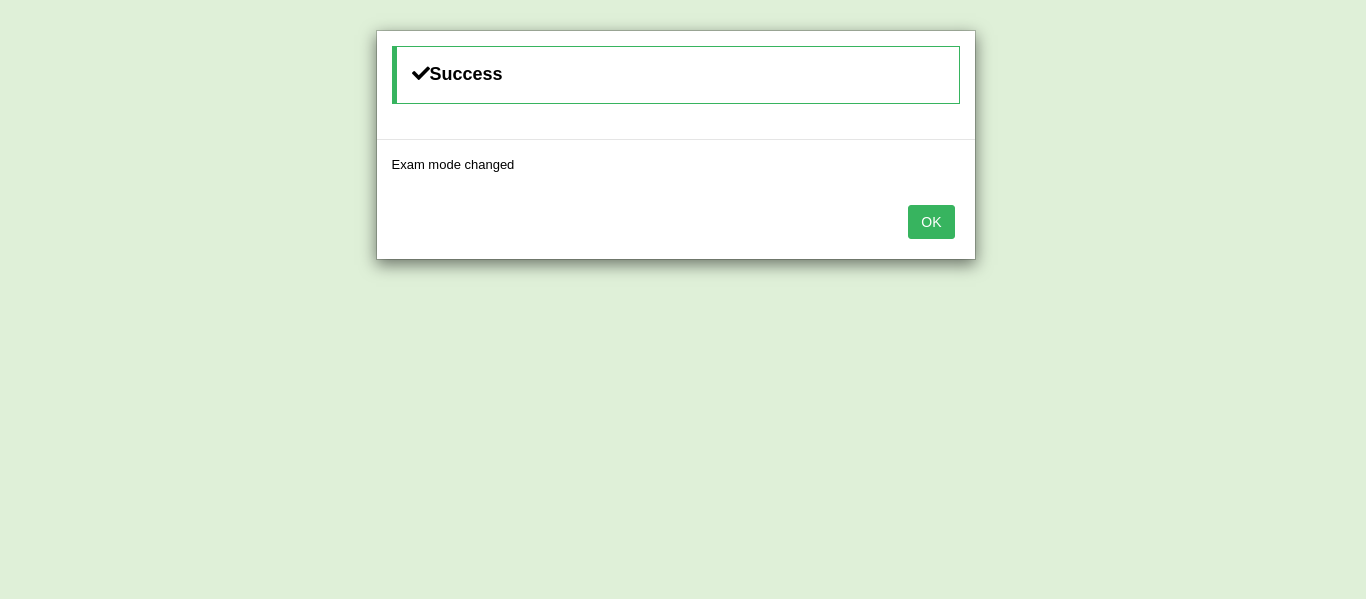 click on "OK" at bounding box center (931, 222) 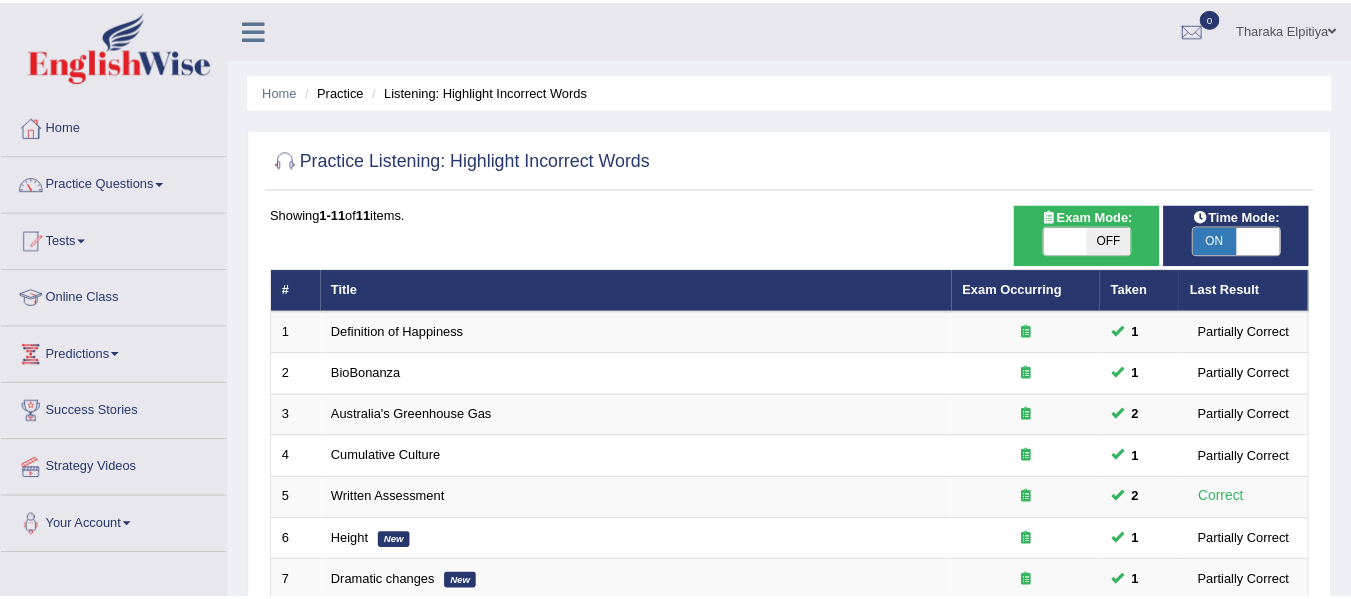 scroll, scrollTop: 416, scrollLeft: 0, axis: vertical 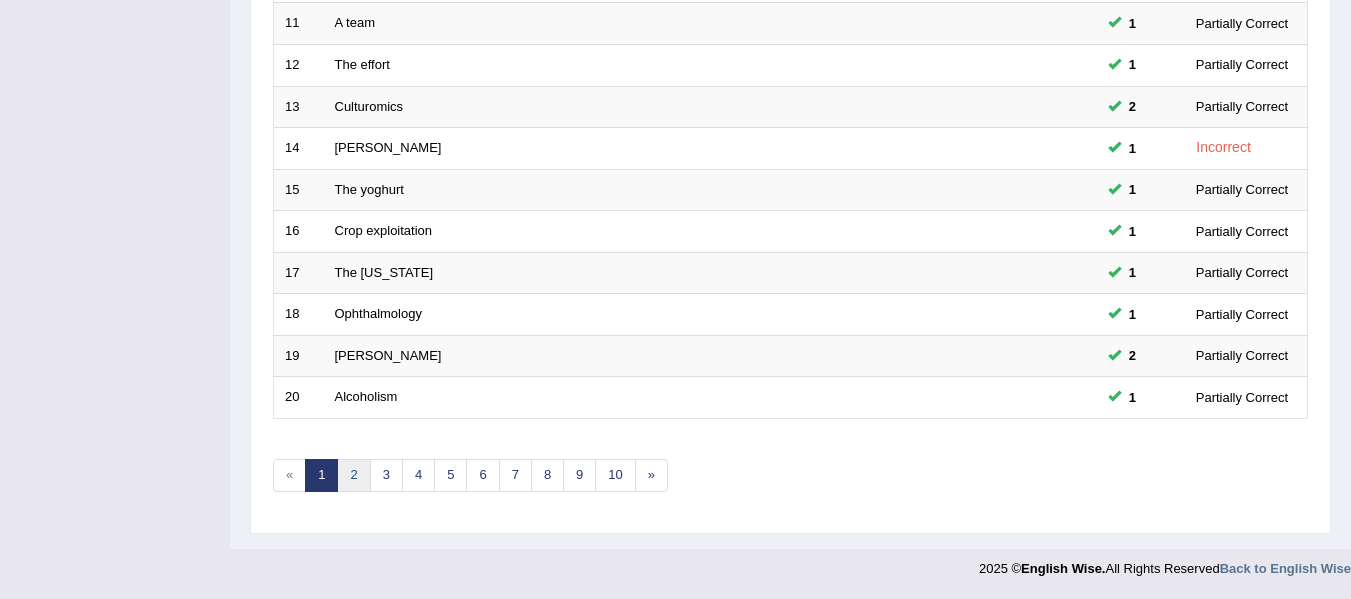 click on "2" at bounding box center [353, 475] 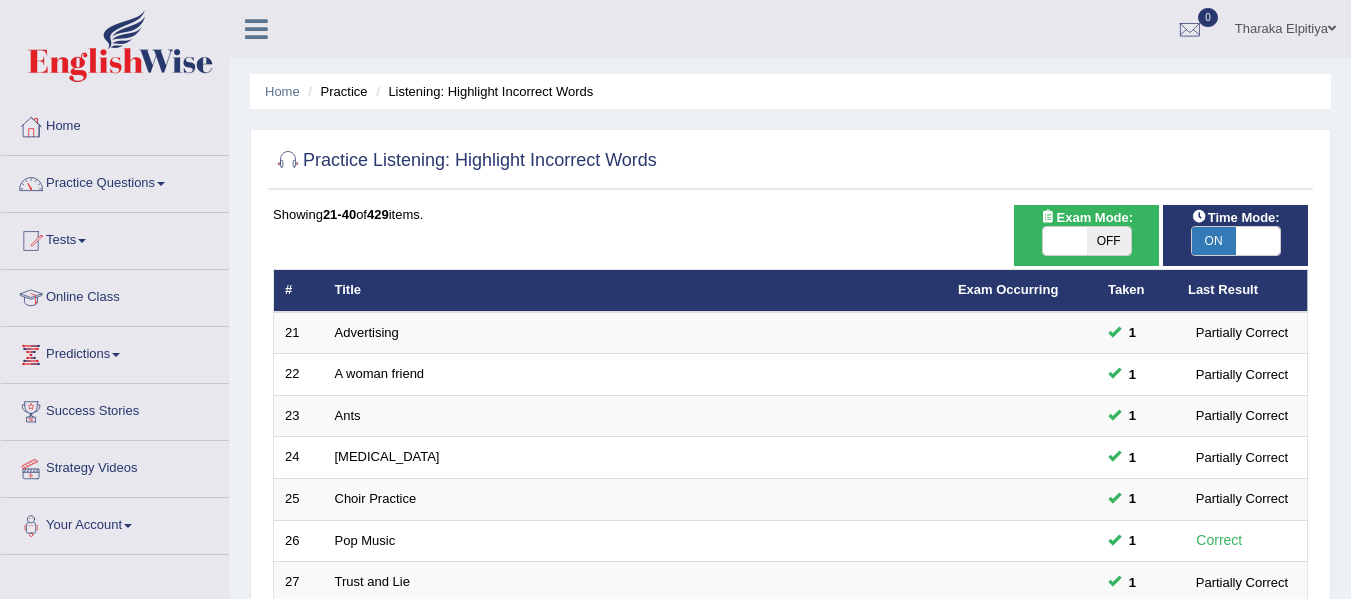 scroll, scrollTop: 600, scrollLeft: 0, axis: vertical 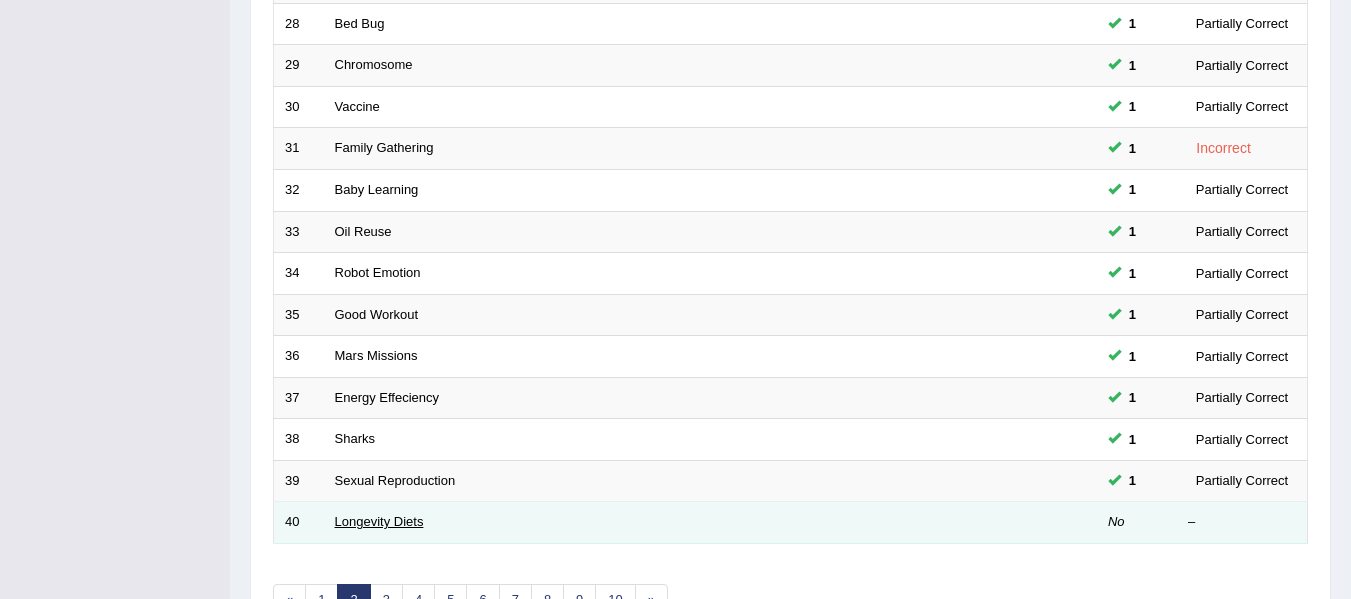 click on "Longevity Diets" at bounding box center (379, 521) 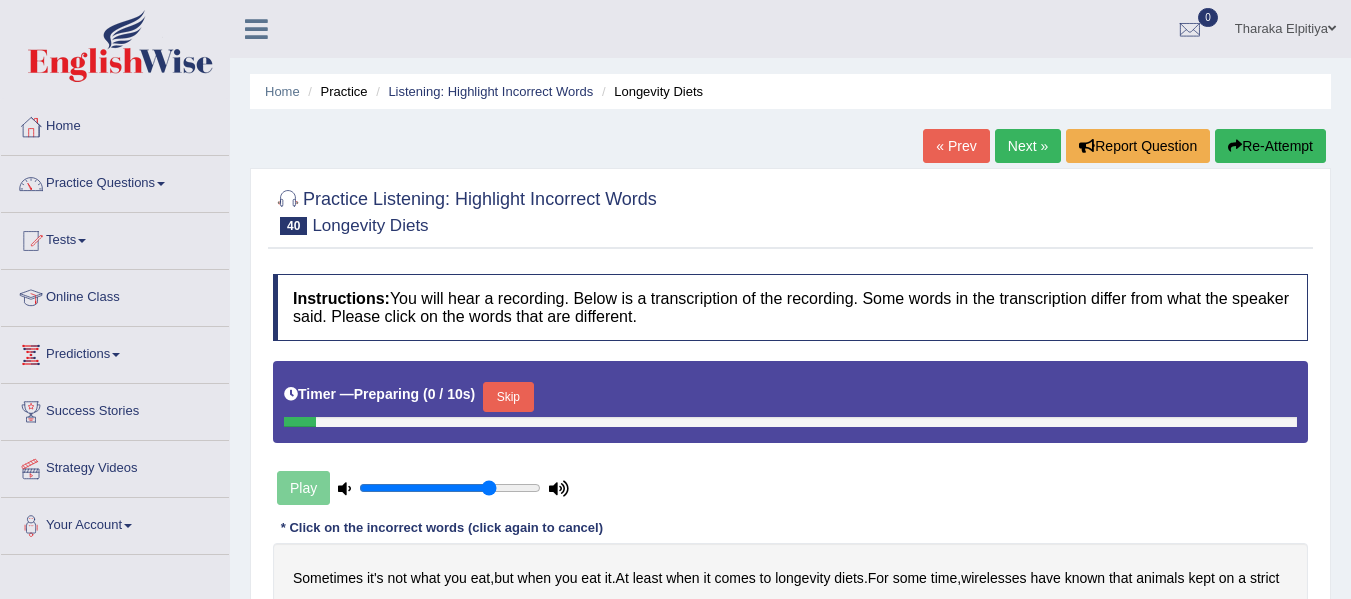 scroll, scrollTop: 0, scrollLeft: 0, axis: both 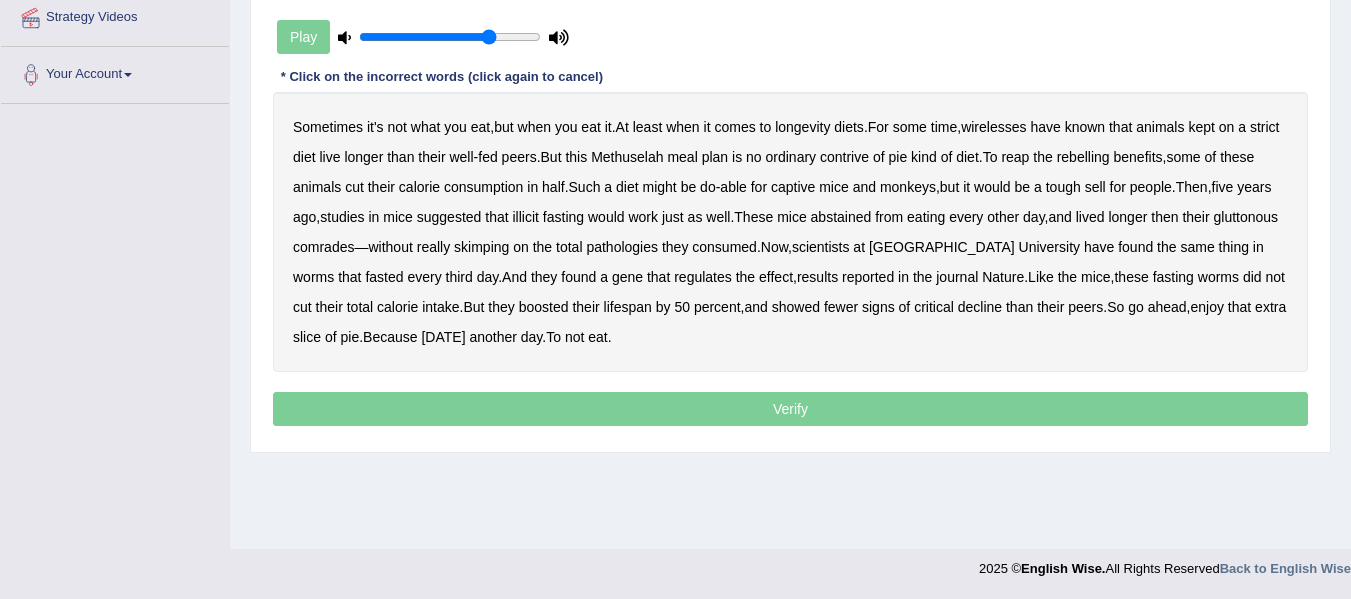 click on "Sometimes   it's   not   what   you   eat ,  but   when   you   eat   it .  At   least   when   it   comes   to   longevity   diets .  For   some   time ,  wirelesses   have   known   that   animals   kept   on   a   strict   diet   live   longer   than   their   well - fed   peers .  But   this   Methuselah   meal   plan   is   no   ordinary   contrive   of   pie   kind   of   diet .  To   reap   the   rebelling   benefits ,  some   of   these   animals   cut   their   calorie   consumption   in   half .  Such   a   diet   might   be   do - able   for   captive   mice   and   monkeys ,  but   it   would   be   a   tough   sell   for   people .  Then ,  five   years   ago ,  studies   in   mice   suggested   that   illicit   fasting   would   work   just   as   well .  These   mice   abstained   from   eating   every   other   day ,  and   lived   longer   then   their   gluttonous   comrades — without   really   skimping   on   the   total   pathologies   they   consumed .  Now ,  scientists   at   Kyoto" at bounding box center (790, 232) 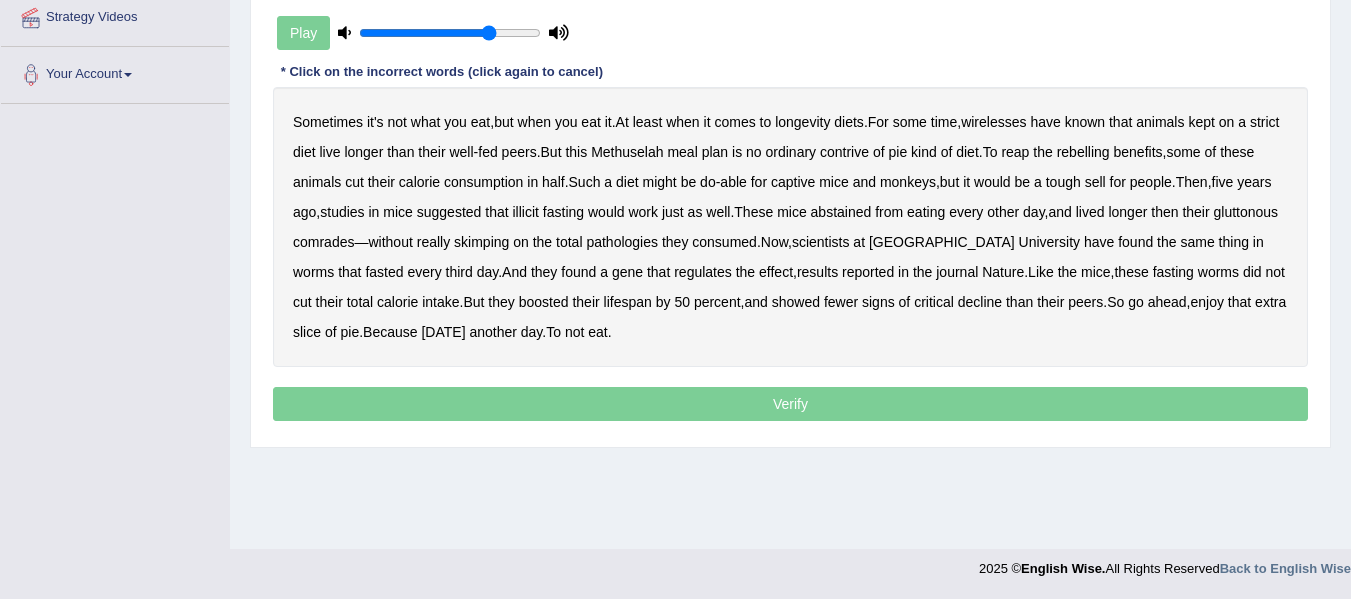 drag, startPoint x: 1013, startPoint y: 123, endPoint x: 1025, endPoint y: 124, distance: 12.0415945 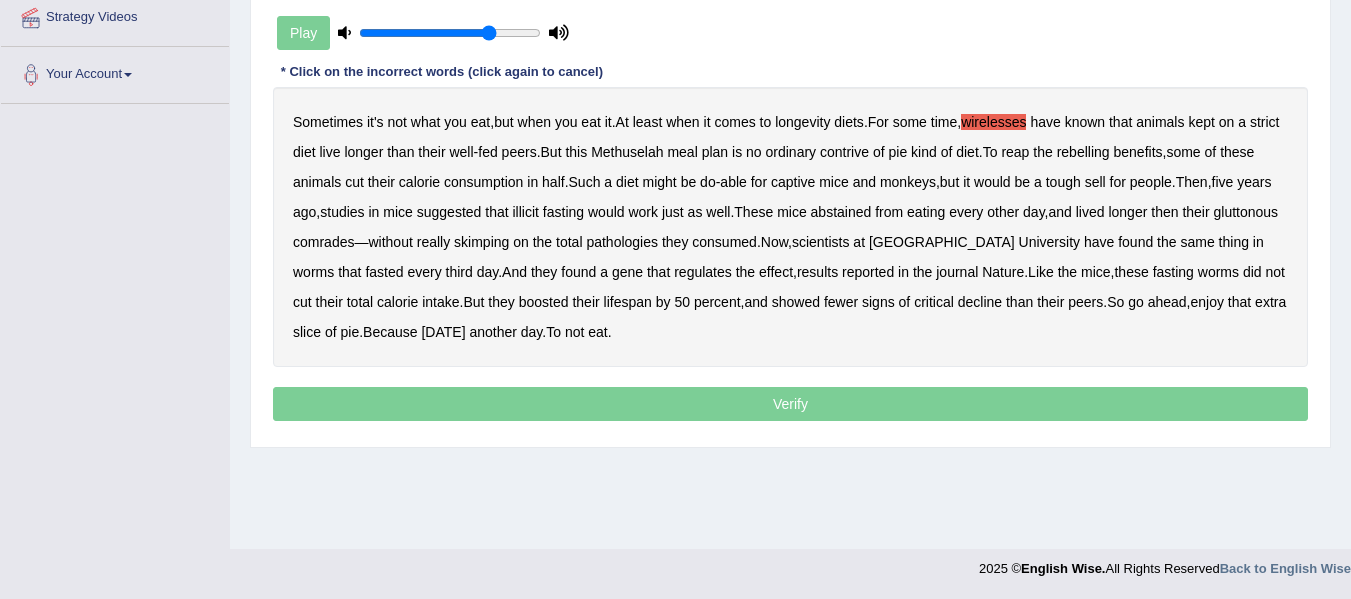 drag, startPoint x: 884, startPoint y: 153, endPoint x: 898, endPoint y: 154, distance: 14.035668 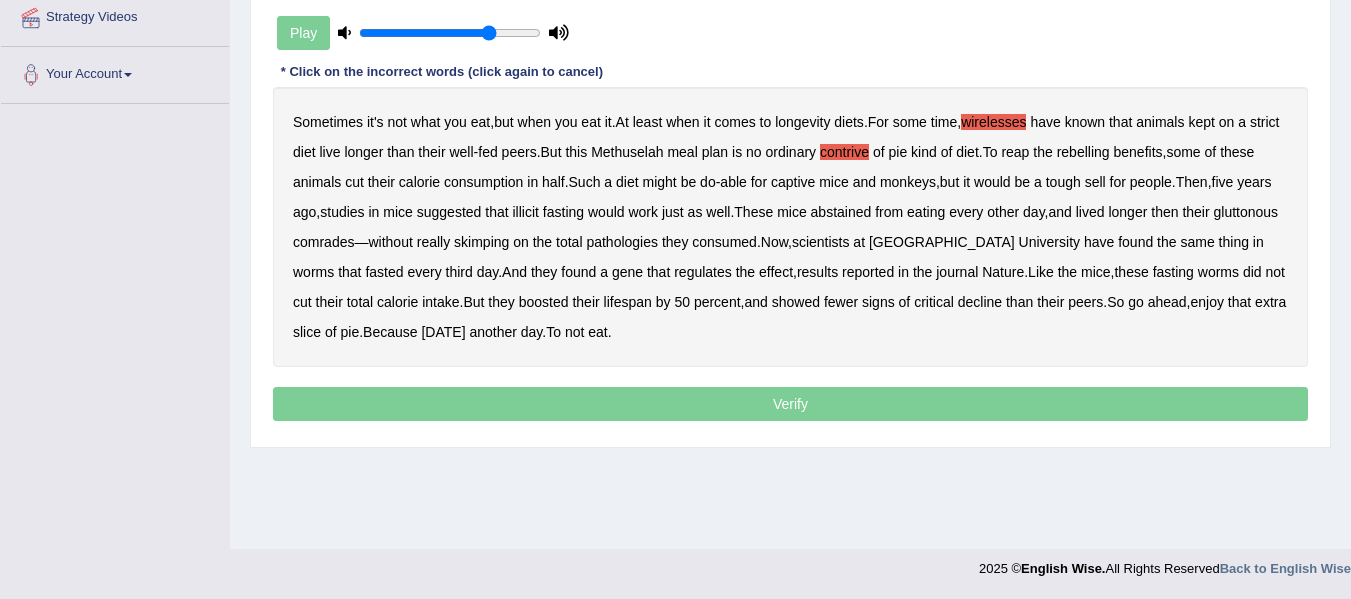 click on "illicit" at bounding box center [526, 212] 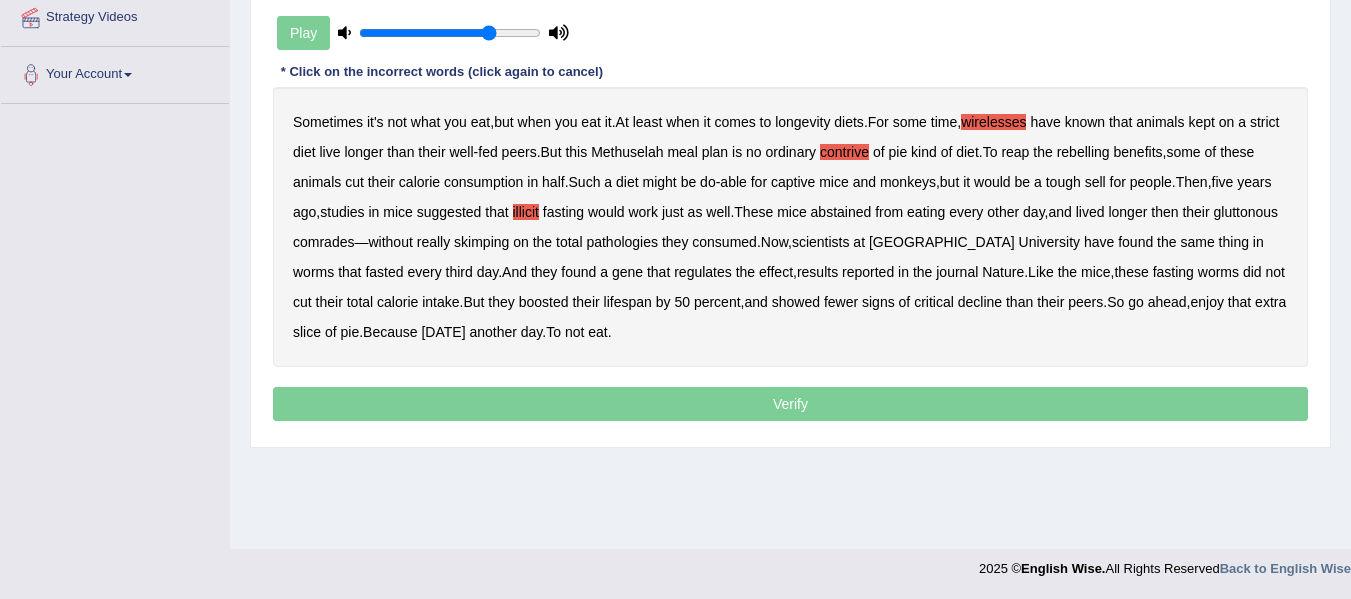 click on "pathologies" at bounding box center (622, 242) 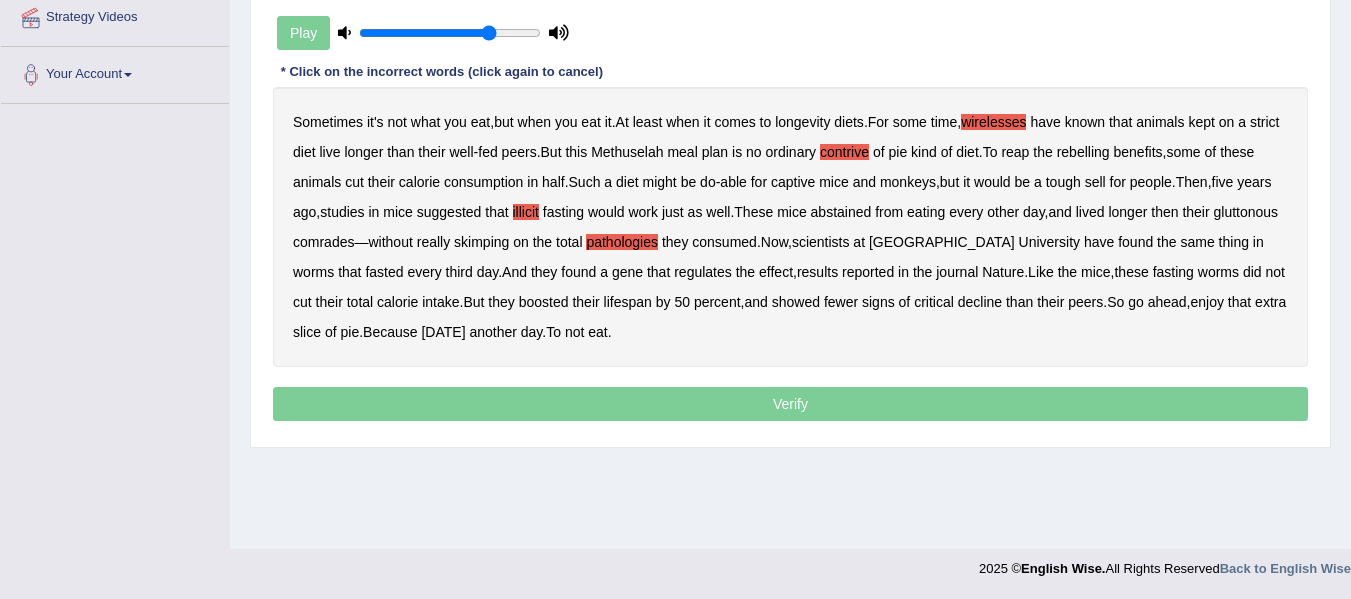 click on "critical" at bounding box center [934, 302] 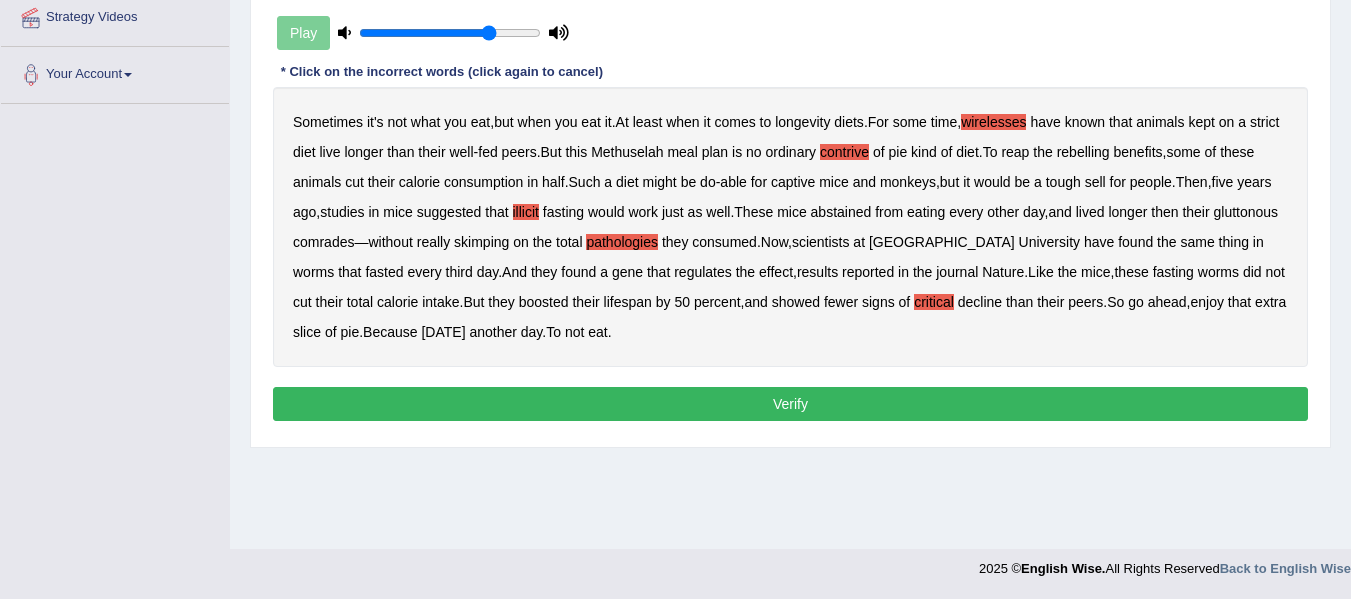 click on "Verify" at bounding box center (790, 404) 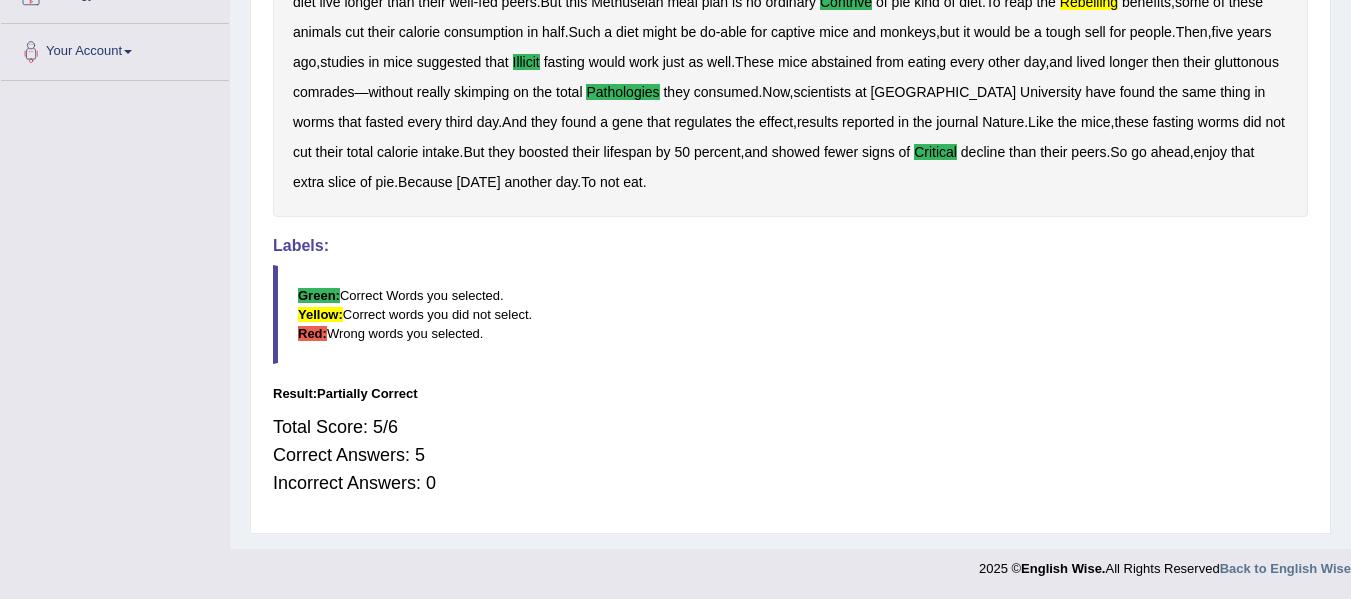 scroll, scrollTop: 0, scrollLeft: 0, axis: both 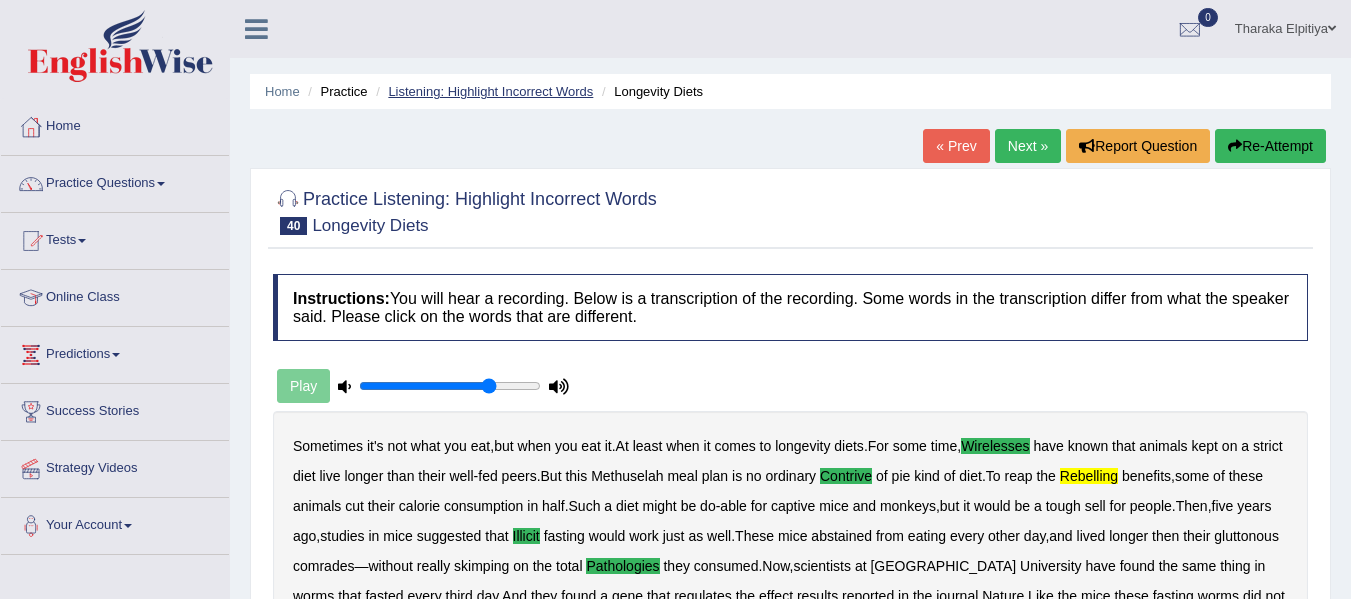 click on "Listening: Highlight Incorrect Words" at bounding box center [490, 91] 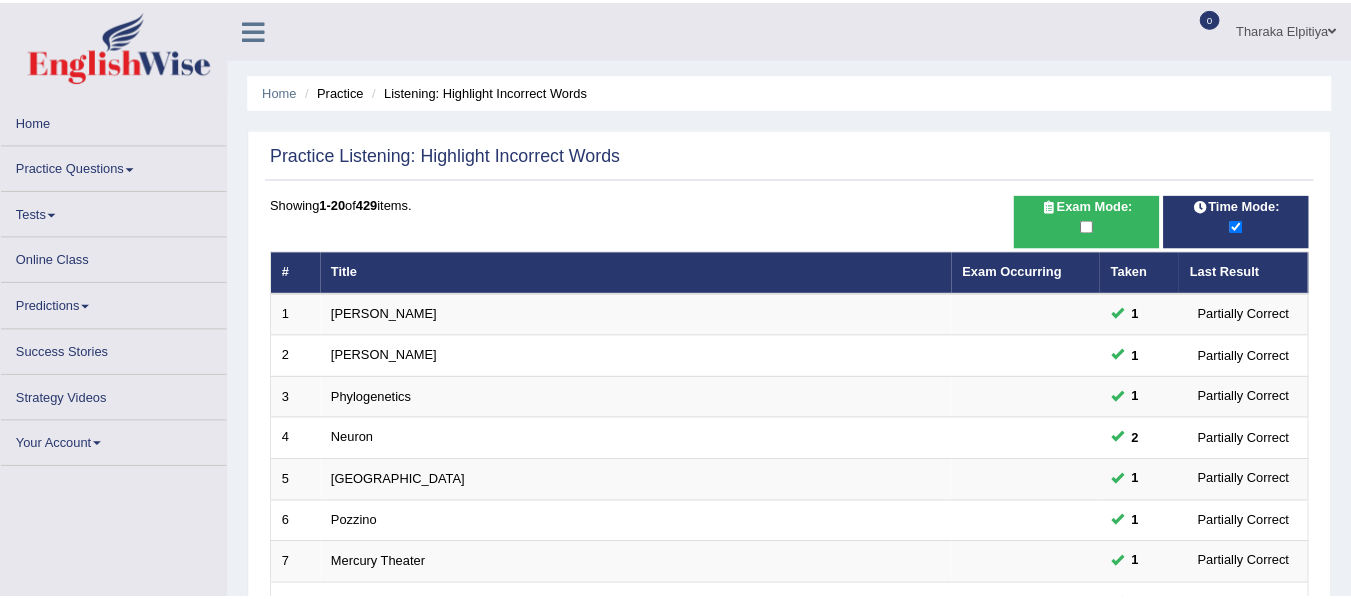 scroll, scrollTop: 0, scrollLeft: 0, axis: both 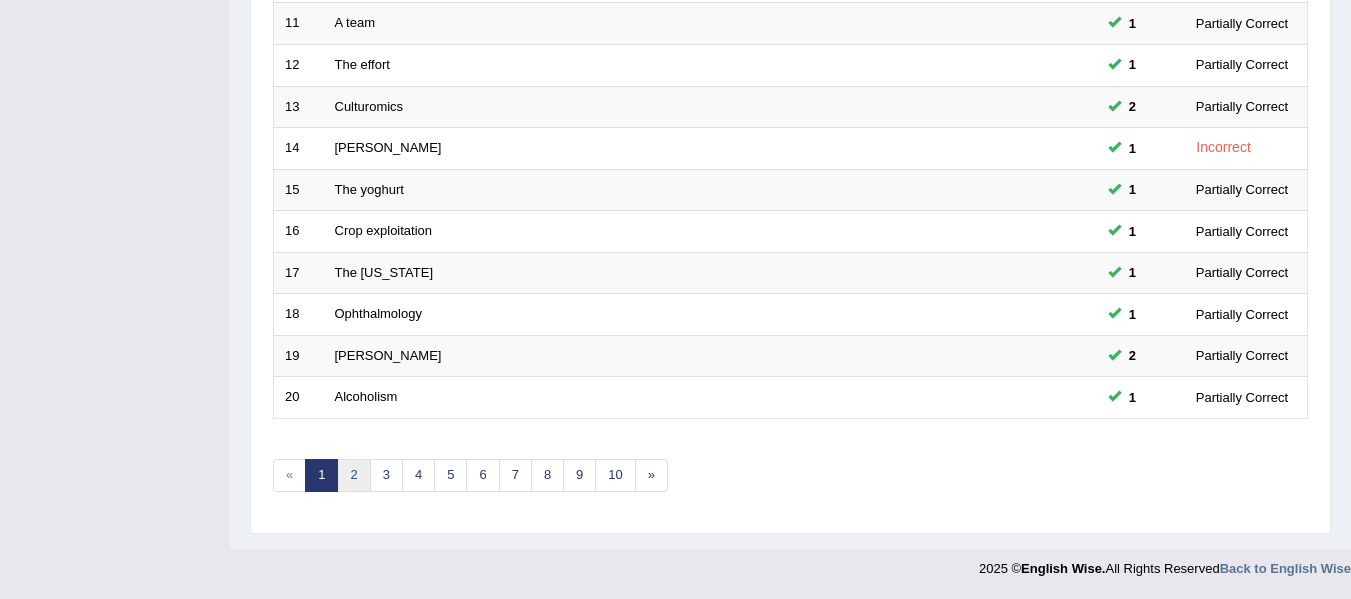 click on "2" at bounding box center [353, 475] 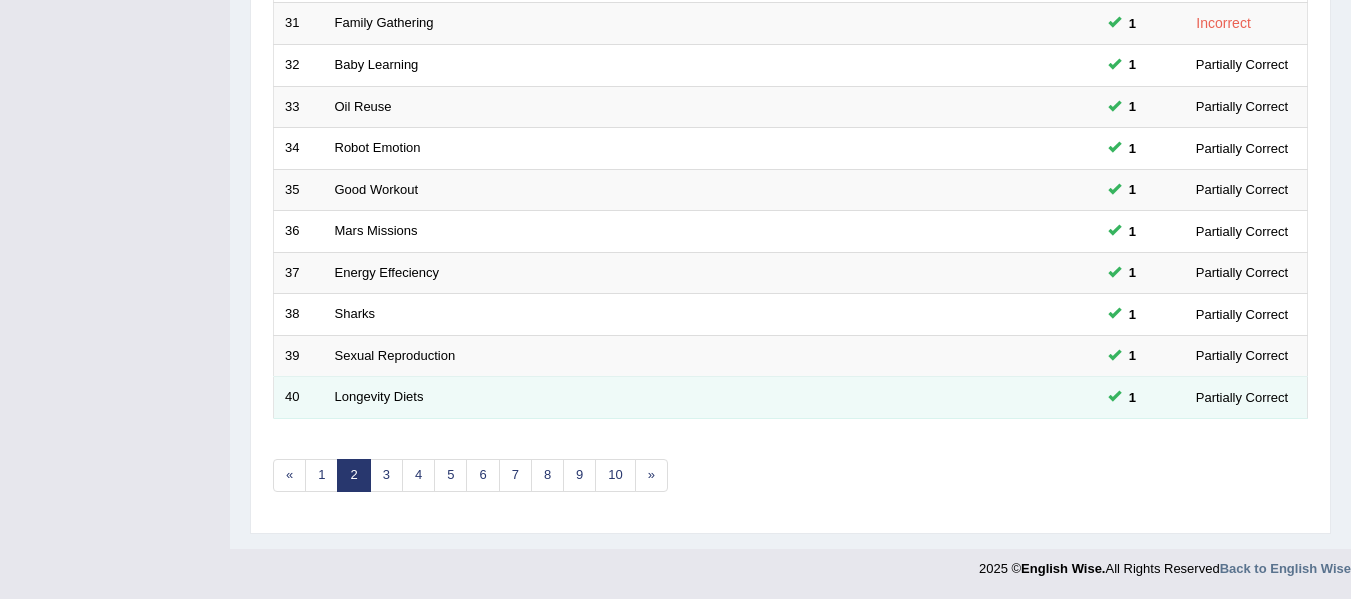 scroll, scrollTop: 725, scrollLeft: 0, axis: vertical 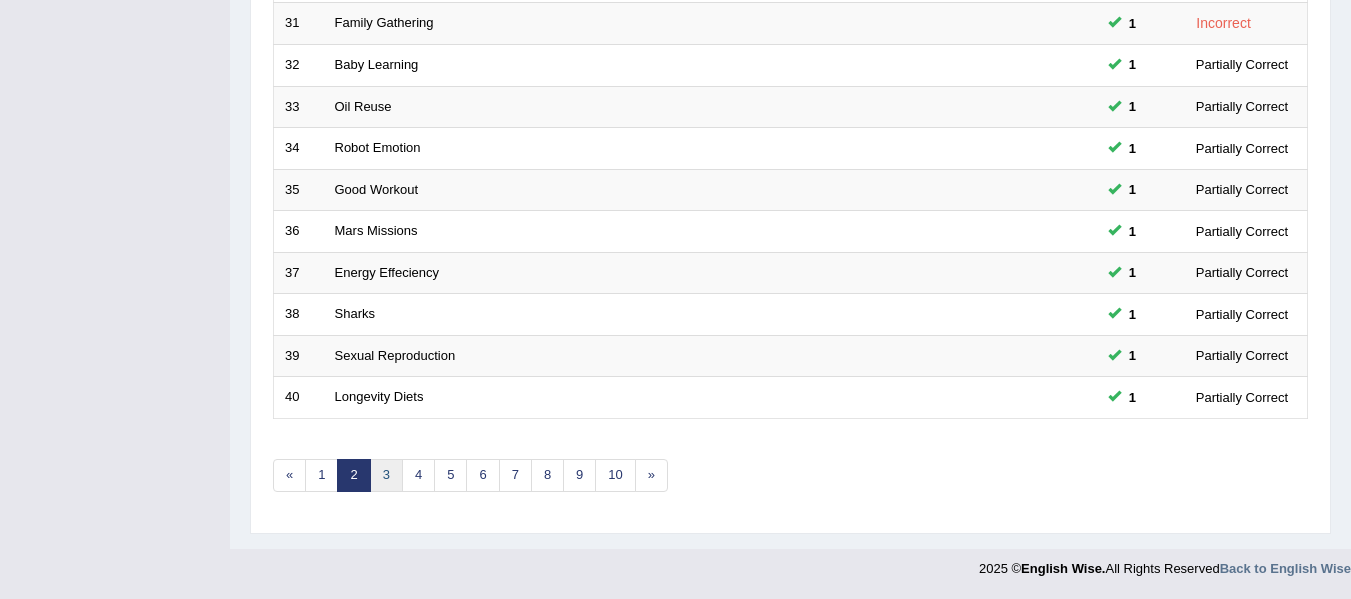 click on "3" at bounding box center (386, 475) 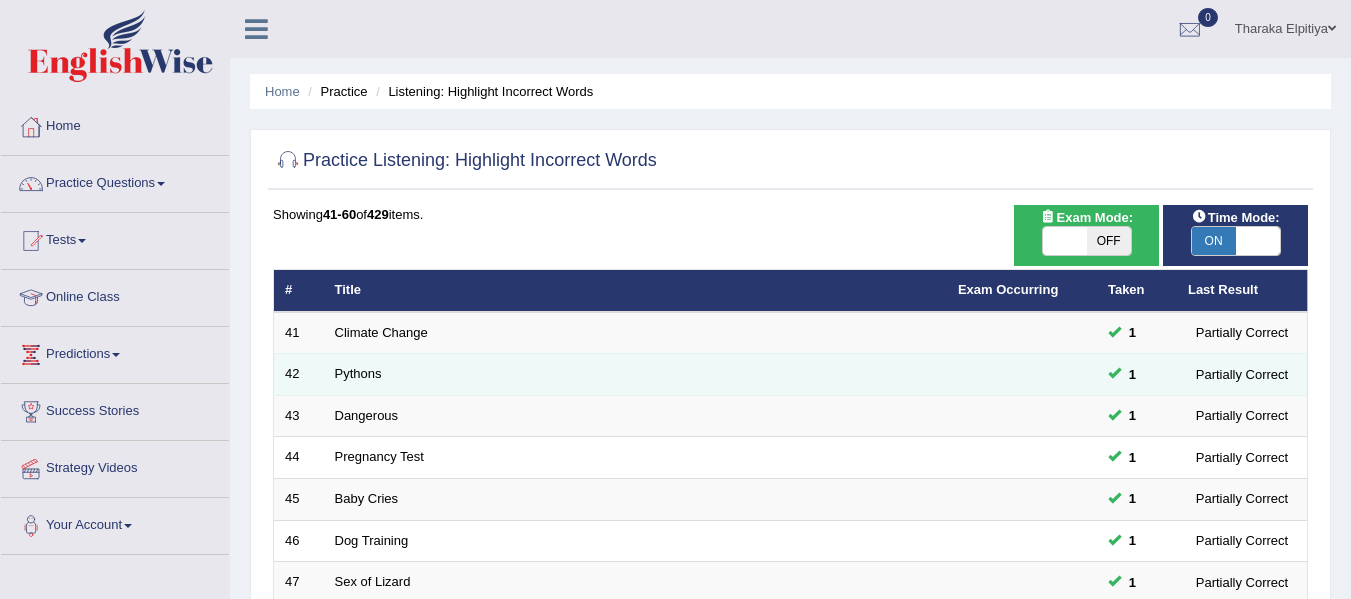 scroll, scrollTop: 241, scrollLeft: 0, axis: vertical 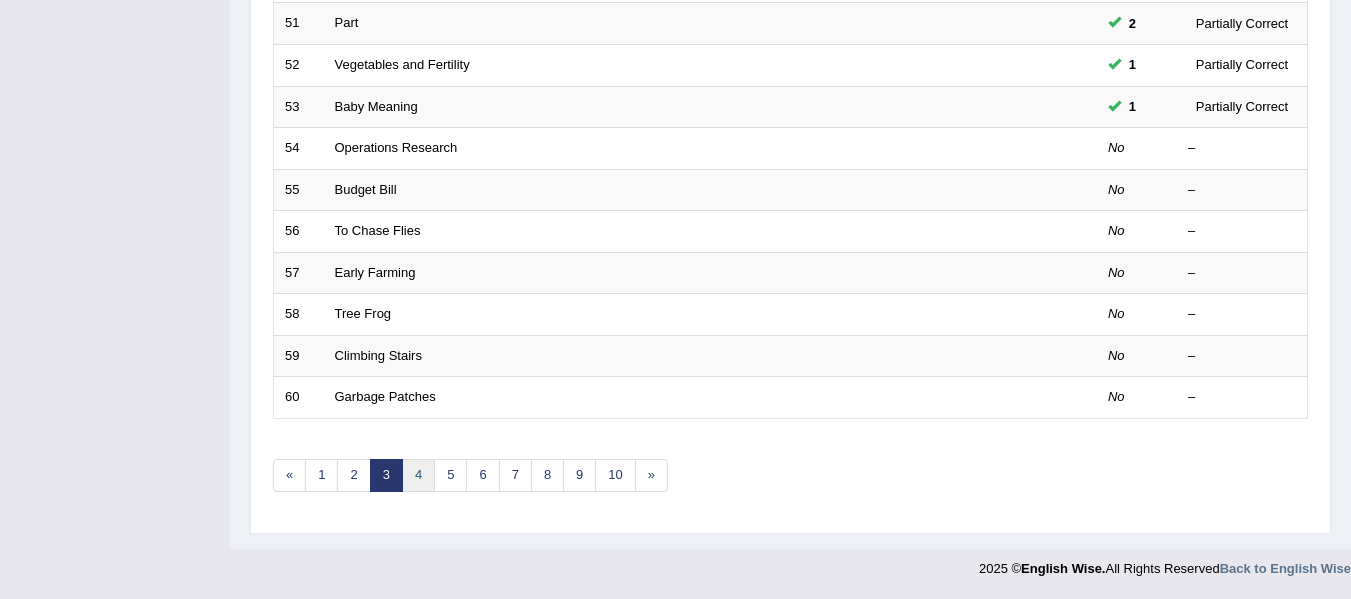 click on "4" at bounding box center (418, 475) 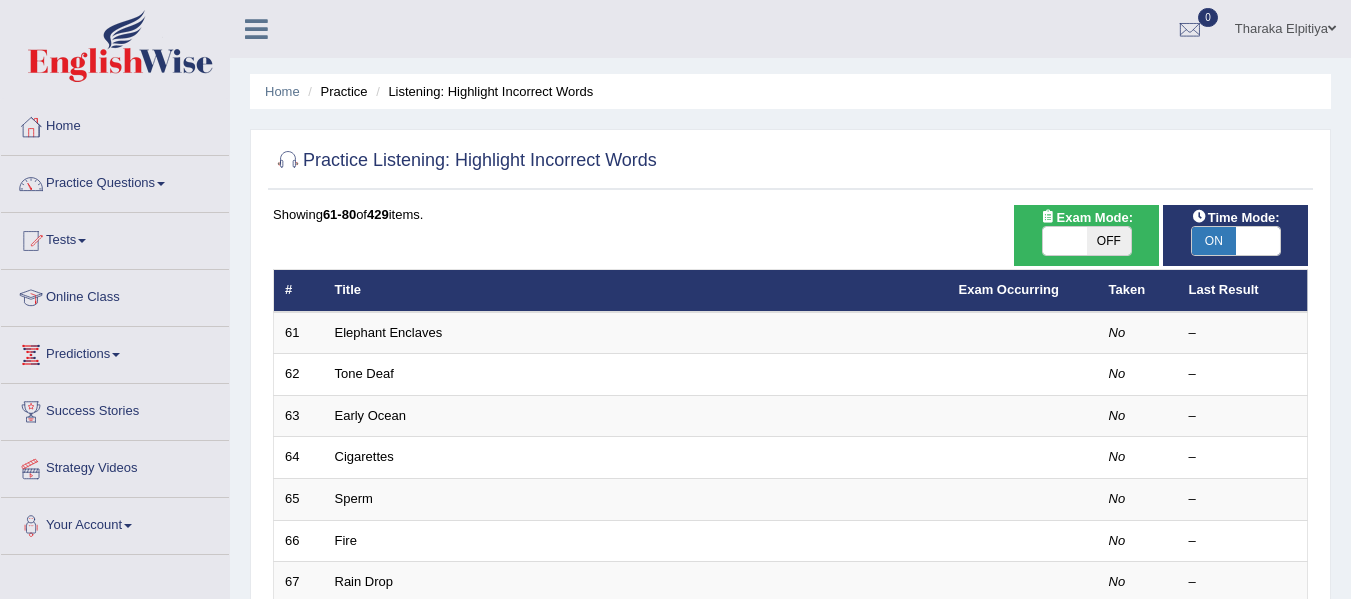 scroll, scrollTop: 0, scrollLeft: 0, axis: both 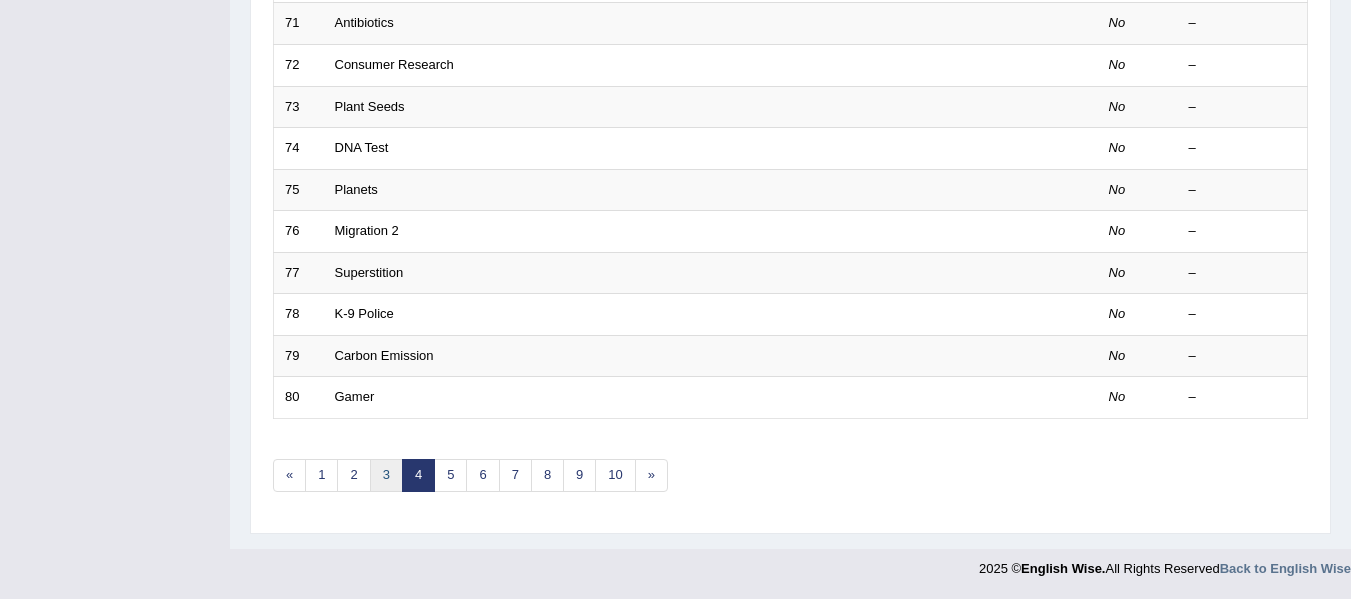 click on "3" at bounding box center [386, 475] 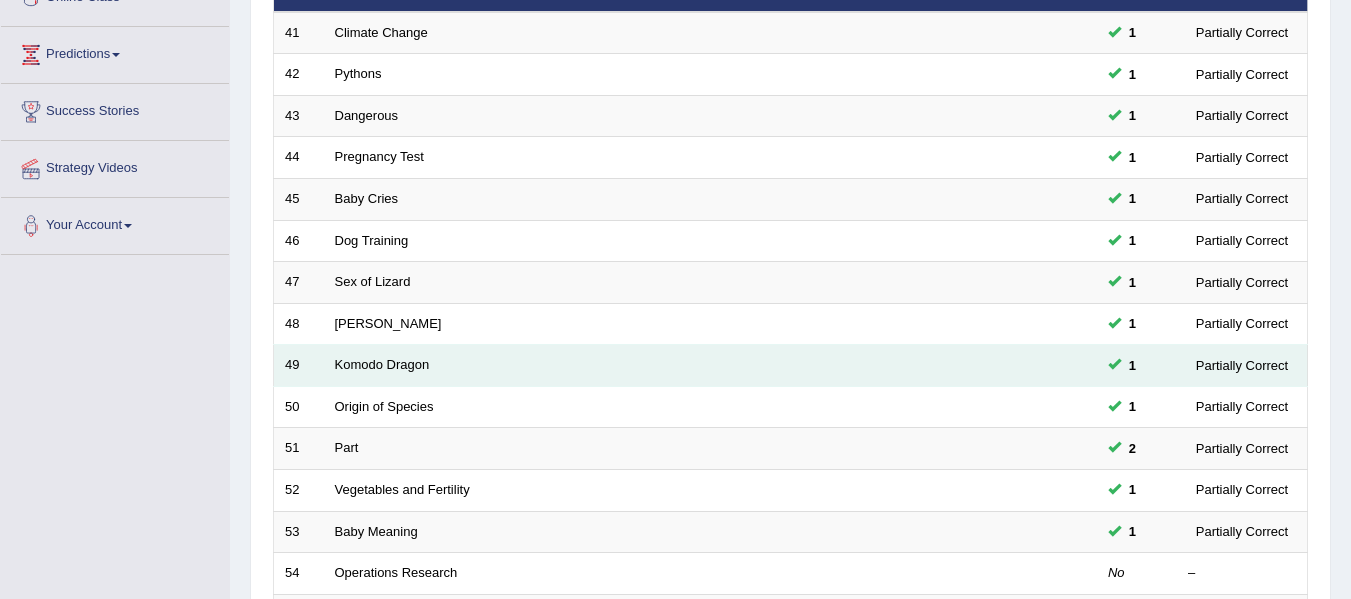 scroll, scrollTop: 300, scrollLeft: 0, axis: vertical 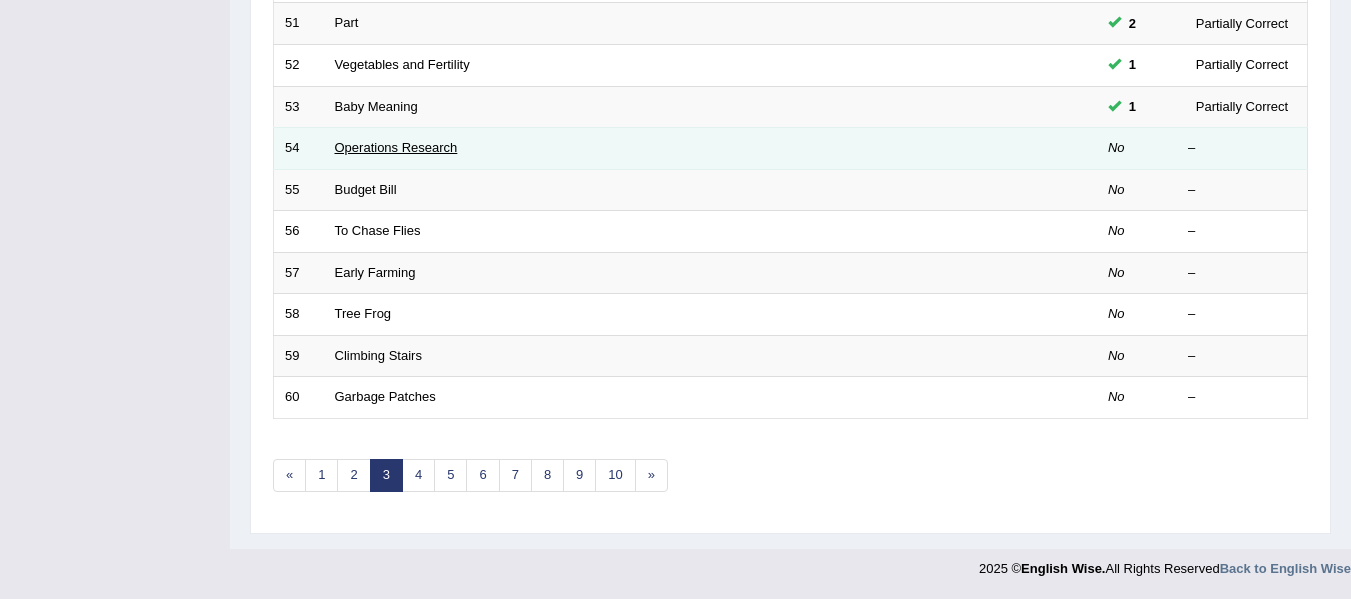 click on "Operations Research" at bounding box center (396, 147) 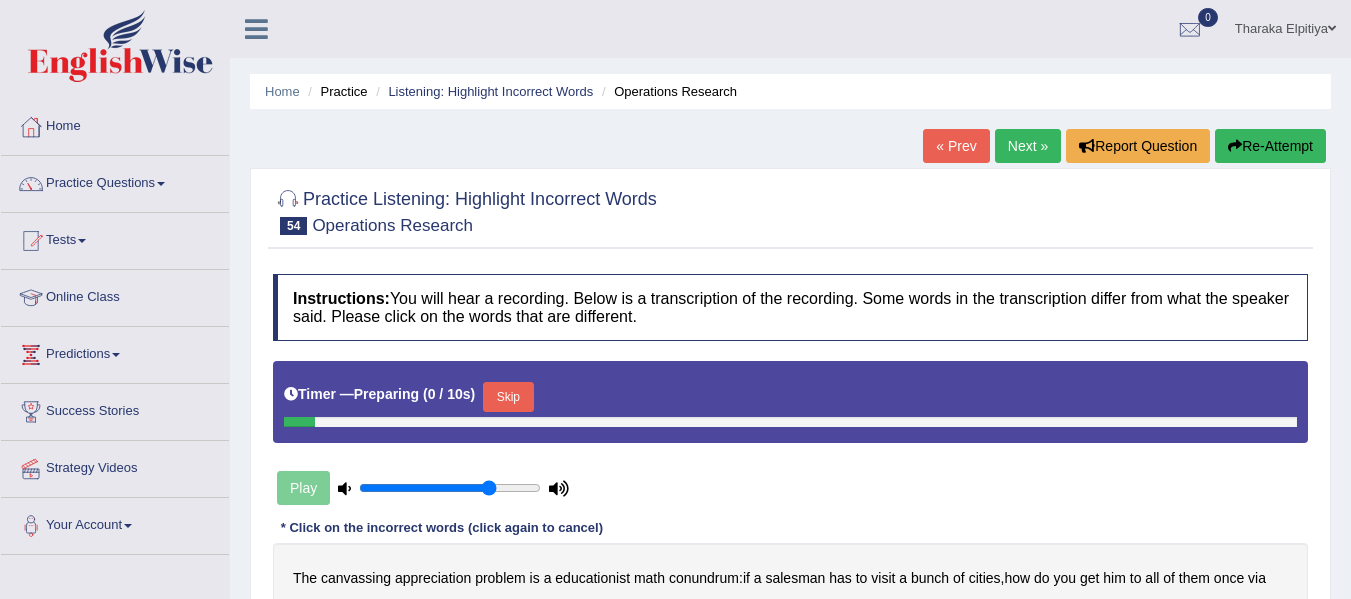 scroll, scrollTop: 376, scrollLeft: 0, axis: vertical 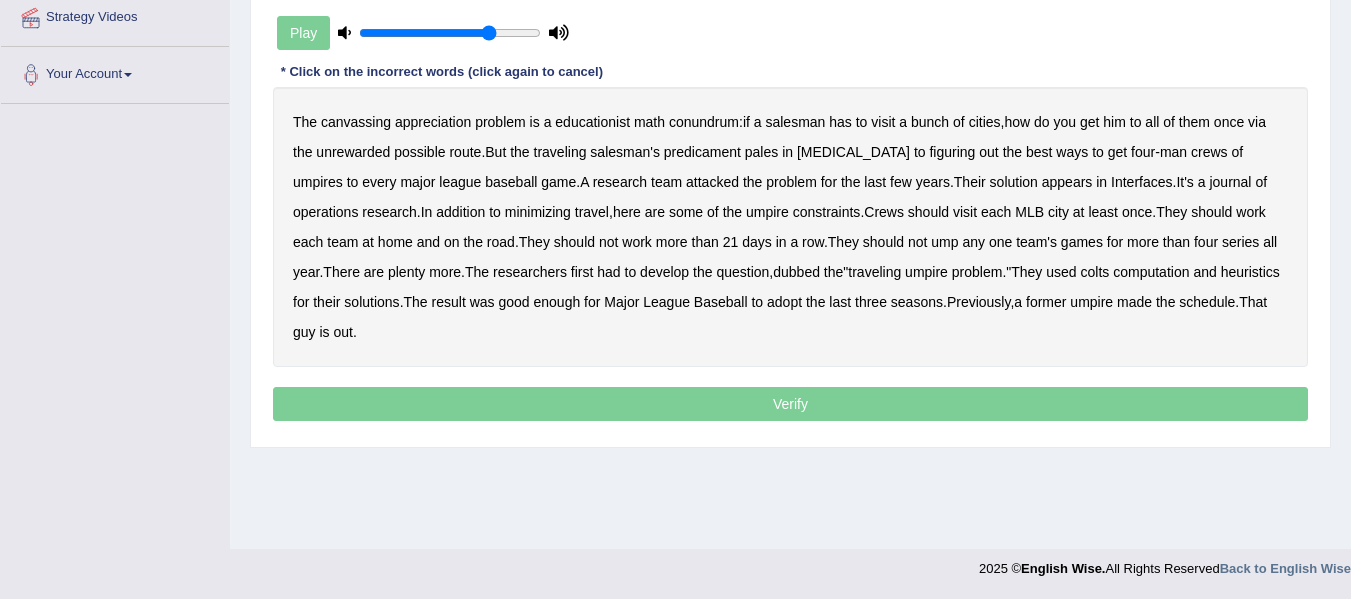 click on "canvassing" at bounding box center (356, 122) 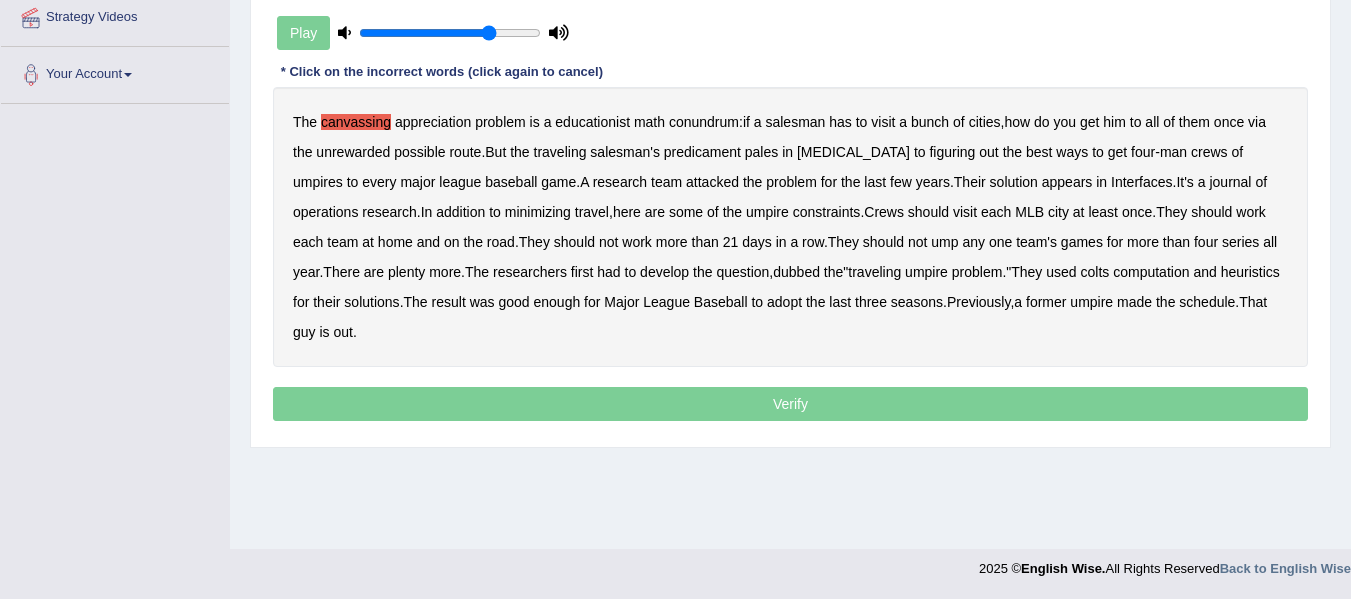 click on "educationist" at bounding box center [592, 122] 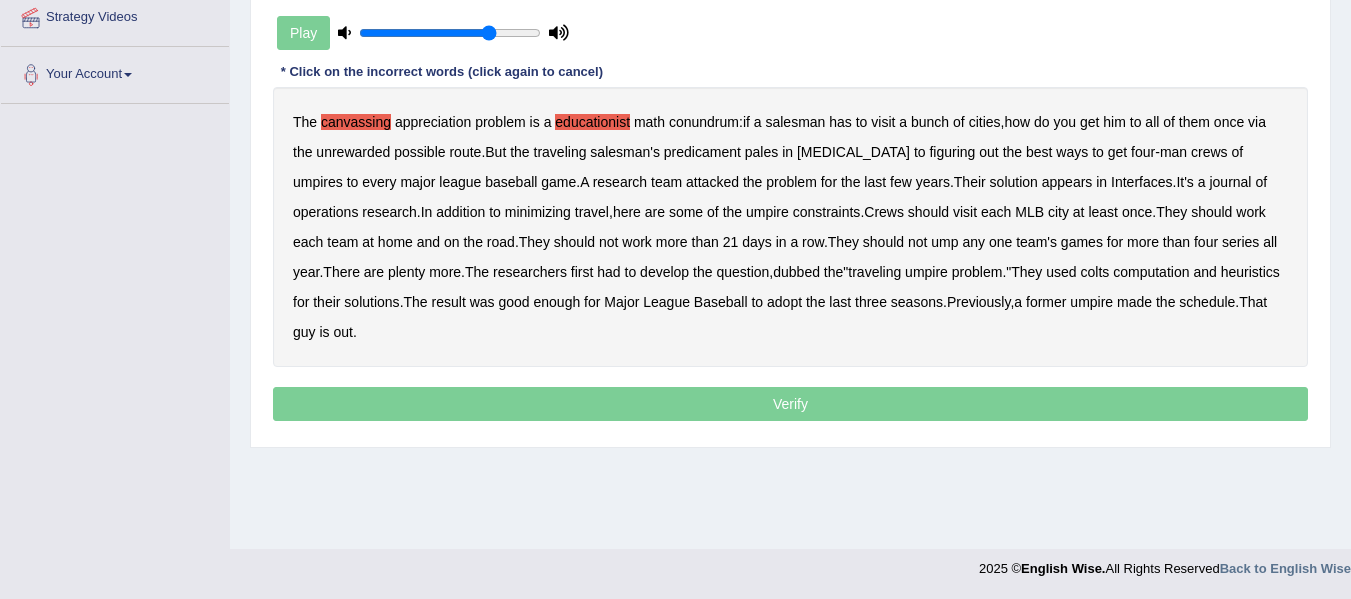 click on "colts" at bounding box center (1095, 272) 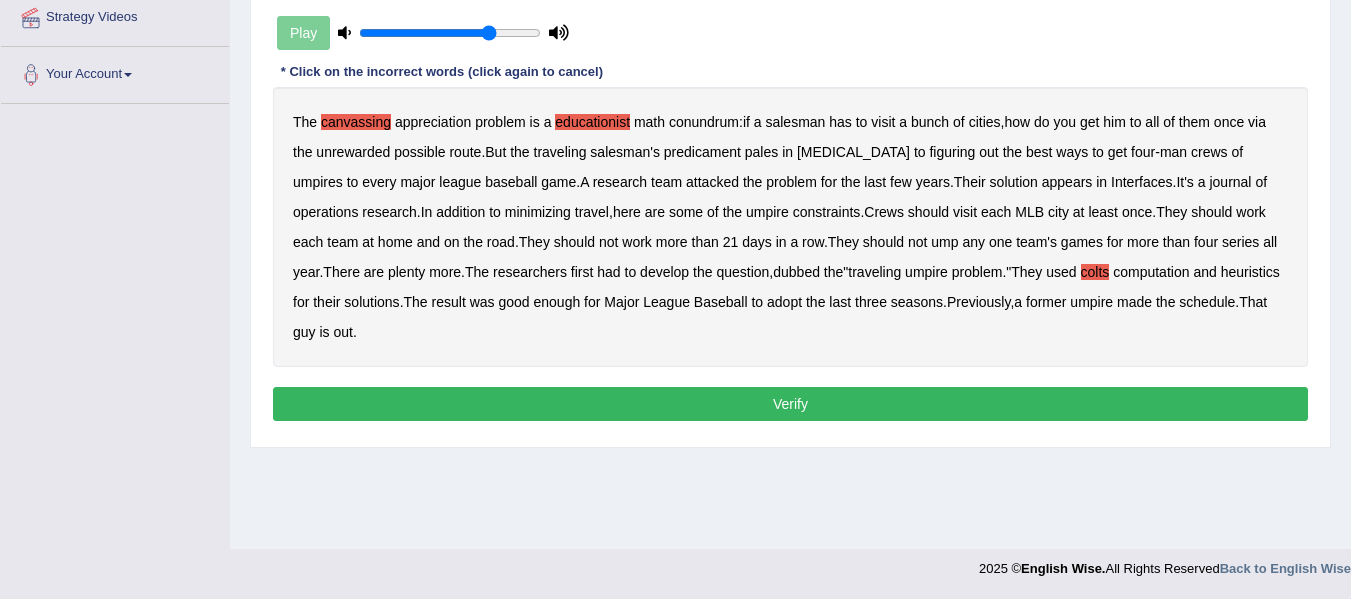 click on "Verify" at bounding box center [790, 404] 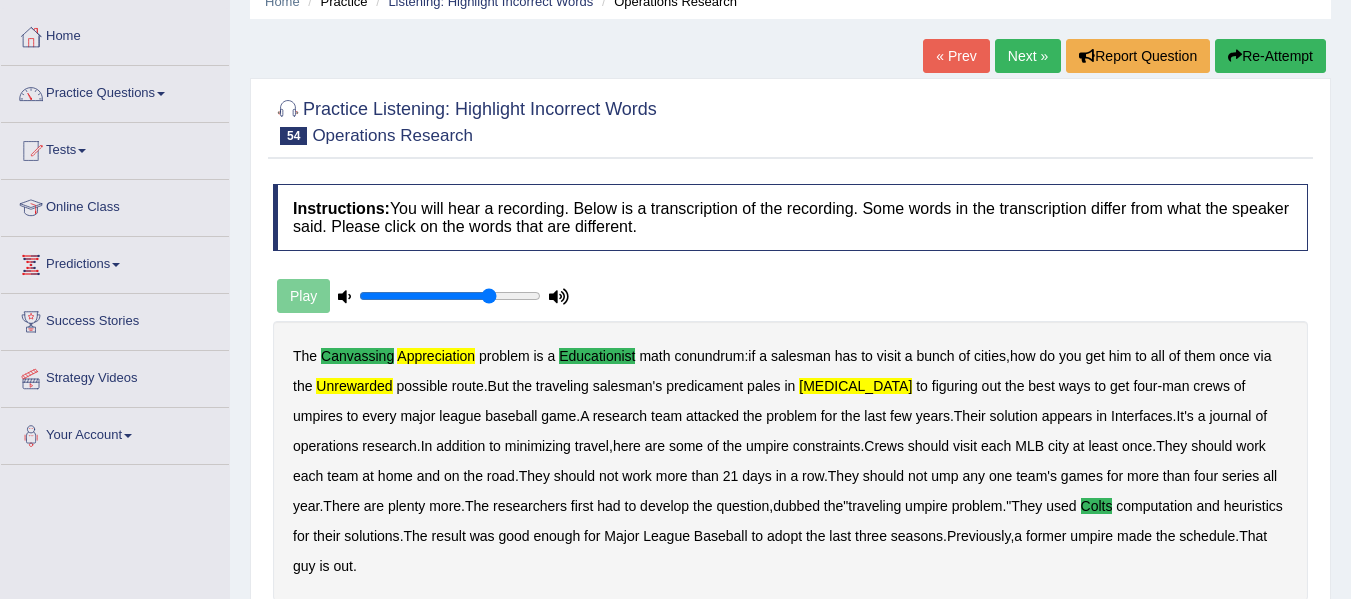 scroll, scrollTop: 0, scrollLeft: 0, axis: both 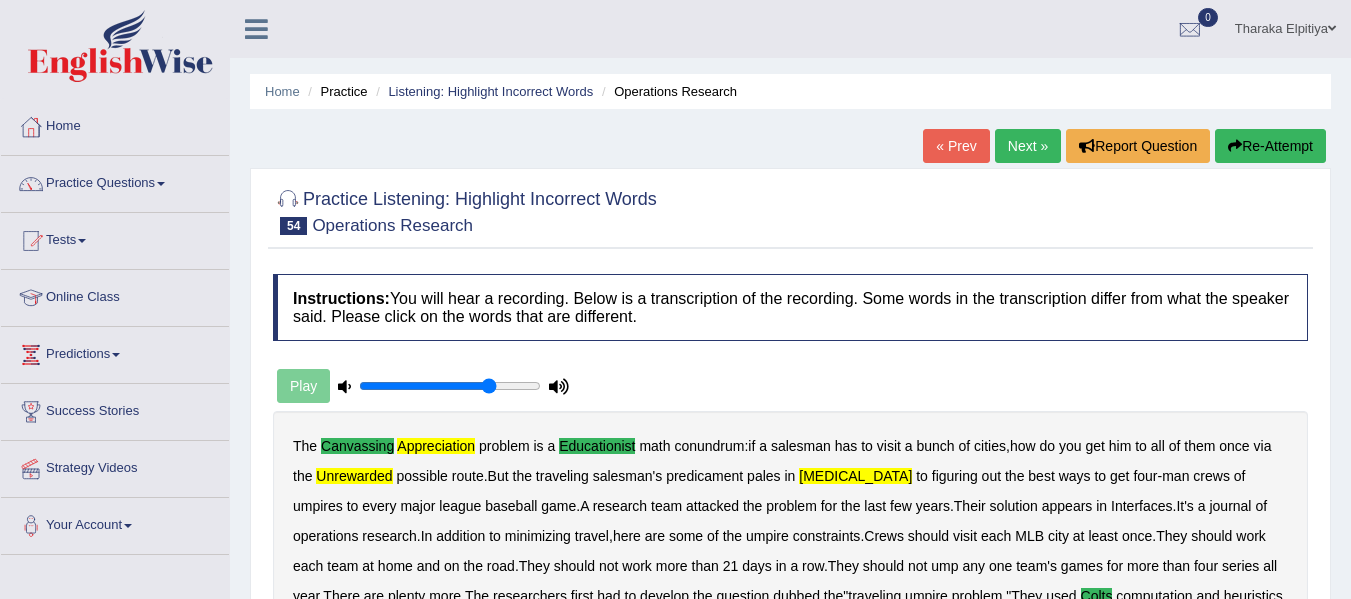 click on "« Prev Next »  Report Question  Re-Attempt" at bounding box center [1127, 148] 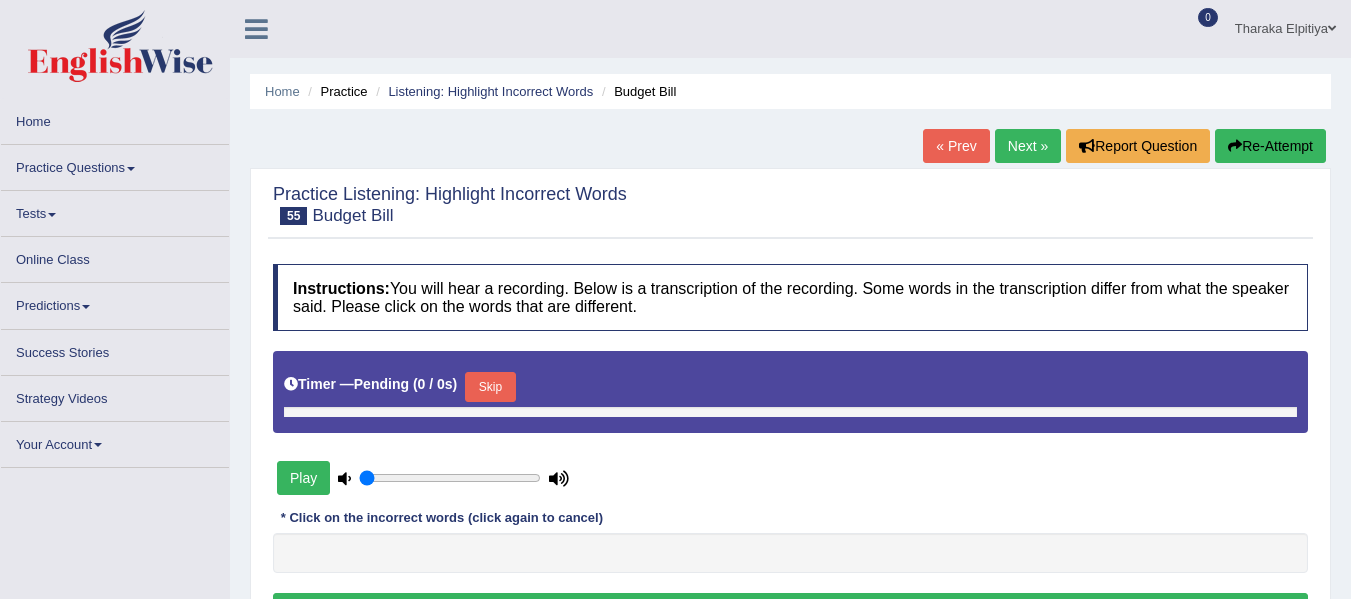 scroll, scrollTop: 451, scrollLeft: 0, axis: vertical 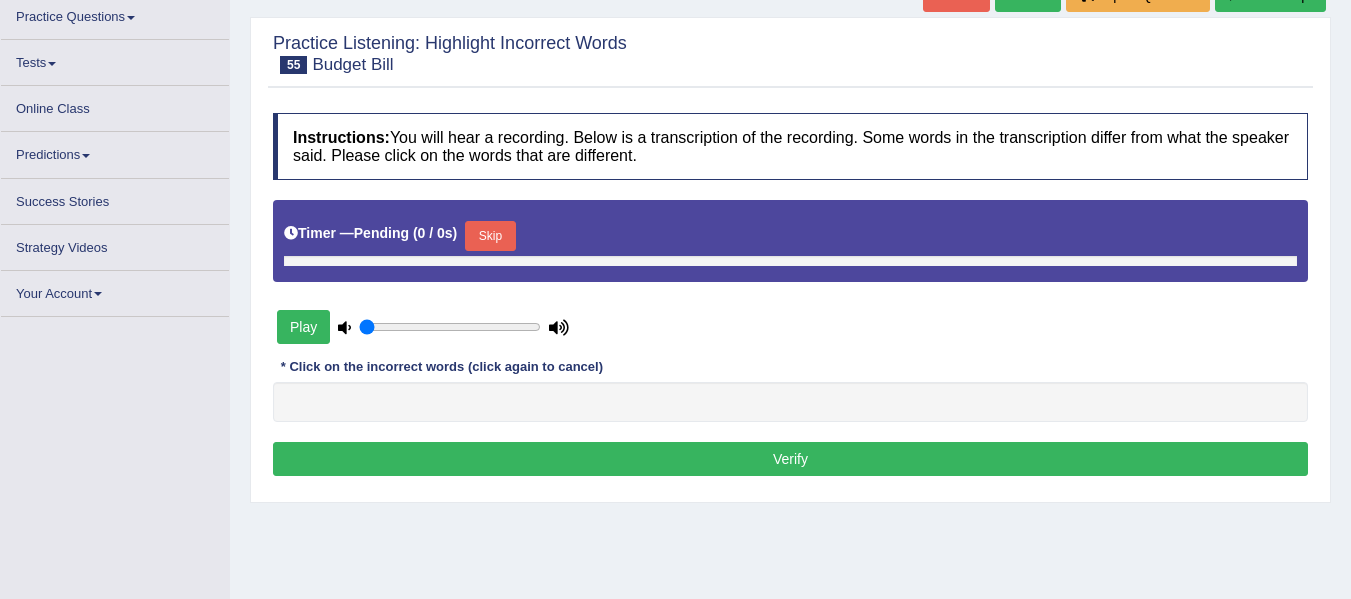 type on "0.75" 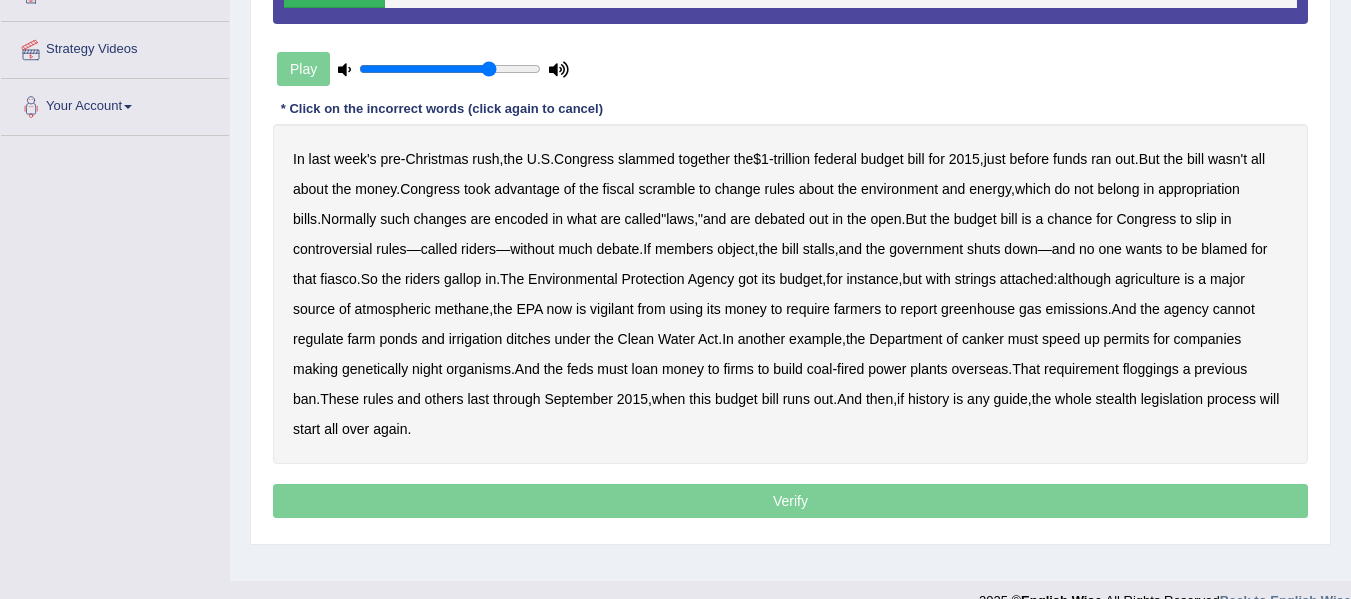 scroll, scrollTop: 451, scrollLeft: 0, axis: vertical 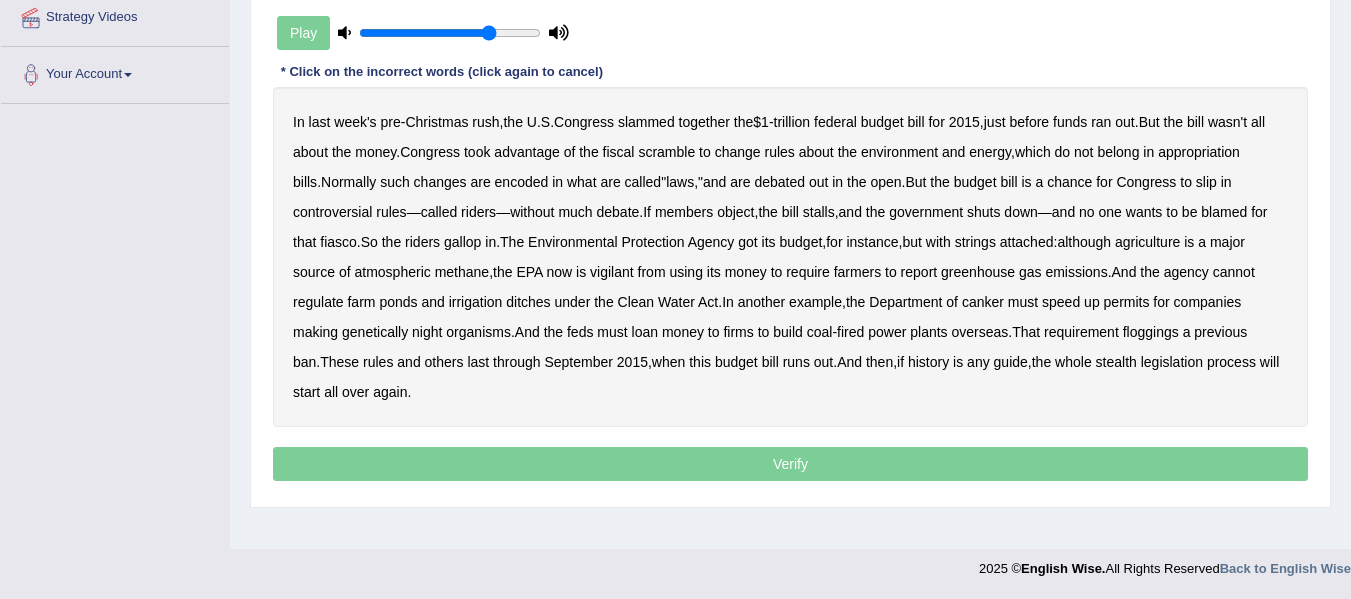 click on "federal" at bounding box center [835, 122] 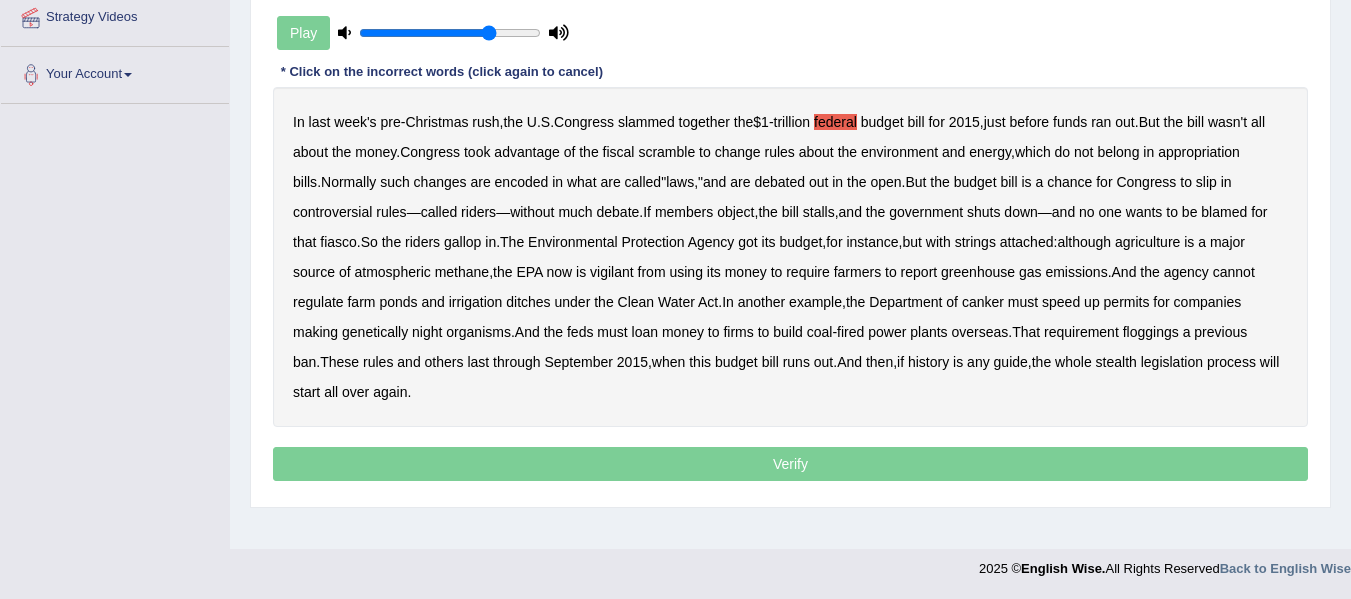 click on "Department" at bounding box center (905, 302) 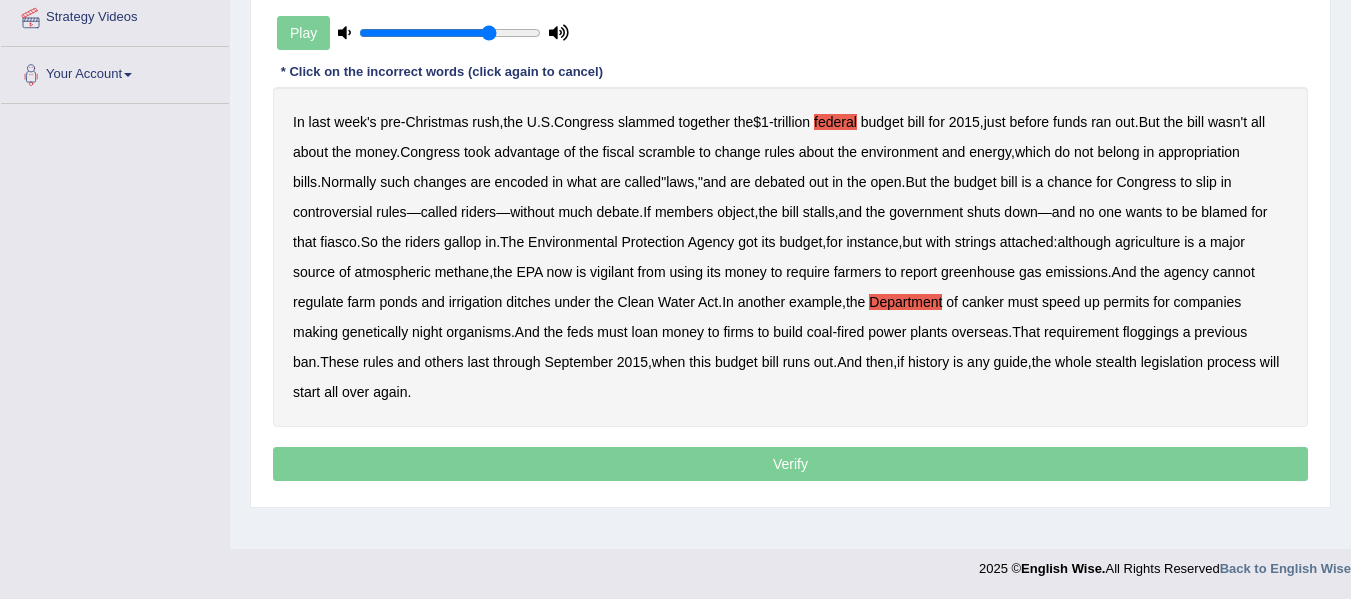 click on "Department" at bounding box center (905, 302) 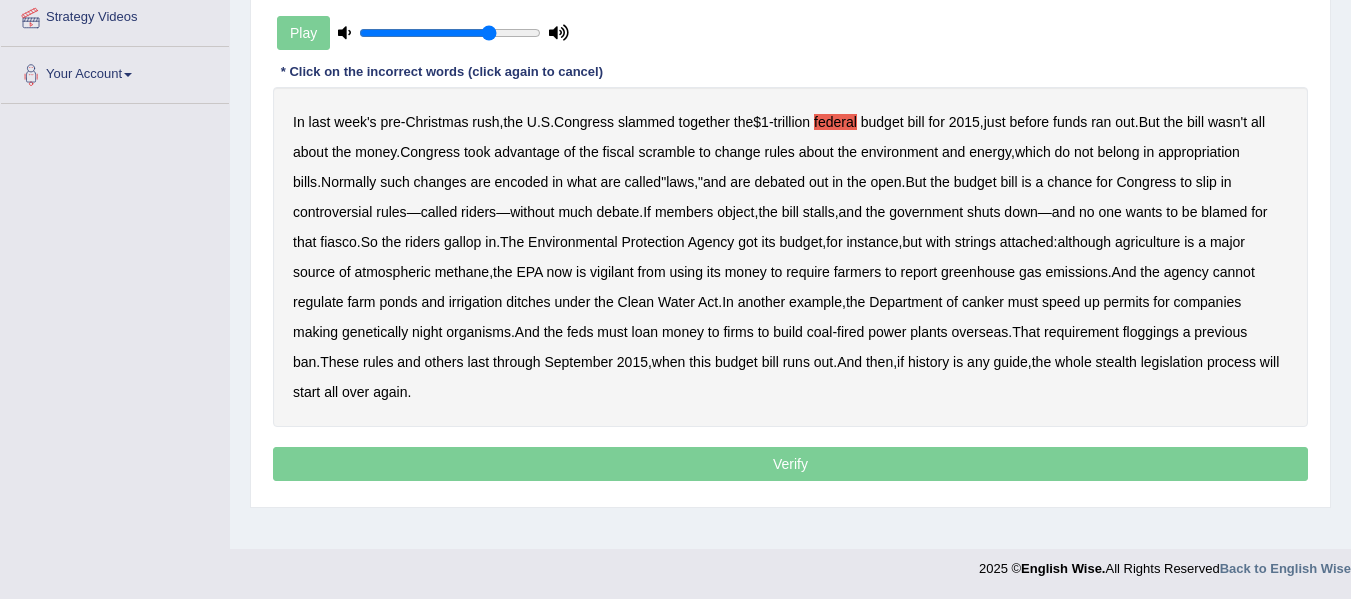 click on "canker" at bounding box center [983, 302] 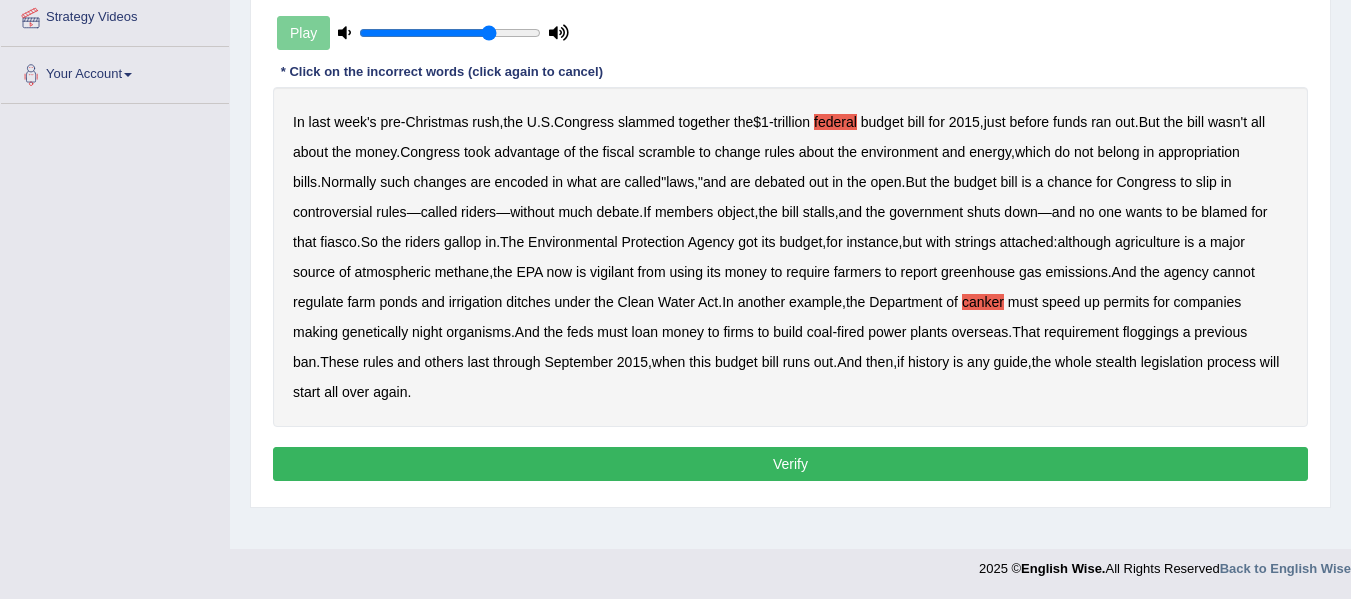 click on "Verify" at bounding box center [790, 464] 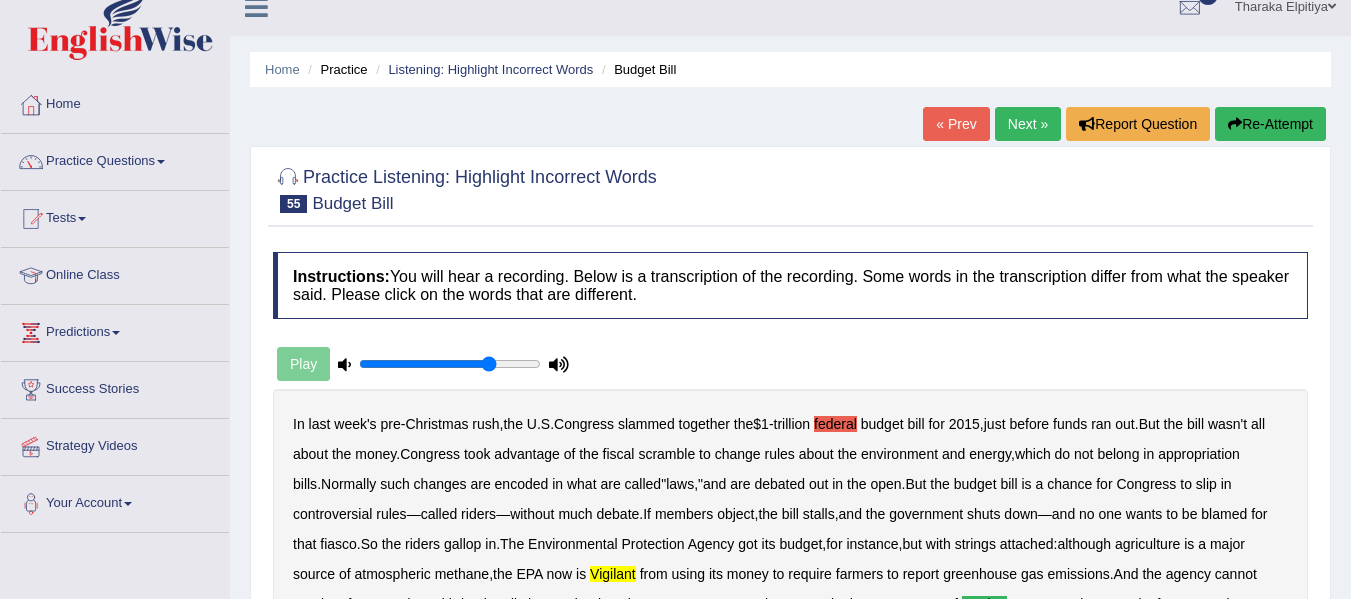 scroll, scrollTop: 0, scrollLeft: 0, axis: both 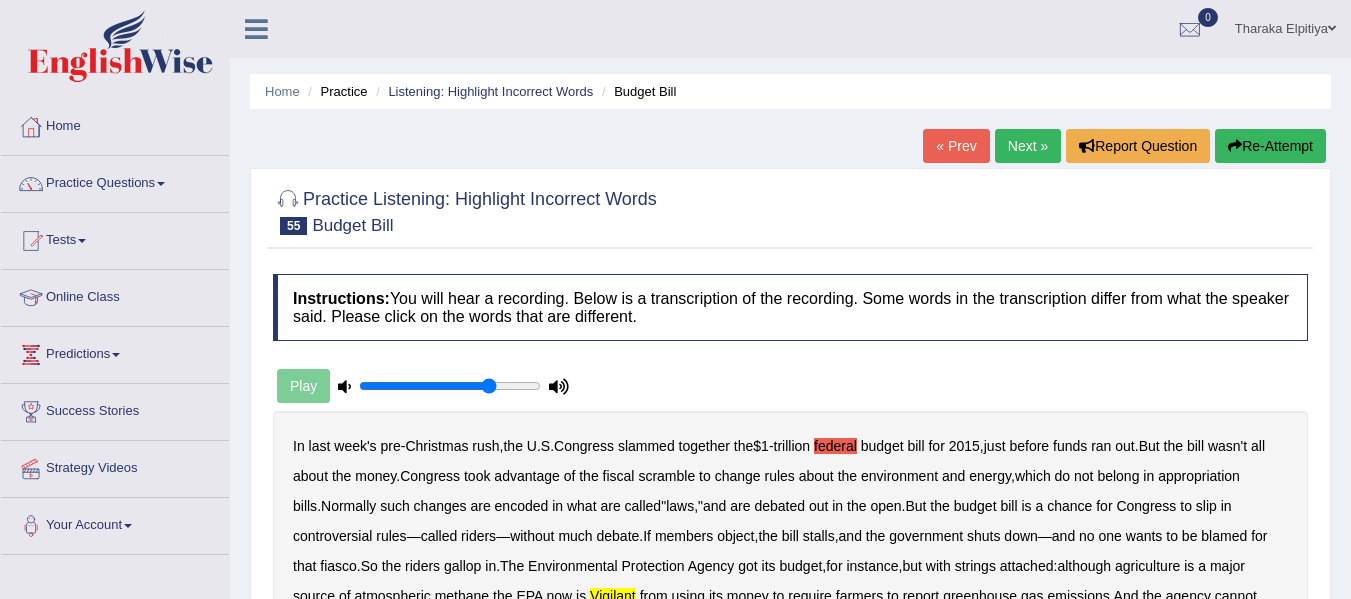 click on "Home
Practice
Listening: Highlight Incorrect Words
Budget Bill
« Prev Next »  Report Question  Re-Attempt
Practice Listening: Highlight Incorrect Words
55
Budget Bill
Instructions:  You will hear a recording. Below is a transcription of the recording. Some words in the transcription differ from what the speaker said. Please click on the words that are different.
Timer —  Answering   ( 0 / 10s ) Play Transcript: * Click on the incorrect words (click again to cancel) In   last   week's   pre - Christmas   rush ,  the   U . S .  Congress   slammed   together   the  $ 1  - trillion   federal   budget   bill   for   2015 ,  just   before   funds   ran   out .  But   the   bill   wasn't   all   about   the   money .  Congress   took   advantage   of   the   fiscal   scramble   to   change   rules   about   the     and" at bounding box center (790, 541) 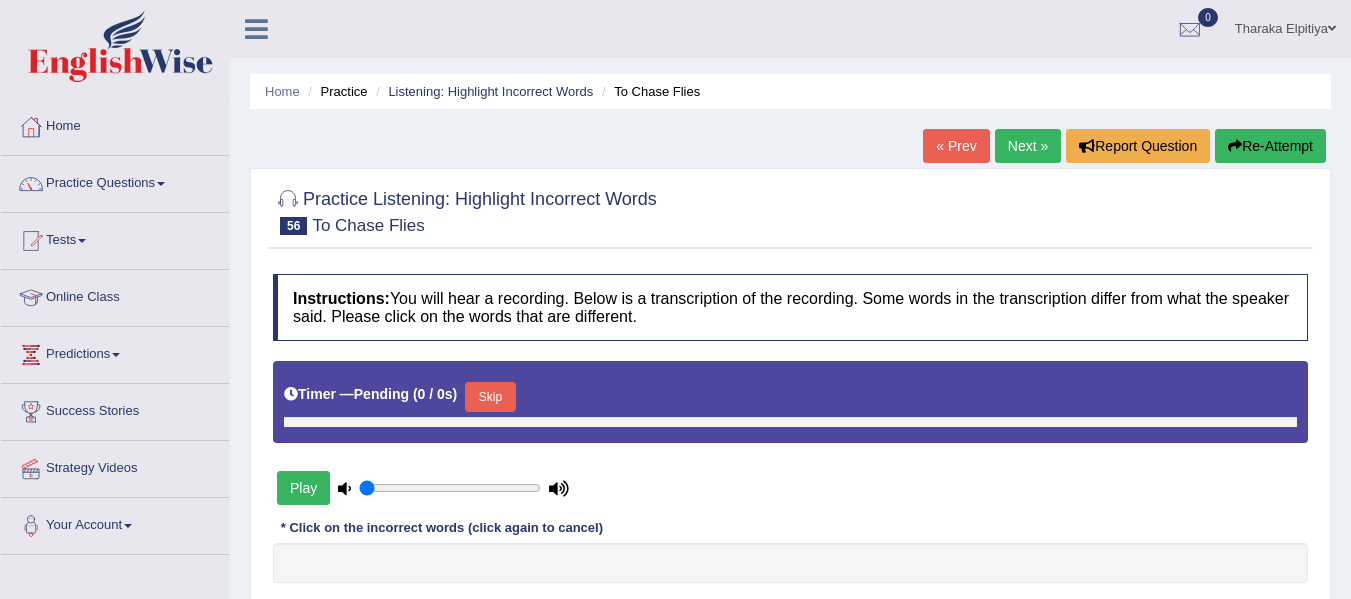 scroll, scrollTop: 0, scrollLeft: 0, axis: both 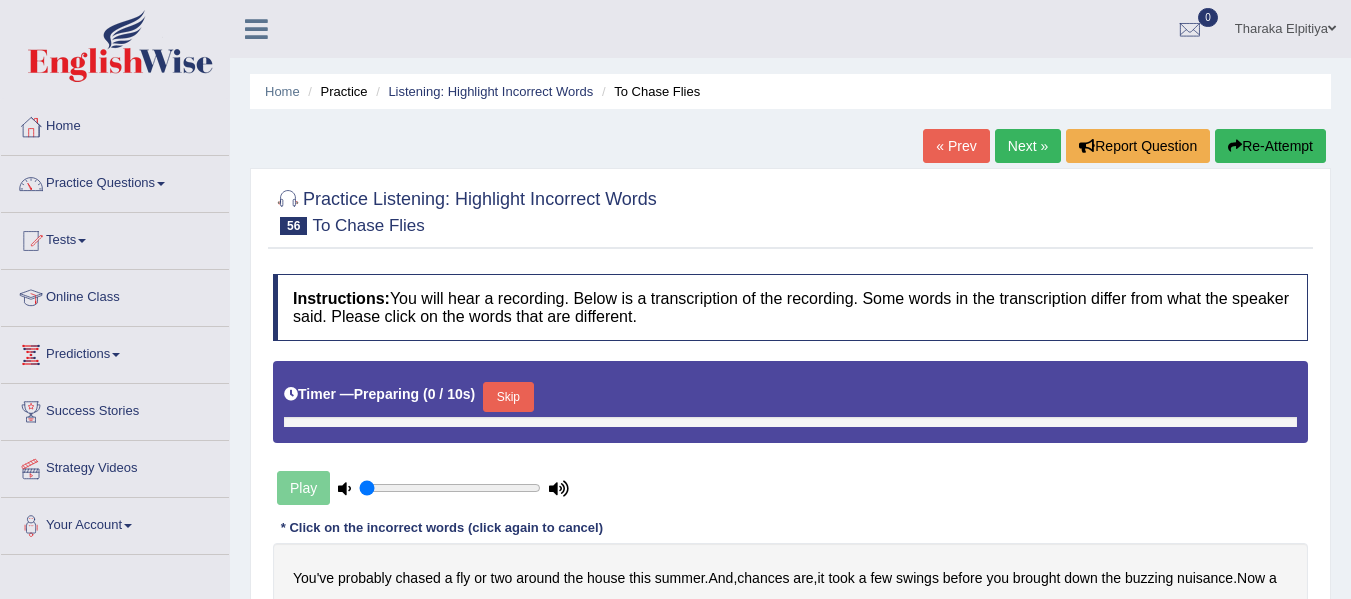 type on "0.75" 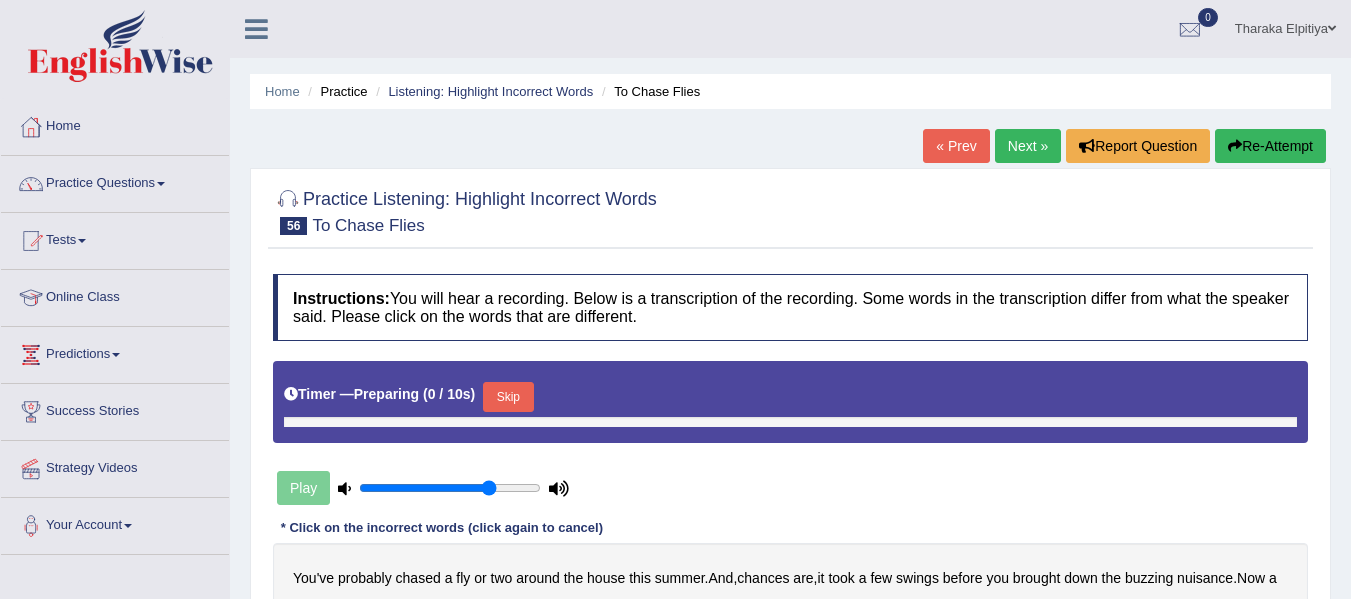 scroll, scrollTop: 451, scrollLeft: 0, axis: vertical 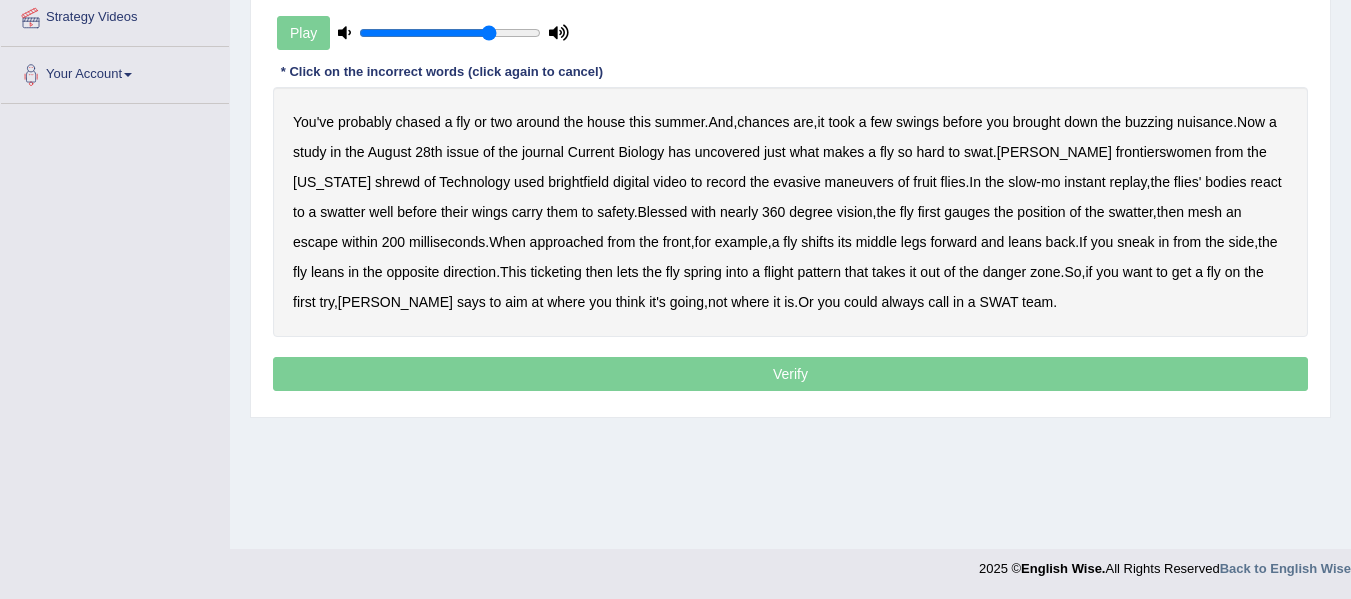 drag, startPoint x: 1115, startPoint y: 151, endPoint x: 1133, endPoint y: 149, distance: 18.110771 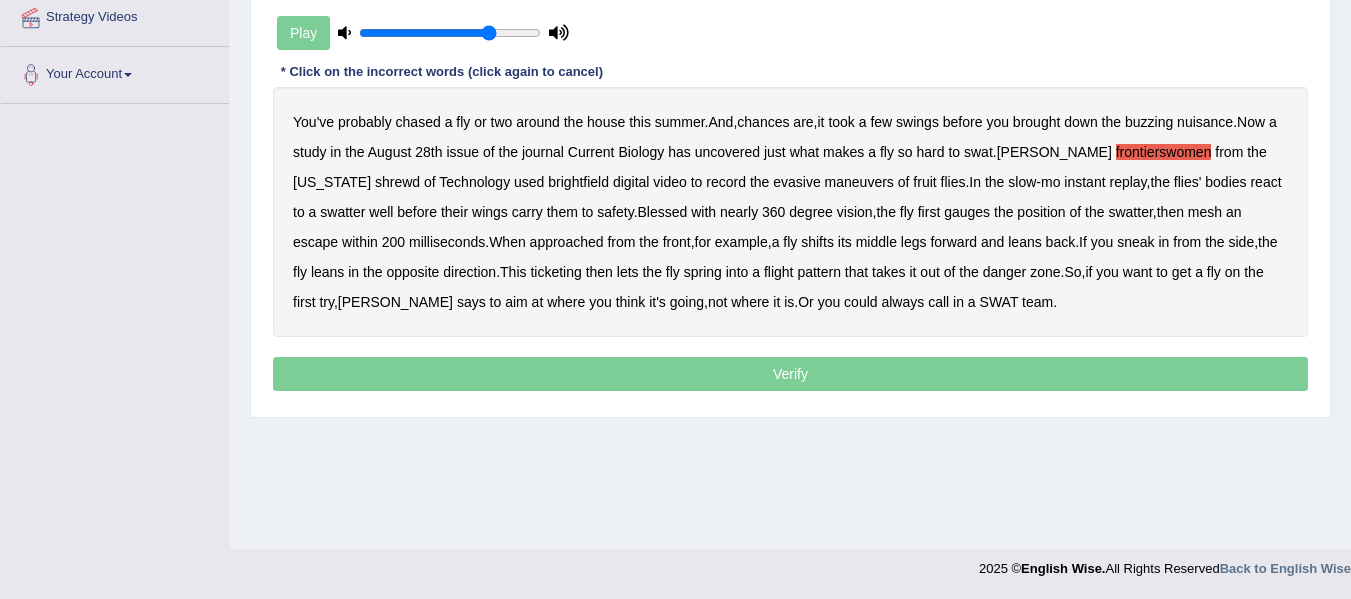 click on "You've   probably   chased   a   fly   or   two   around   the   house   this   summer .  And ,  chances   are ,  it   took   a   few   swings   before   you   brought   down   the   buzzing   nuisance .  Now   a   study   in   the   August   28th   issue   of   the   journal   Current   Biology   has   uncovered   just   what   makes   a   fly   so   hard   to   swat .  Michael   frontierswomen   from   the   California   shrewd   of   Technology   used   brightfield   digital   video   to   record   the   evasive   maneuvers   of   fruit   flies .  In   the   slow - mo   instant   replay ,  the   flies'   bodies   react   to   a   swatter   well   before   their   wings   carry   them   to   safety .  Blessed   with   nearly   360   degree   vision ,  the   fly   first   gauges   the   position   of   the   swatter ,  then   mesh   an   escape   within   200   milliseconds .  When   approached   from   the   front ,  for   example ,  a   fly   shifts   its   middle   legs   forward   and   leans   back ." at bounding box center [790, 212] 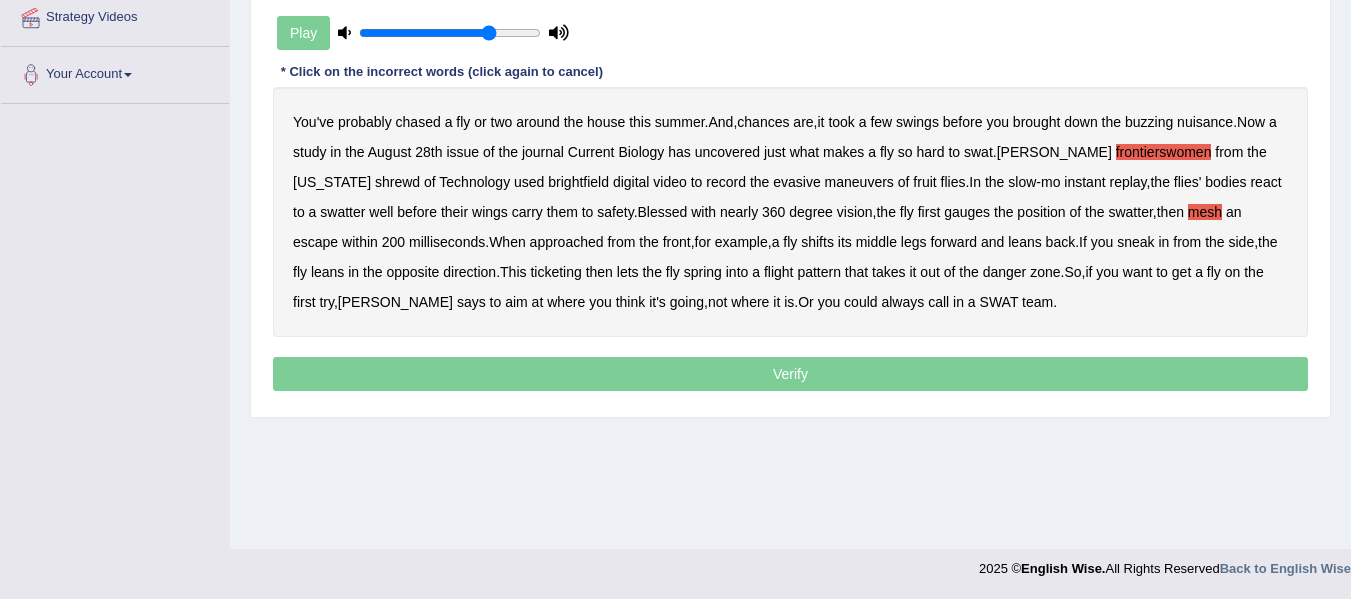 click on "ticketing" at bounding box center (555, 272) 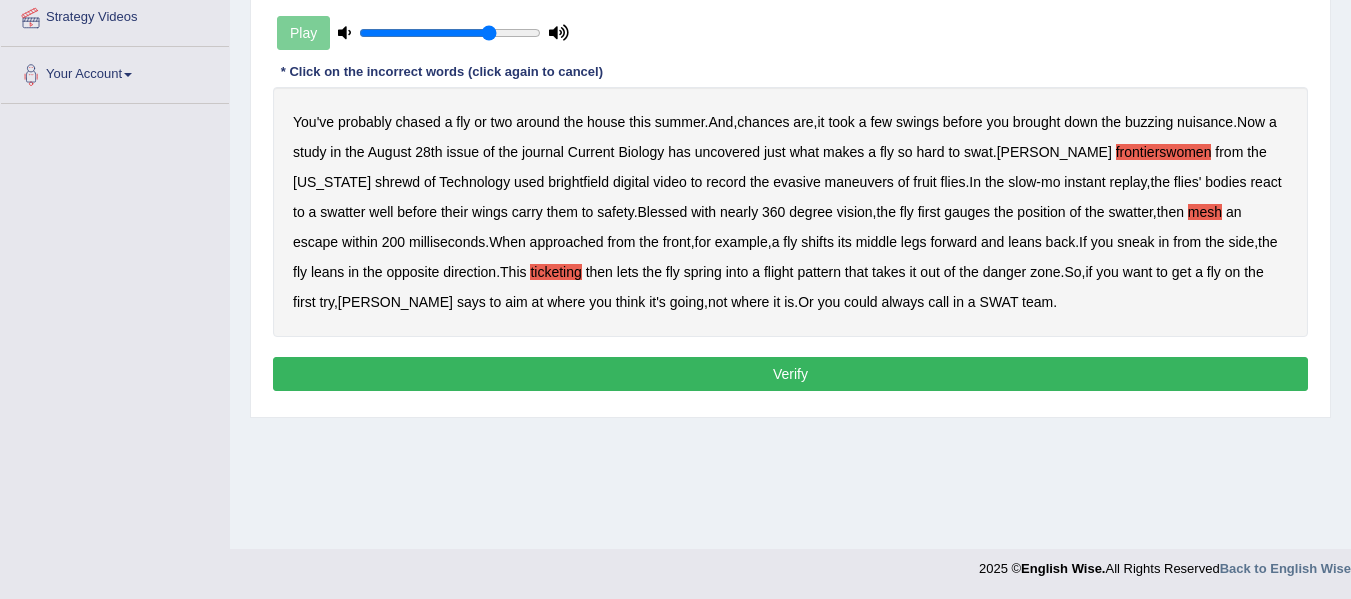 click on "Verify" at bounding box center [790, 374] 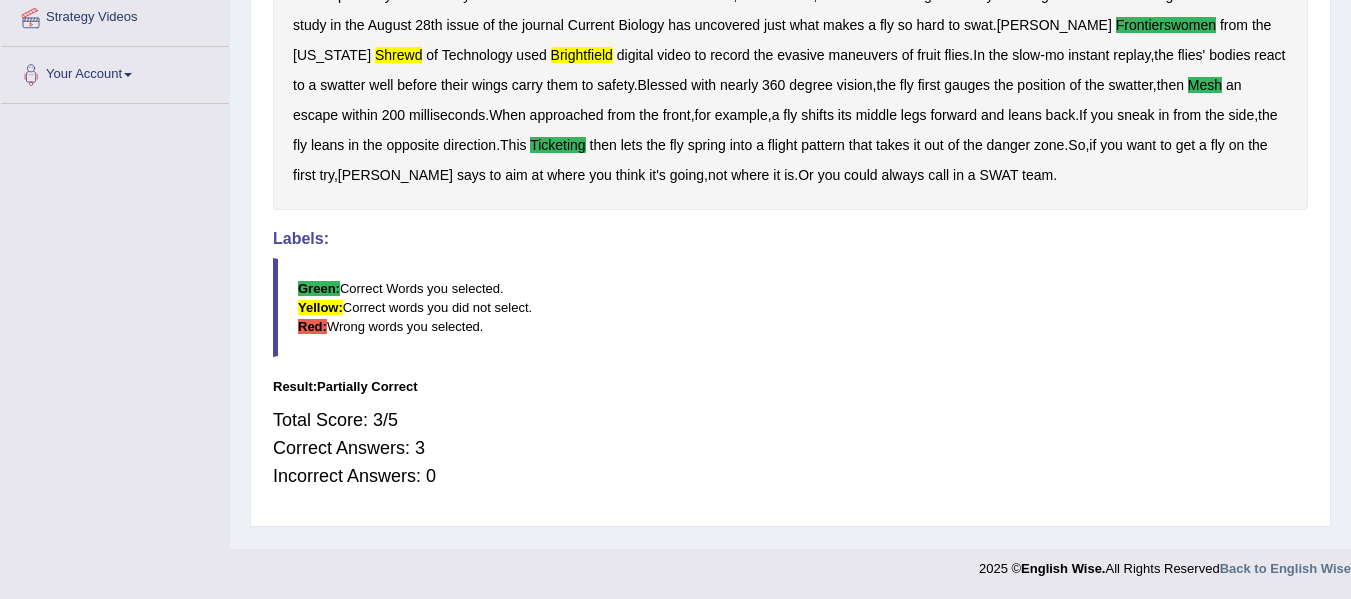 scroll, scrollTop: 0, scrollLeft: 0, axis: both 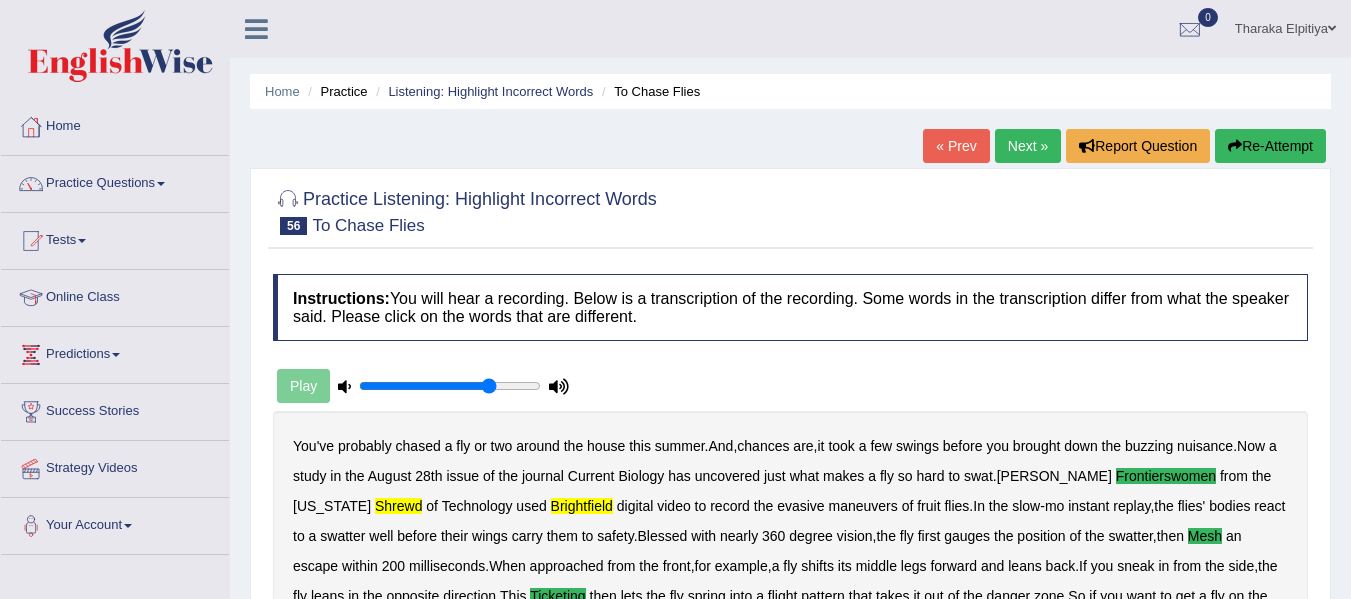 click on "Next »" at bounding box center (1028, 146) 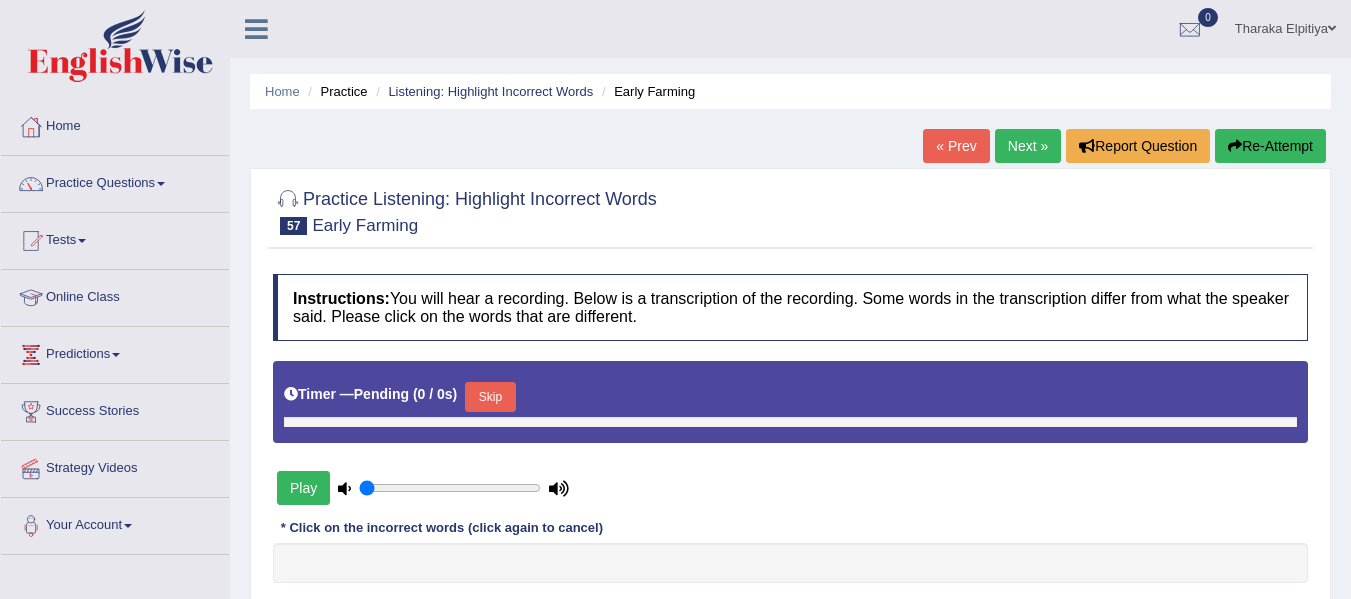 scroll, scrollTop: 300, scrollLeft: 0, axis: vertical 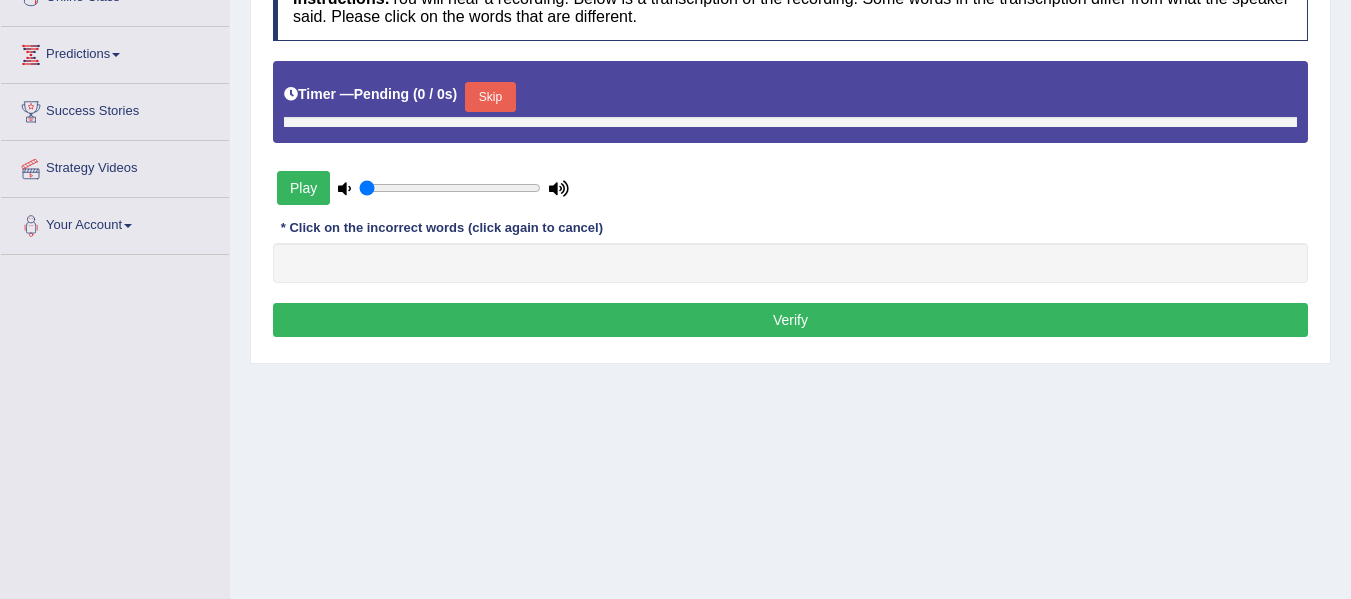 type on "0.75" 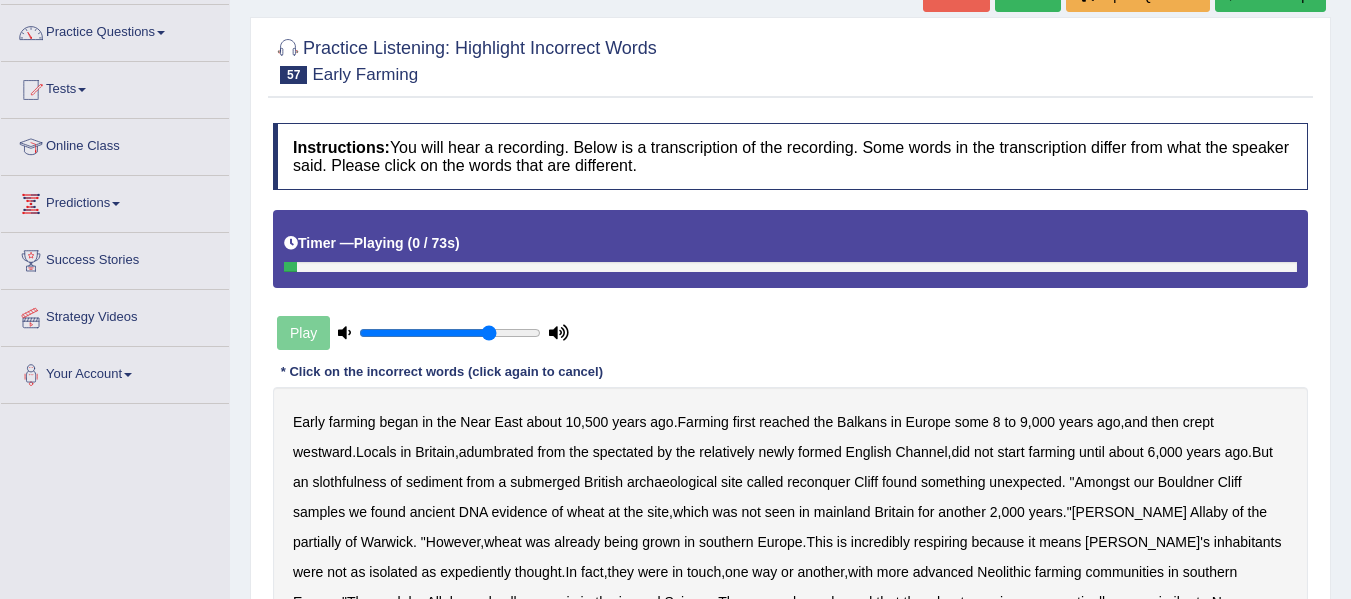 scroll, scrollTop: 451, scrollLeft: 0, axis: vertical 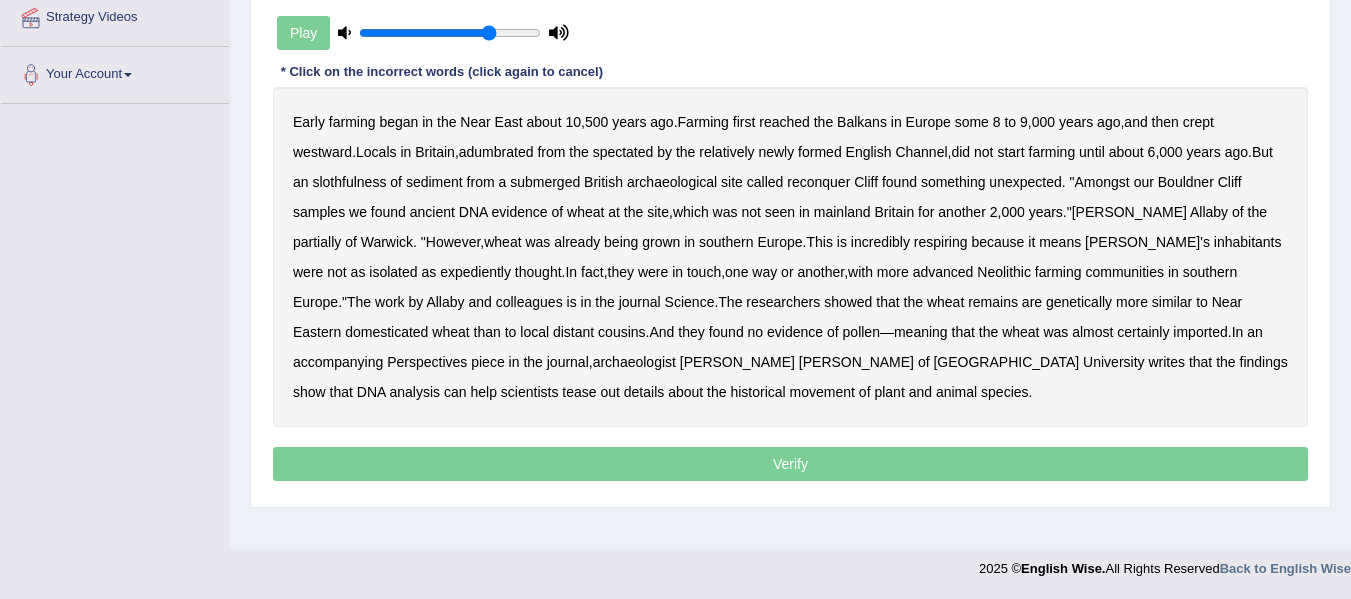 click on "adumbrated" at bounding box center [496, 152] 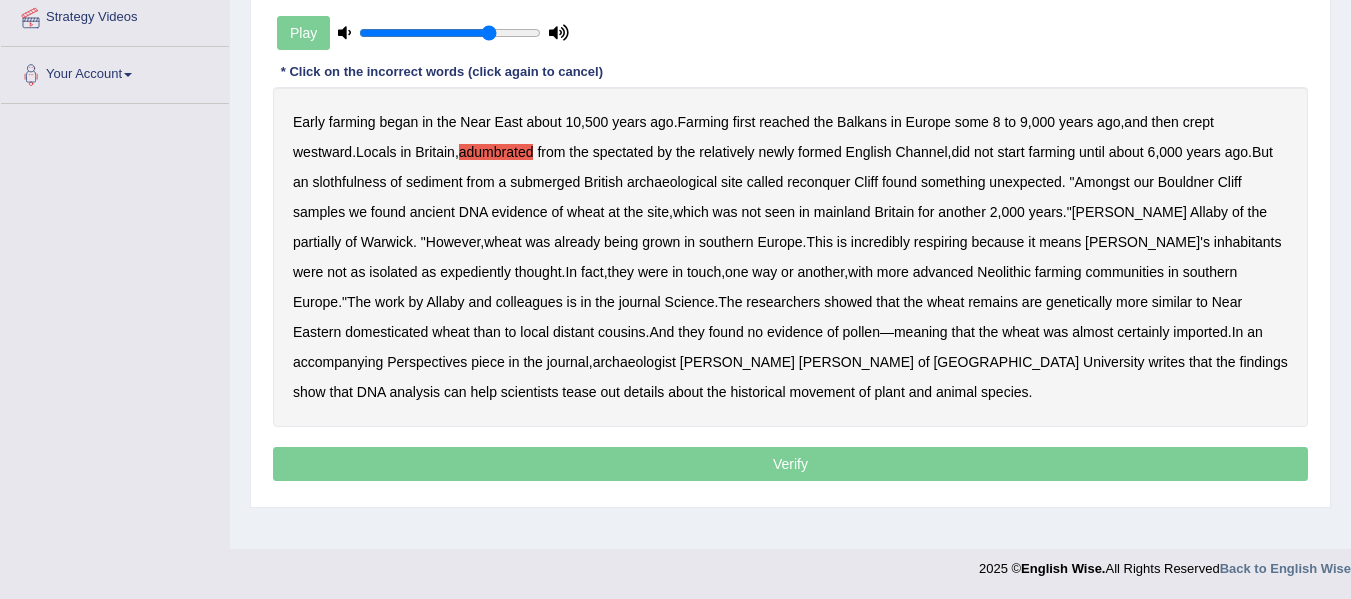 click on "farming" at bounding box center (1052, 152) 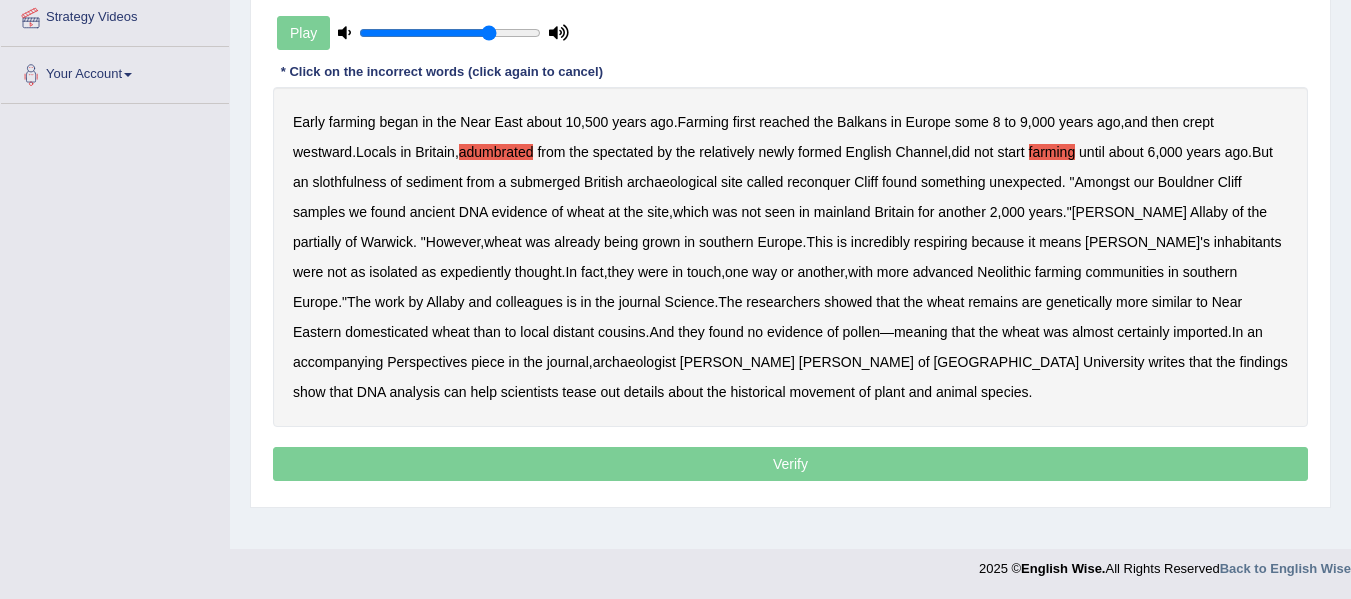 click on "farming" at bounding box center (1052, 152) 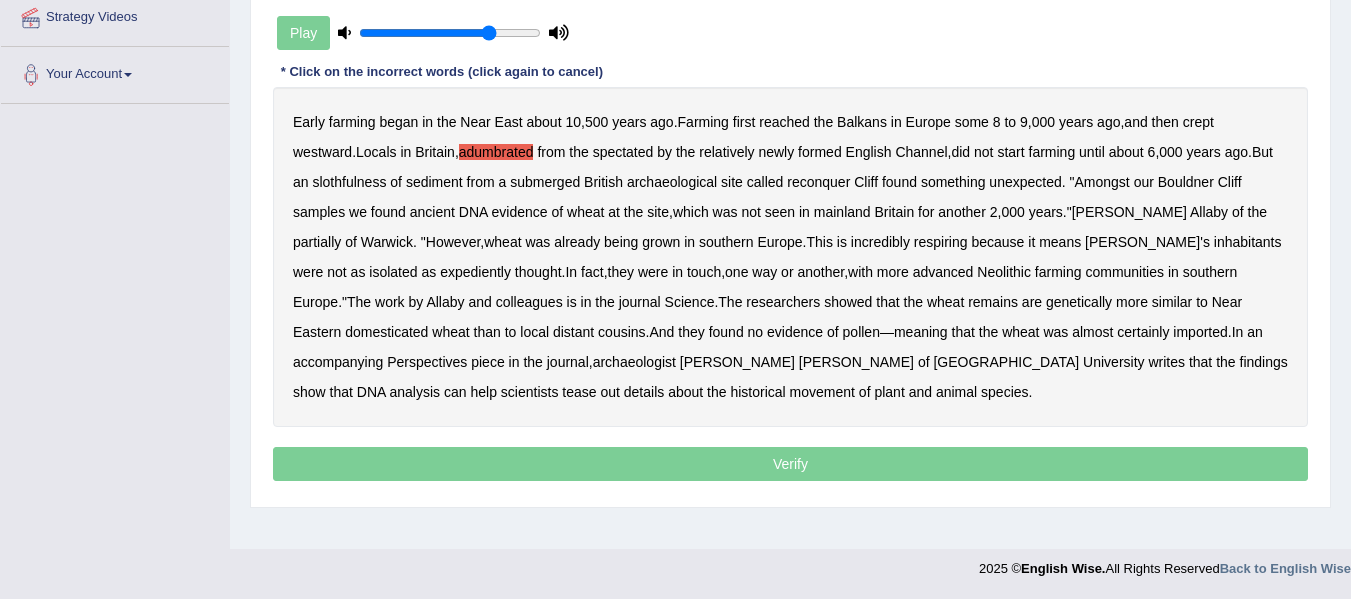 click on "expediently" at bounding box center (475, 272) 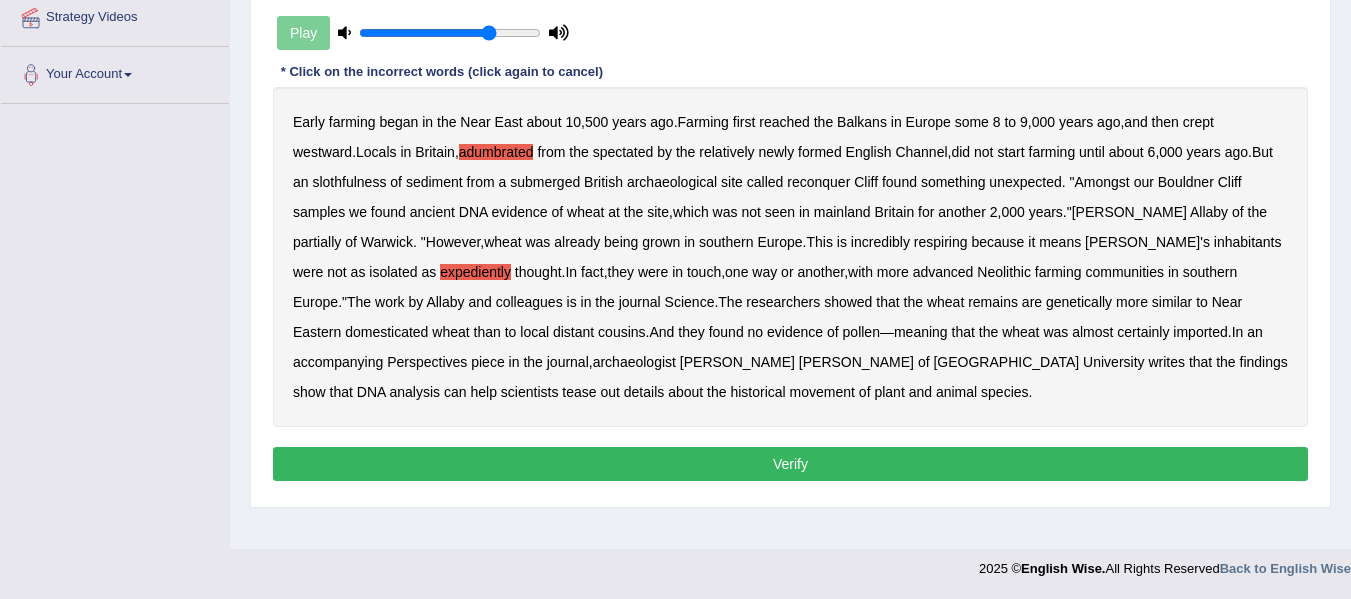click on "Verify" at bounding box center [790, 464] 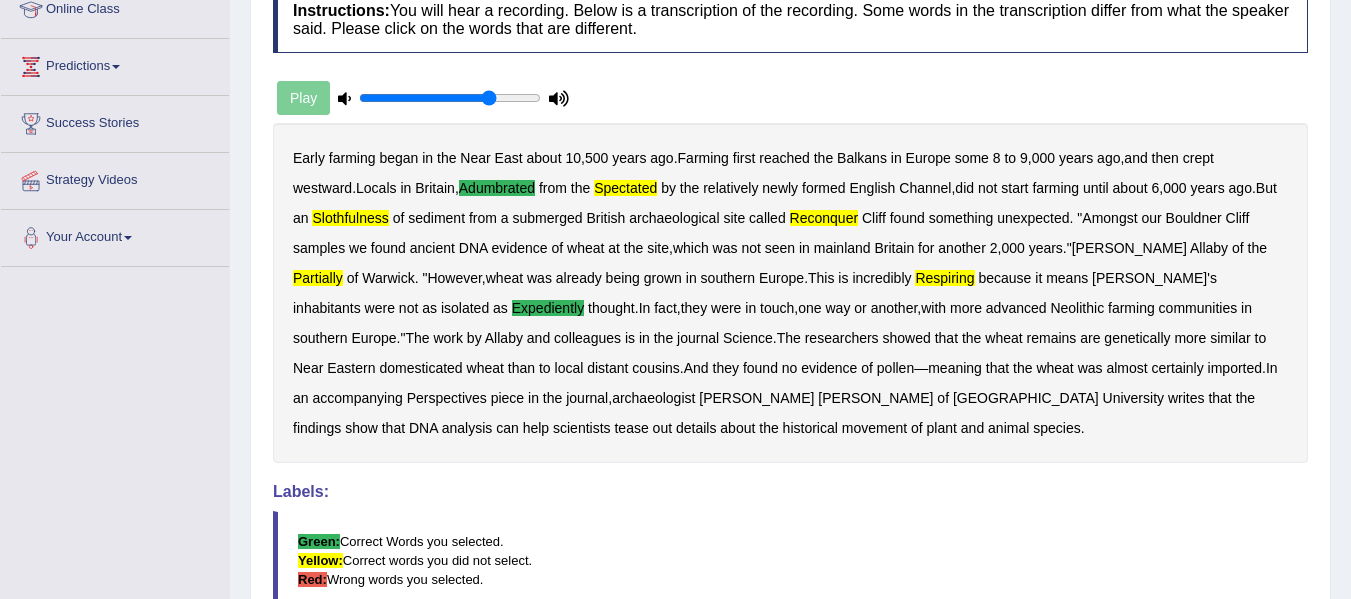 scroll, scrollTop: 0, scrollLeft: 0, axis: both 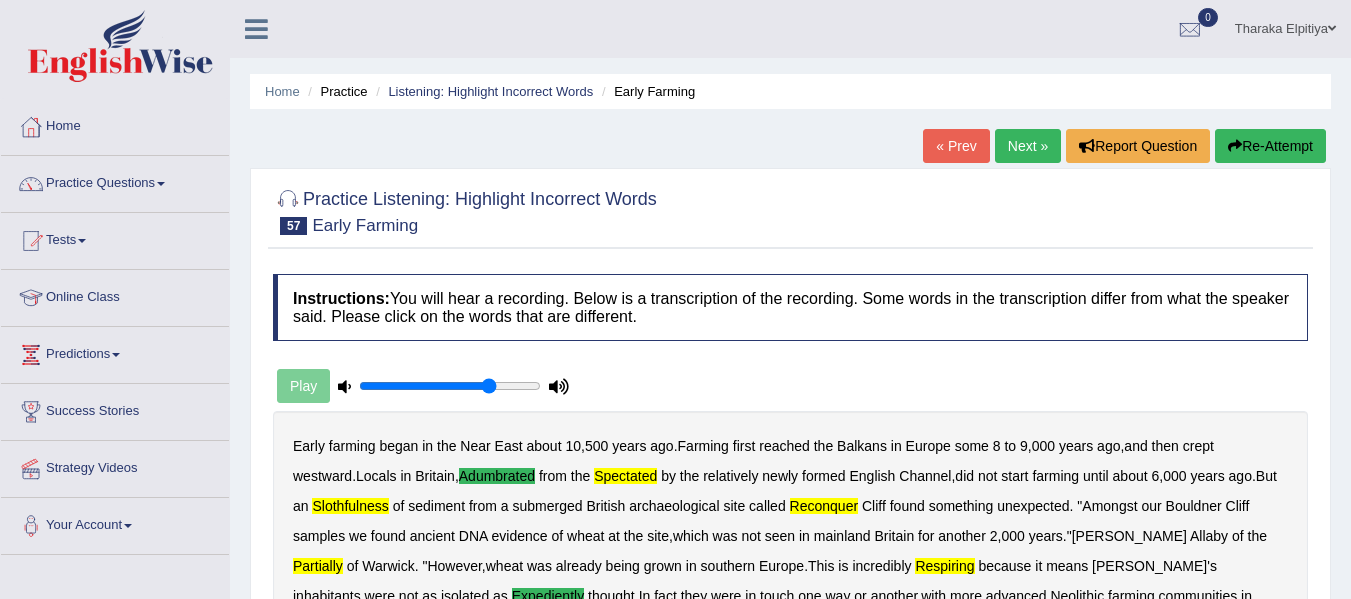 click on "Next »" at bounding box center (1028, 146) 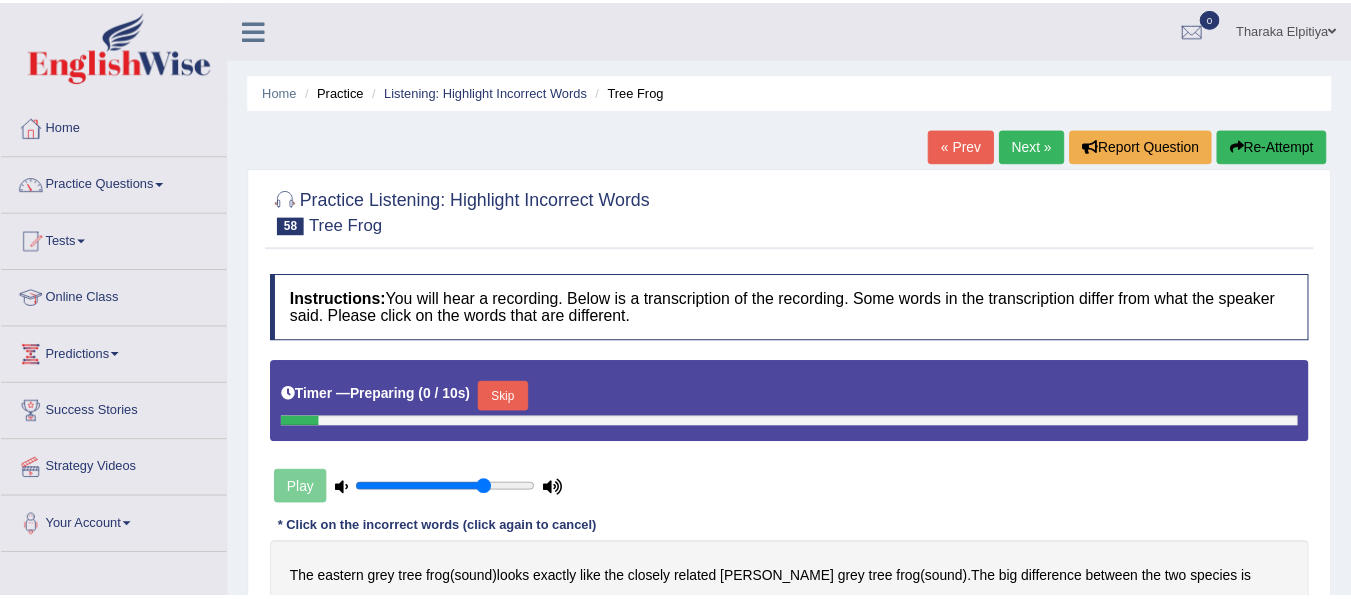 scroll, scrollTop: 0, scrollLeft: 0, axis: both 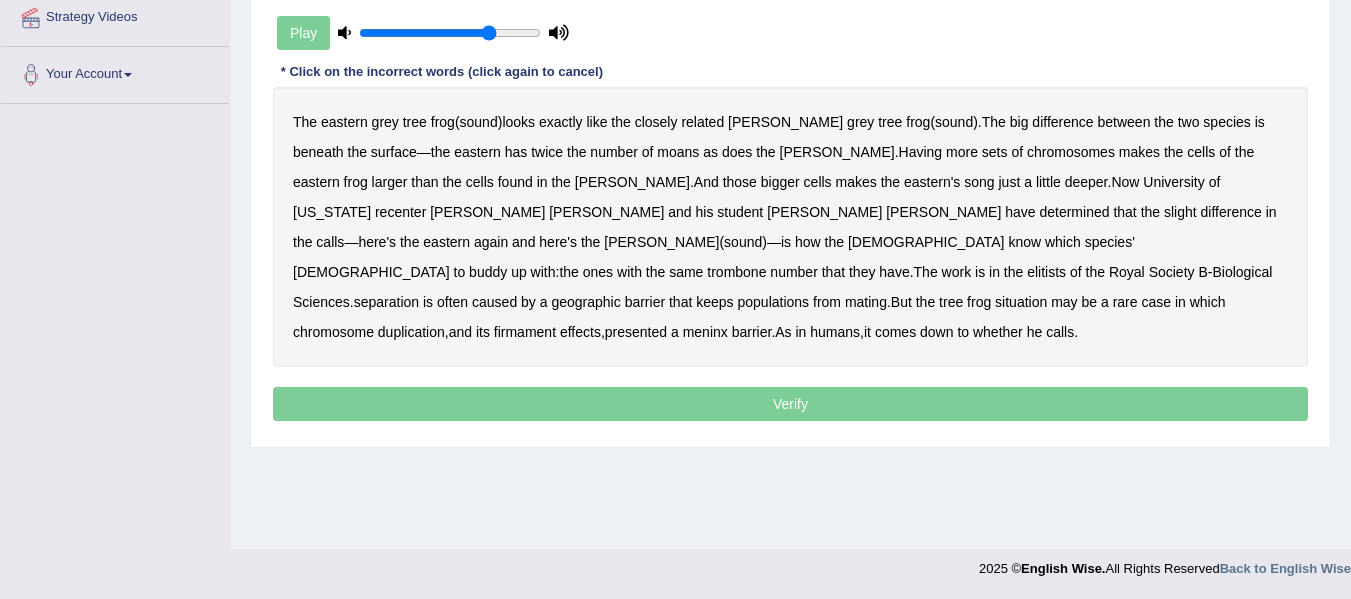 click on "moans" at bounding box center (678, 152) 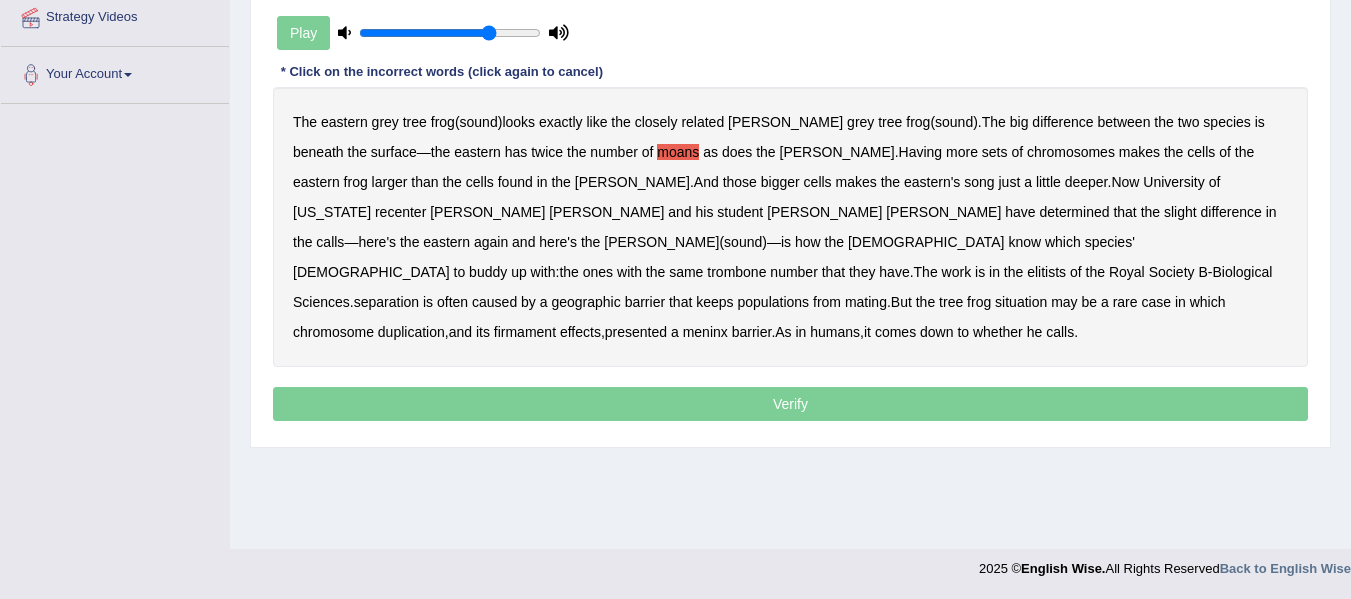 click on "recenter" at bounding box center [400, 212] 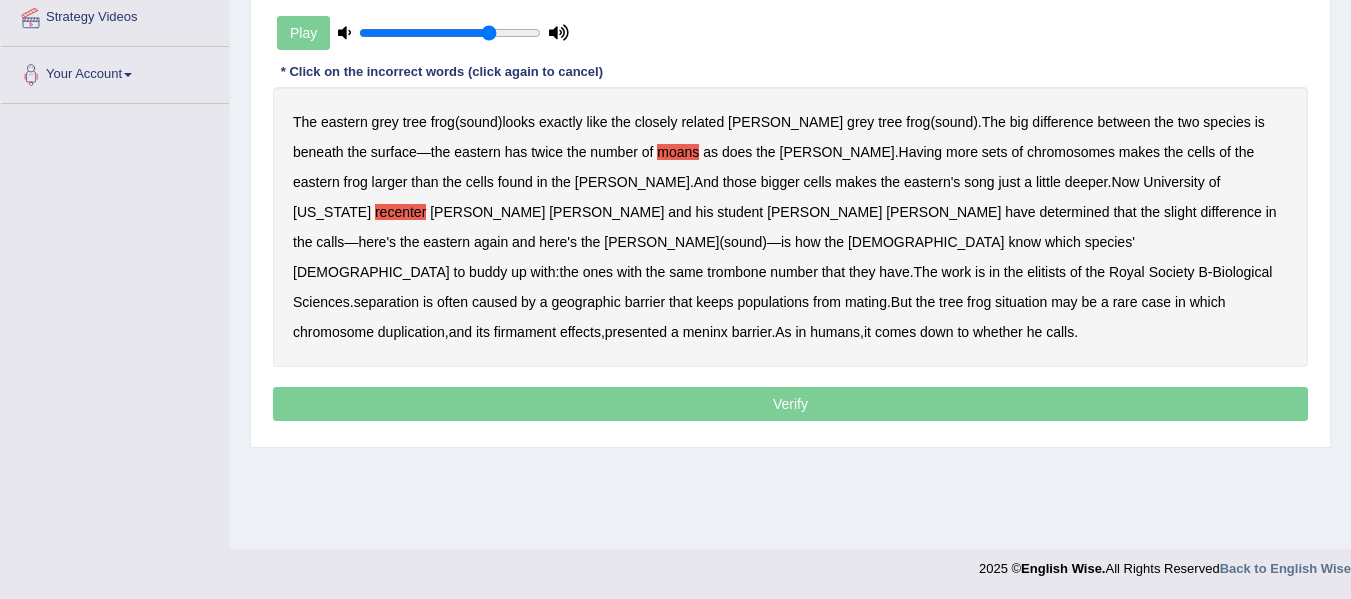 click on "trombone" at bounding box center [736, 272] 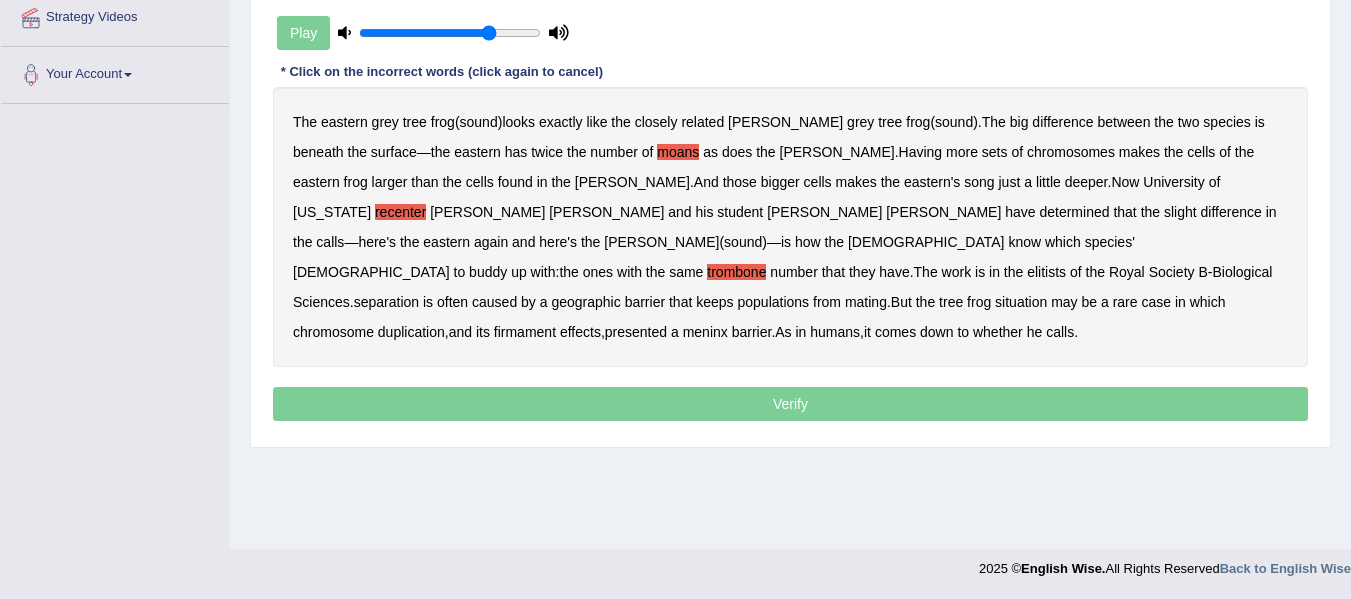 click on "mating" at bounding box center (866, 302) 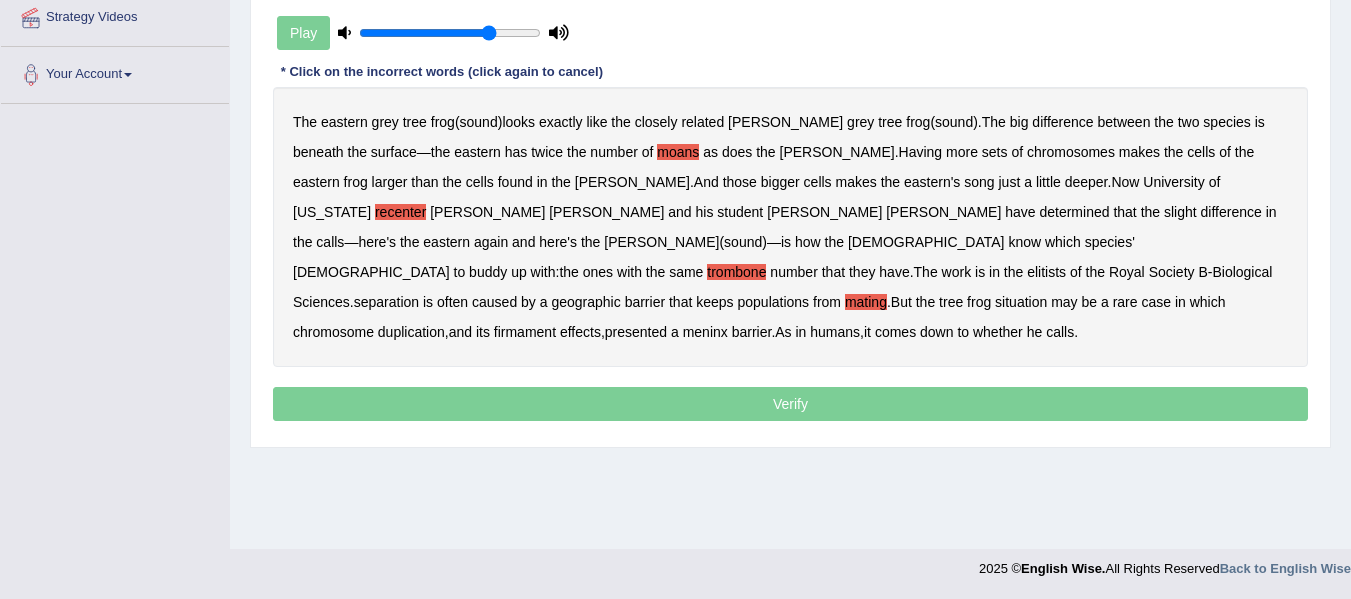 click on "mating" at bounding box center [866, 302] 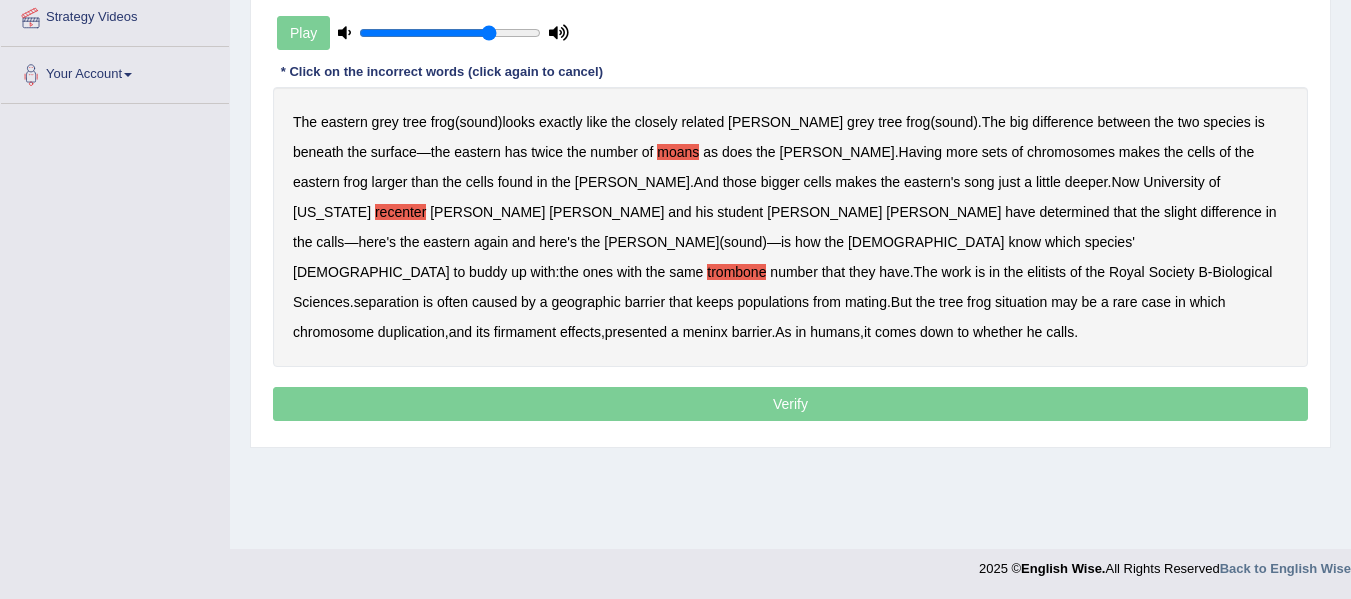 click on "chromosome" at bounding box center [333, 332] 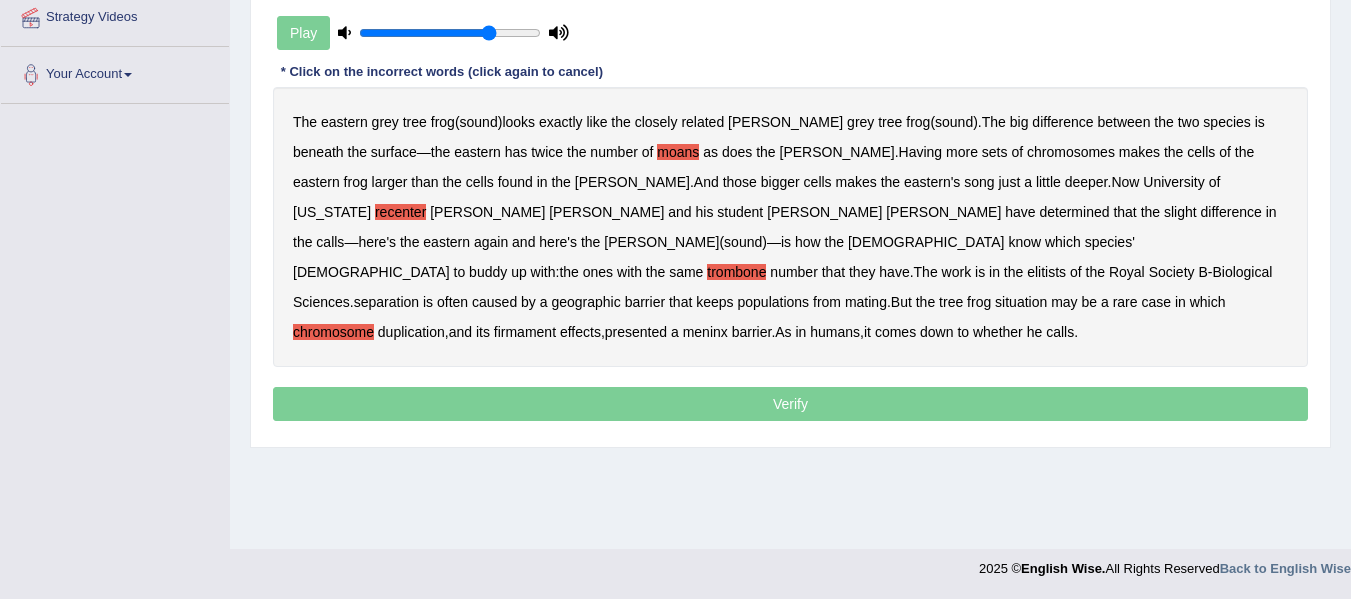 click on "chromosome" at bounding box center [333, 332] 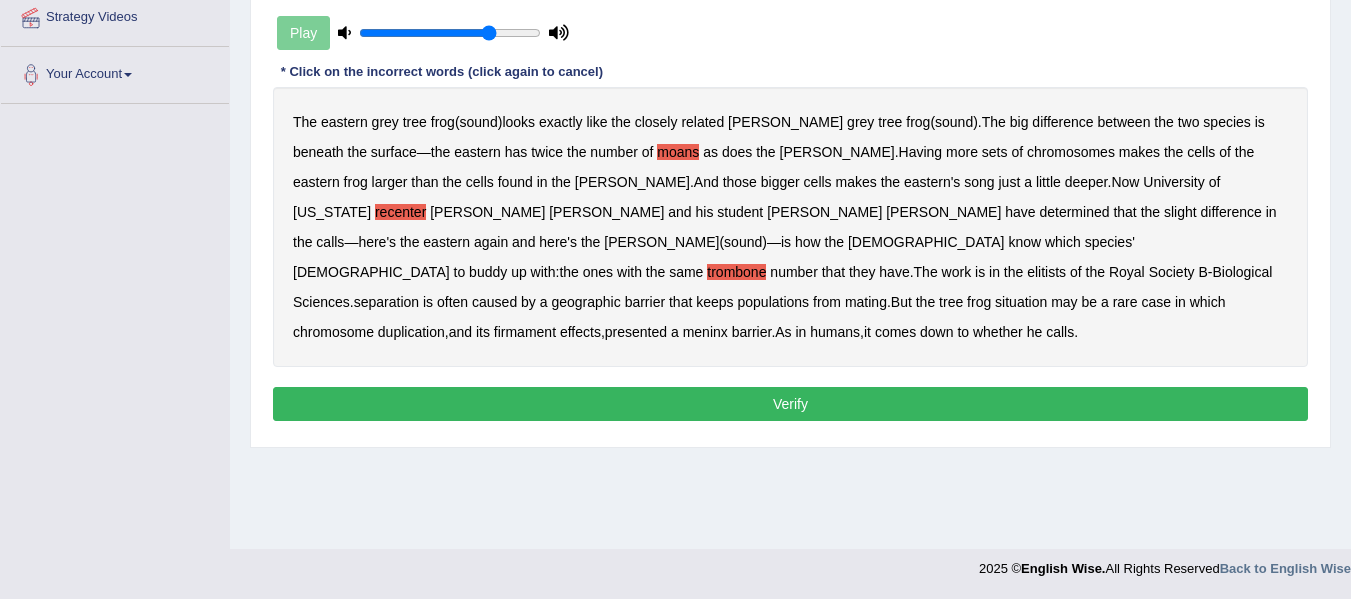 click on "Verify" at bounding box center [790, 404] 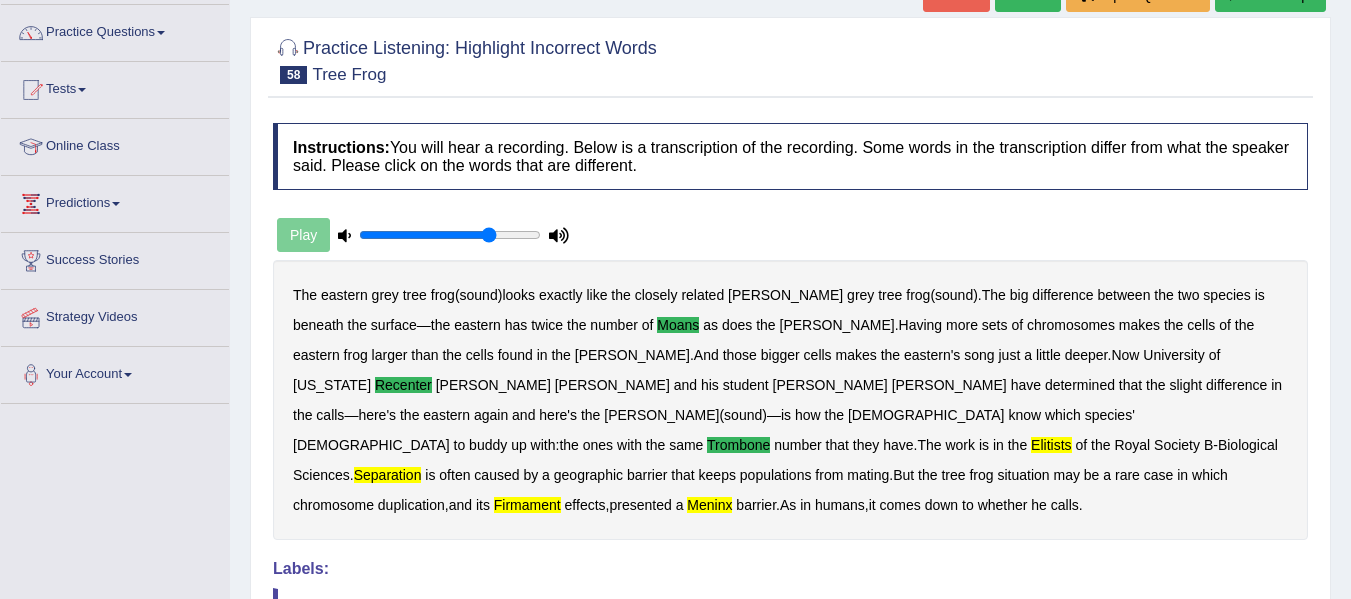 scroll, scrollTop: 0, scrollLeft: 0, axis: both 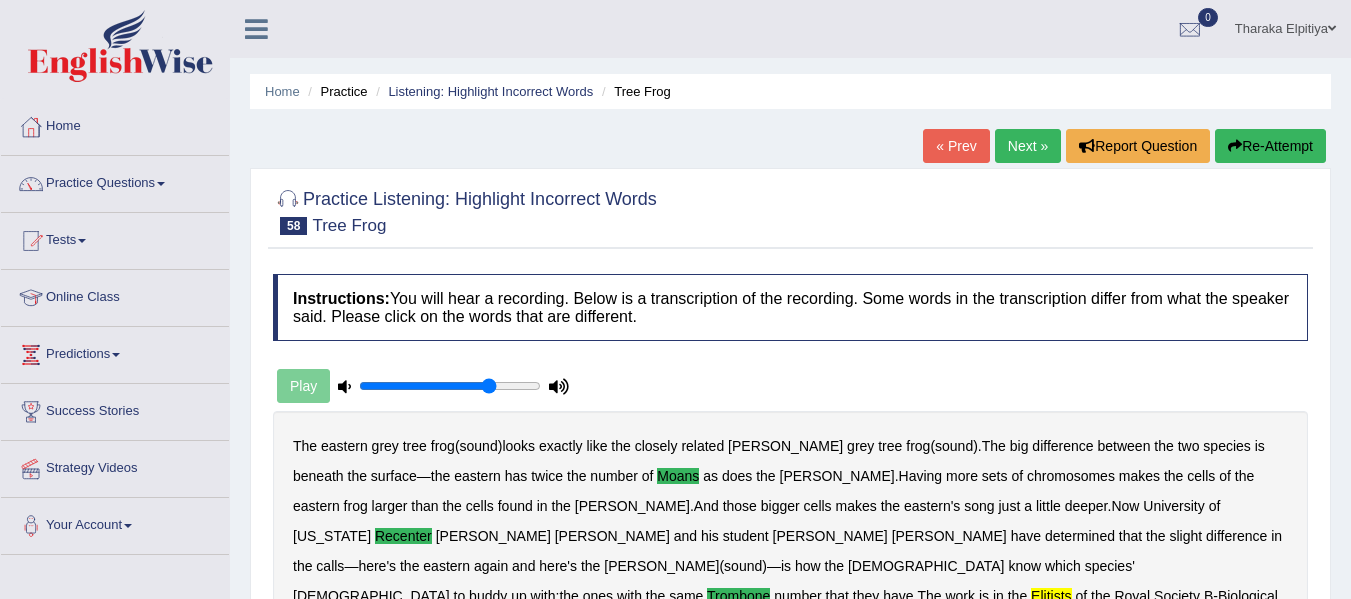 click on "Next »" at bounding box center [1028, 146] 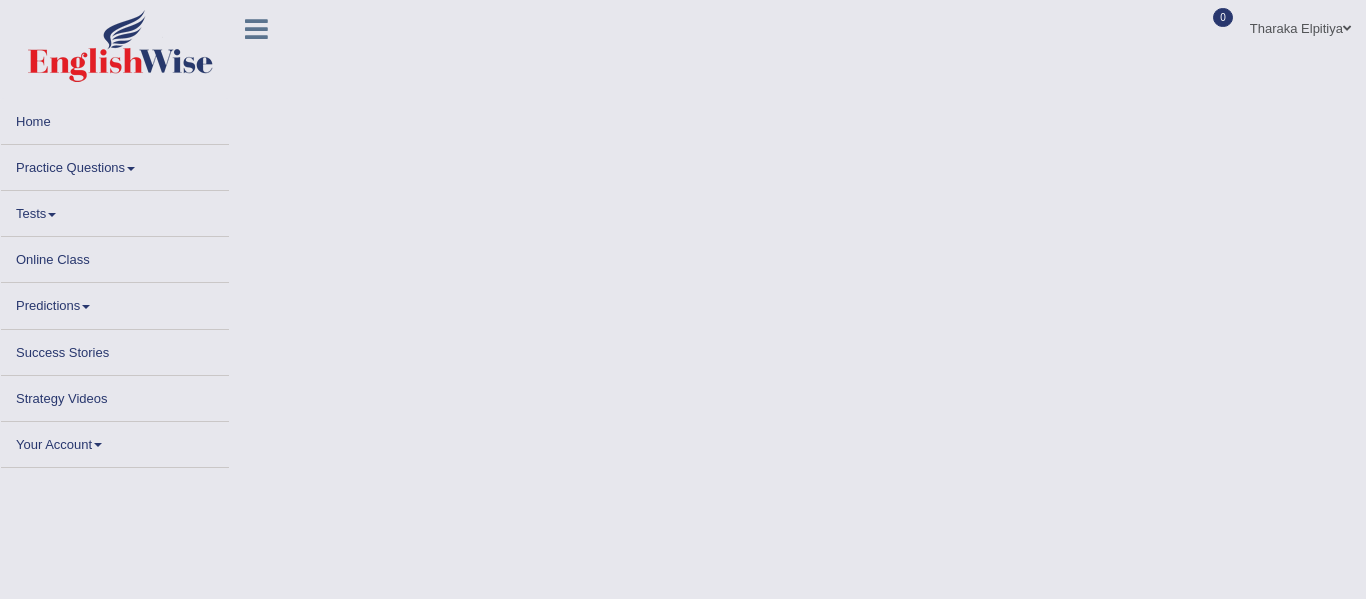 scroll, scrollTop: 0, scrollLeft: 0, axis: both 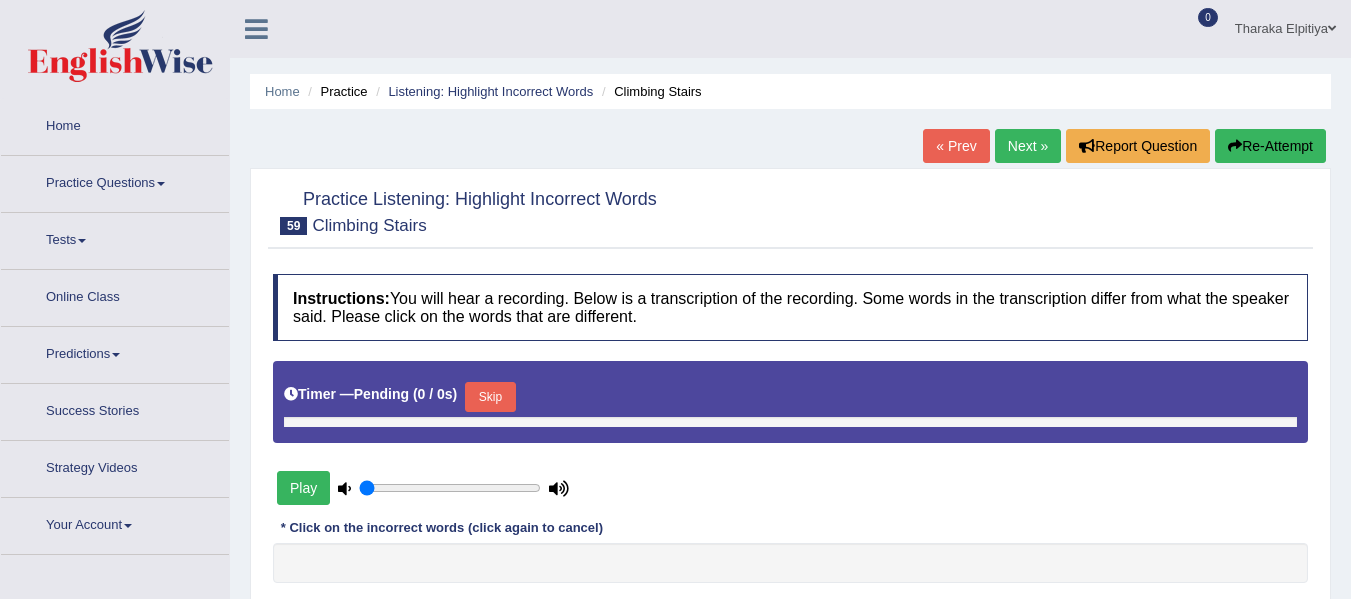 type on "0.75" 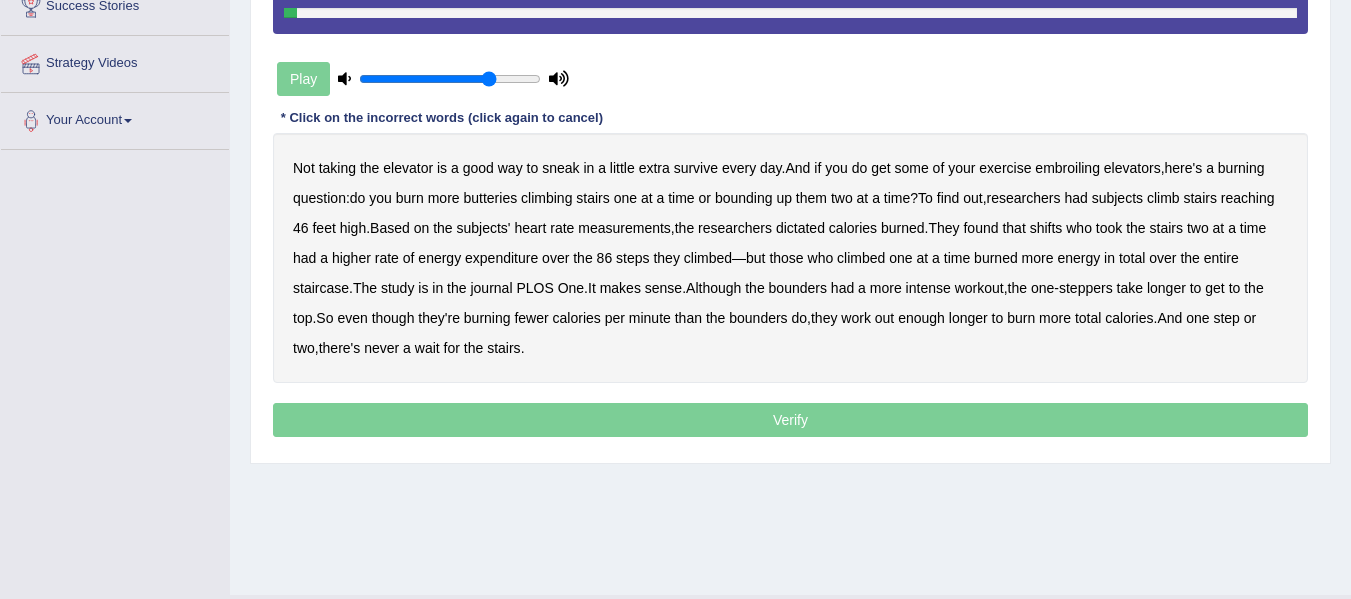 scroll, scrollTop: 451, scrollLeft: 0, axis: vertical 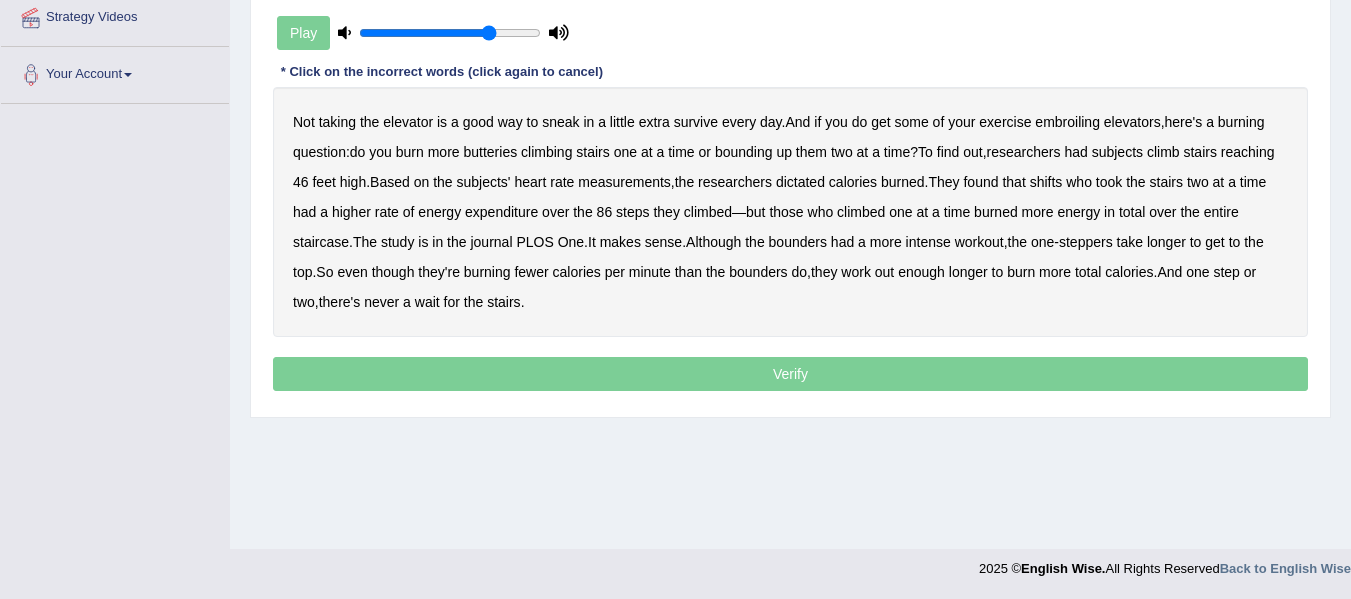 click on "embroiling" at bounding box center [1067, 122] 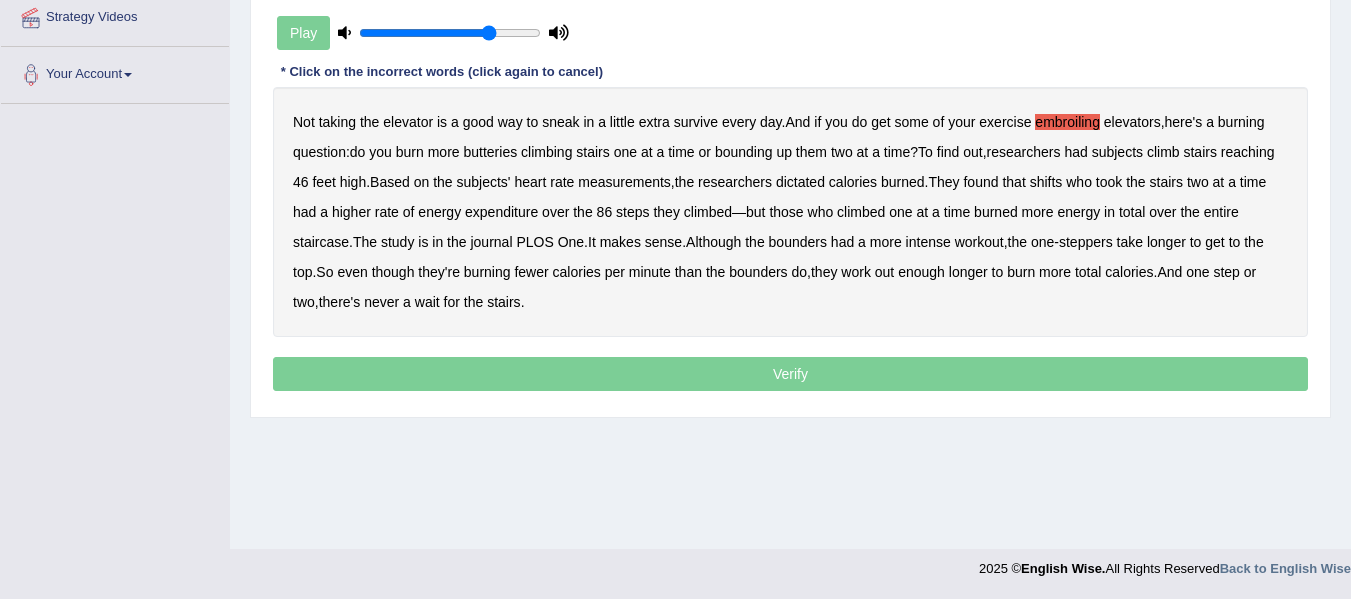 click on "embroiling" at bounding box center [1067, 122] 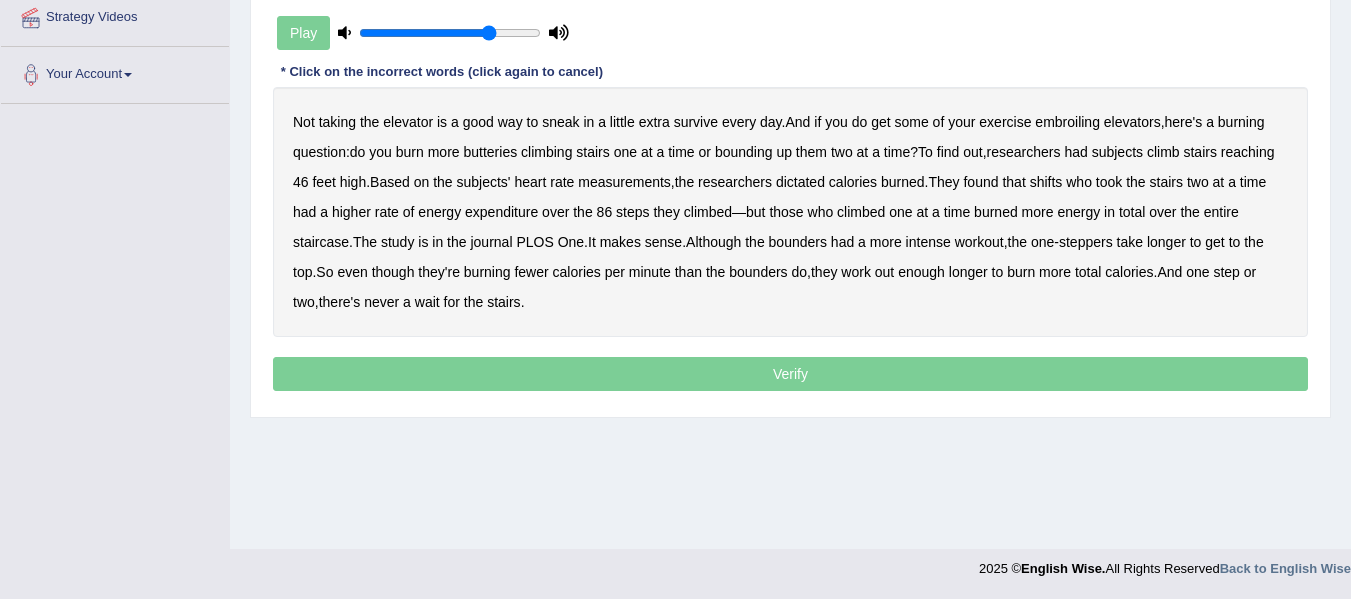 click on "shifts" at bounding box center [1046, 182] 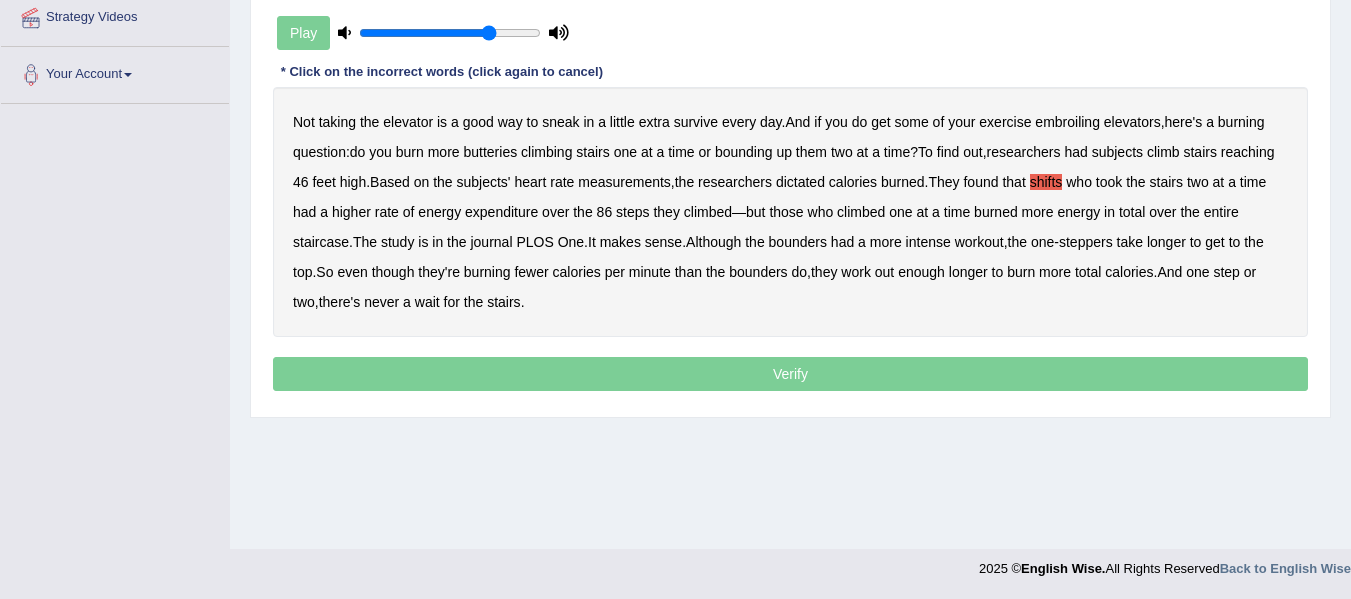 click on "that" at bounding box center [1013, 182] 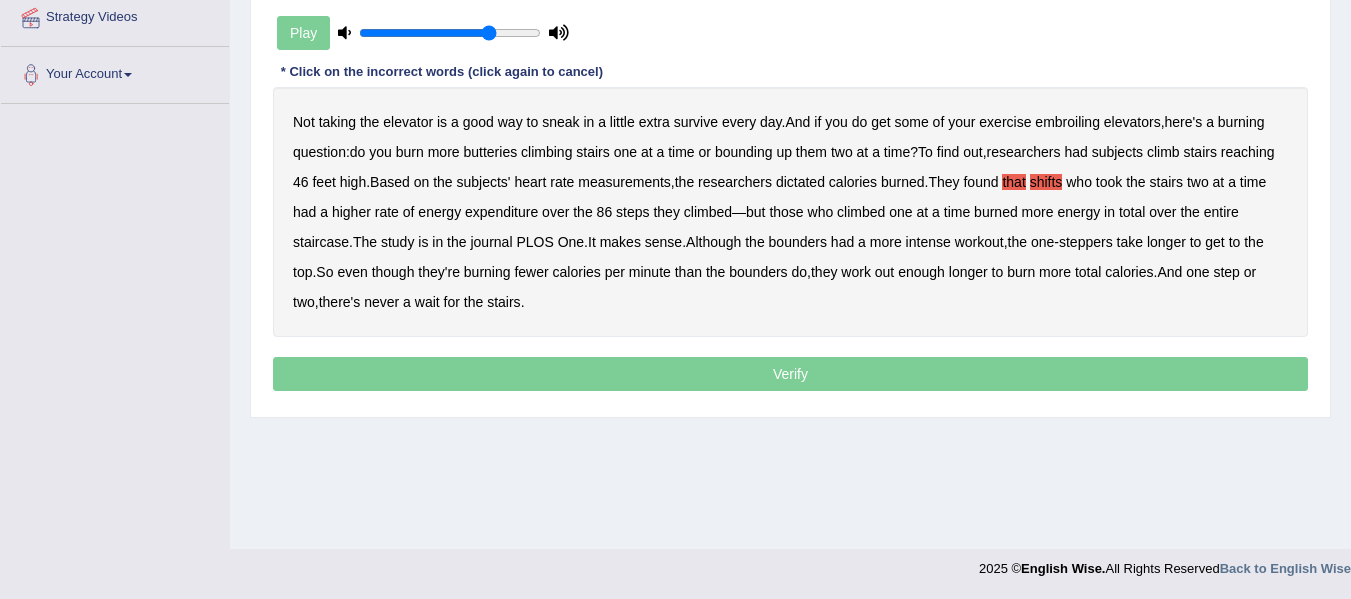 click on "shifts" at bounding box center (1046, 182) 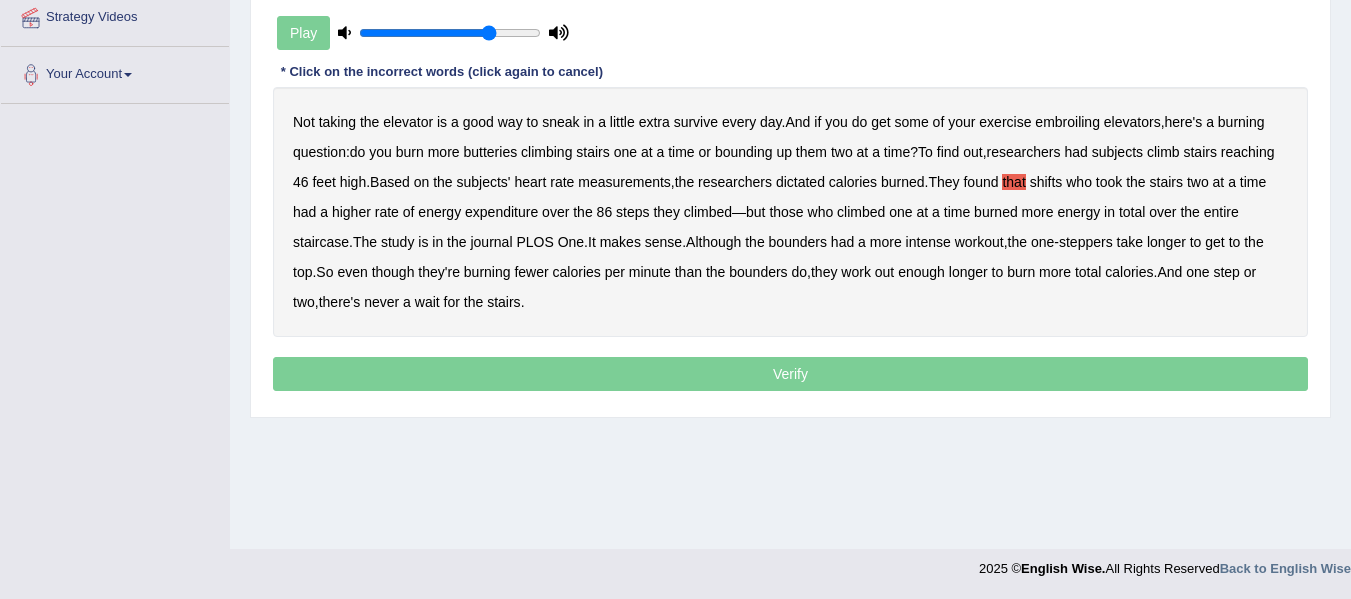 click on "that" at bounding box center (1013, 182) 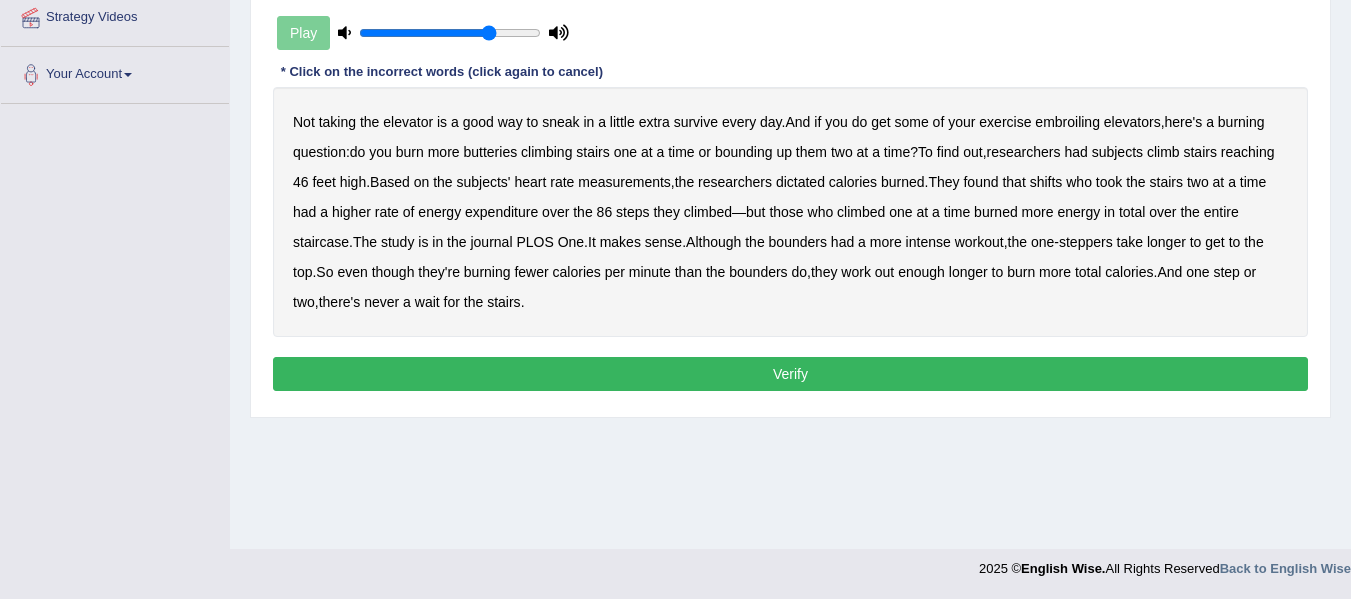 click on "Verify" at bounding box center (790, 374) 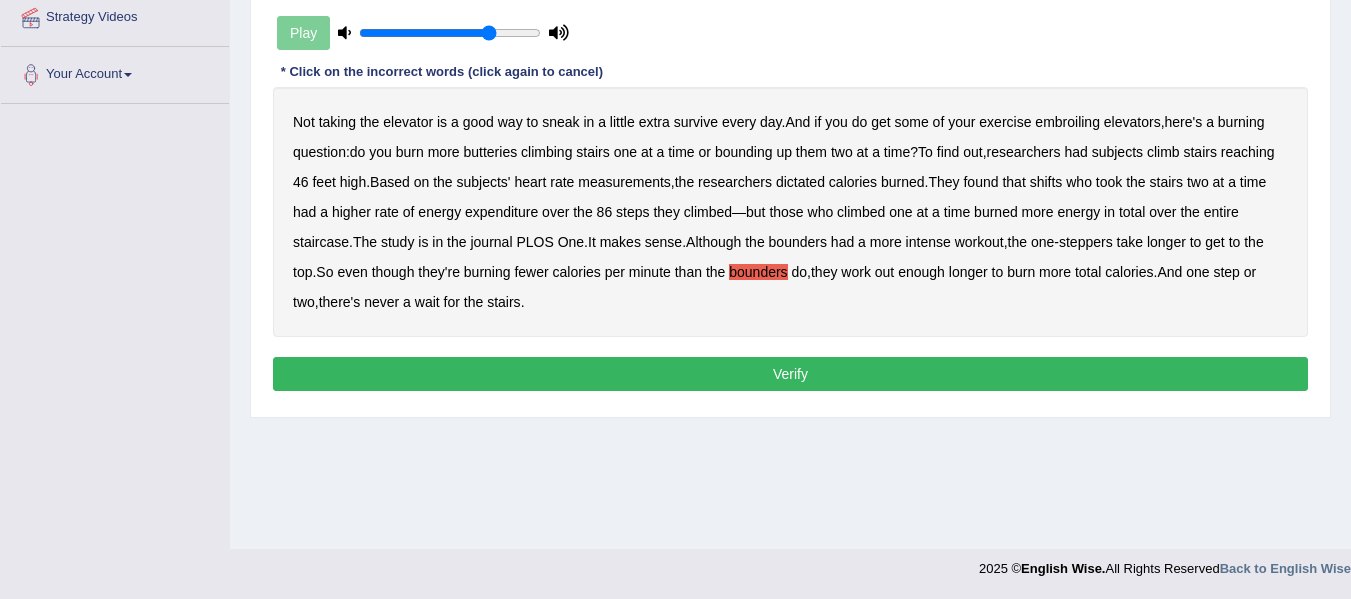 click on "Verify" at bounding box center [790, 374] 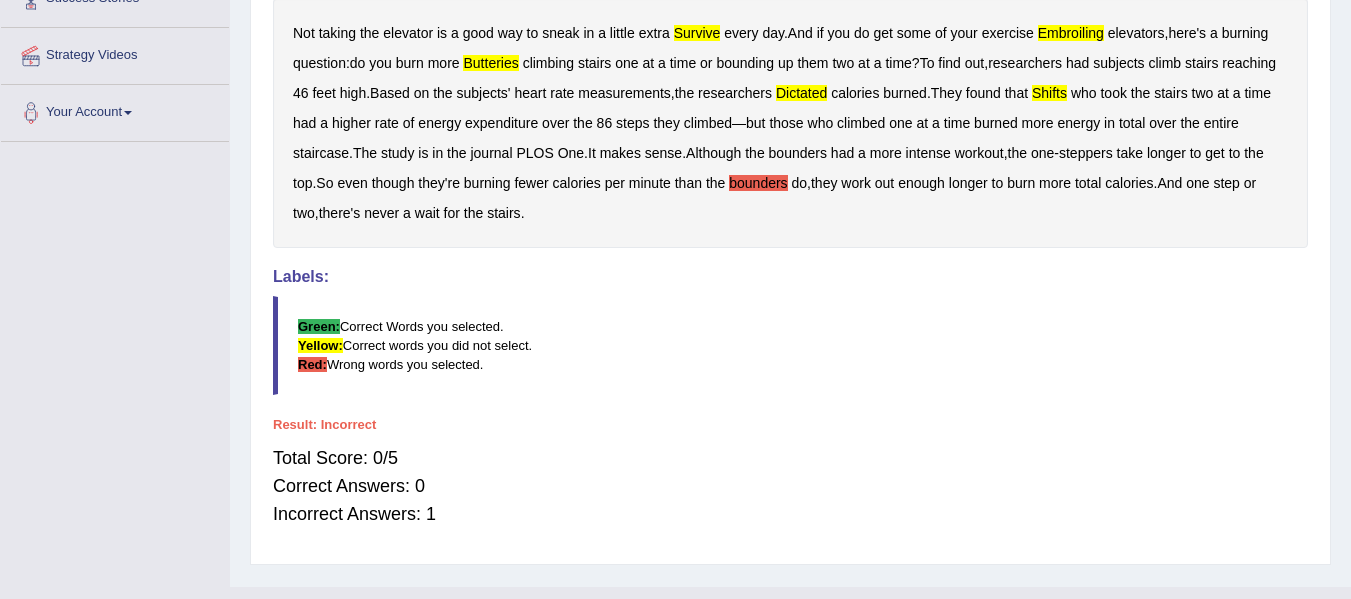 scroll, scrollTop: 0, scrollLeft: 0, axis: both 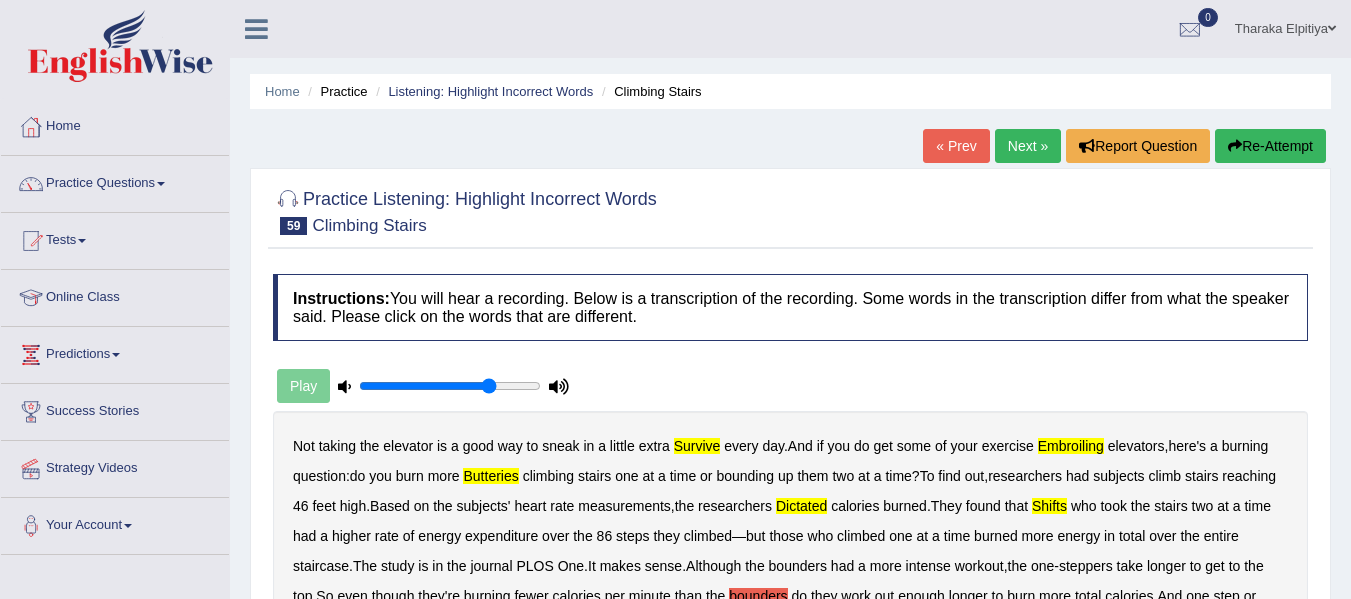 click on "Re-Attempt" at bounding box center (1270, 146) 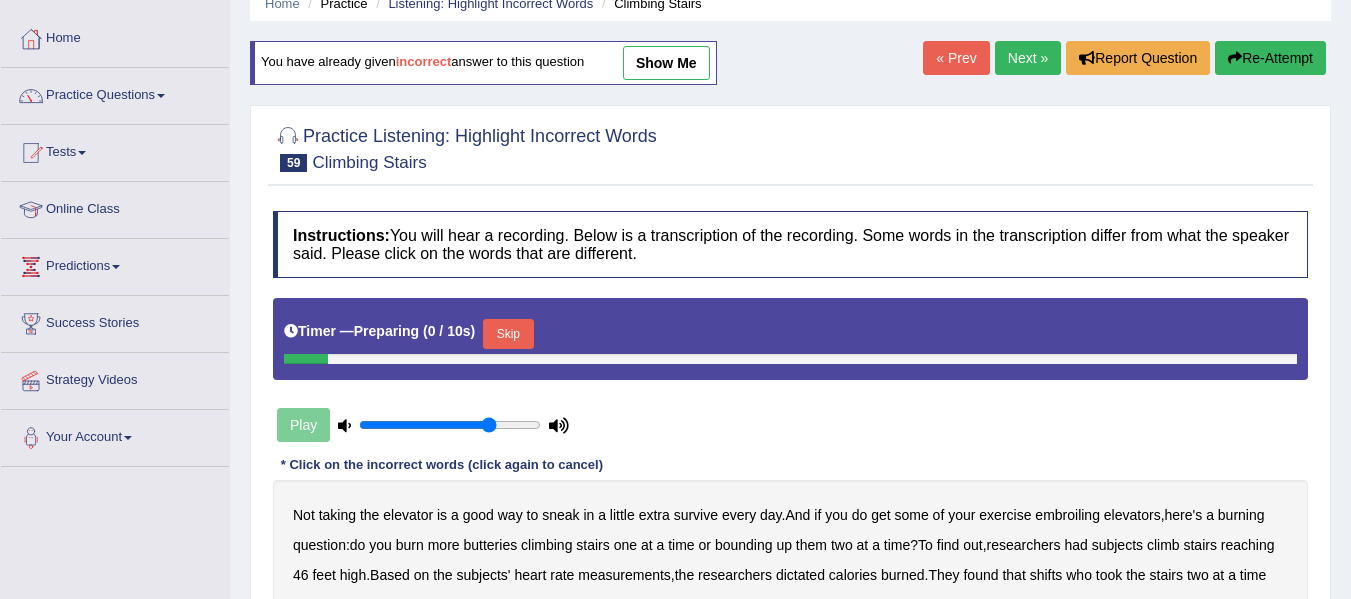 scroll, scrollTop: 308, scrollLeft: 0, axis: vertical 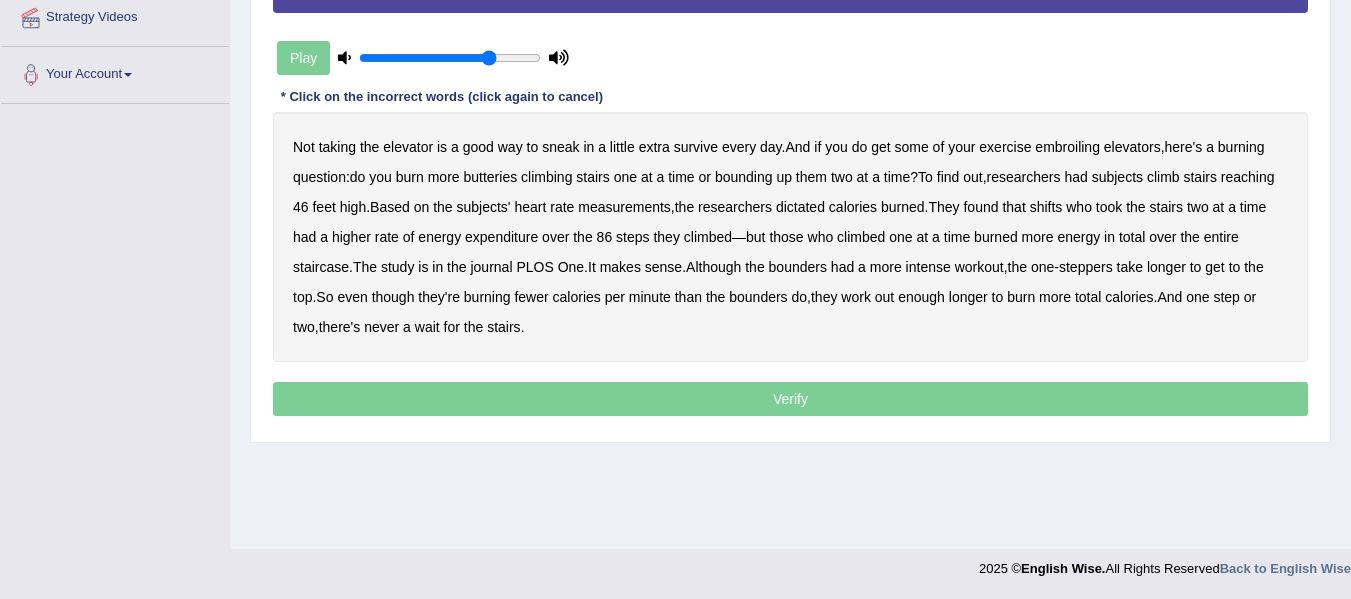 click on "dictated" at bounding box center [800, 207] 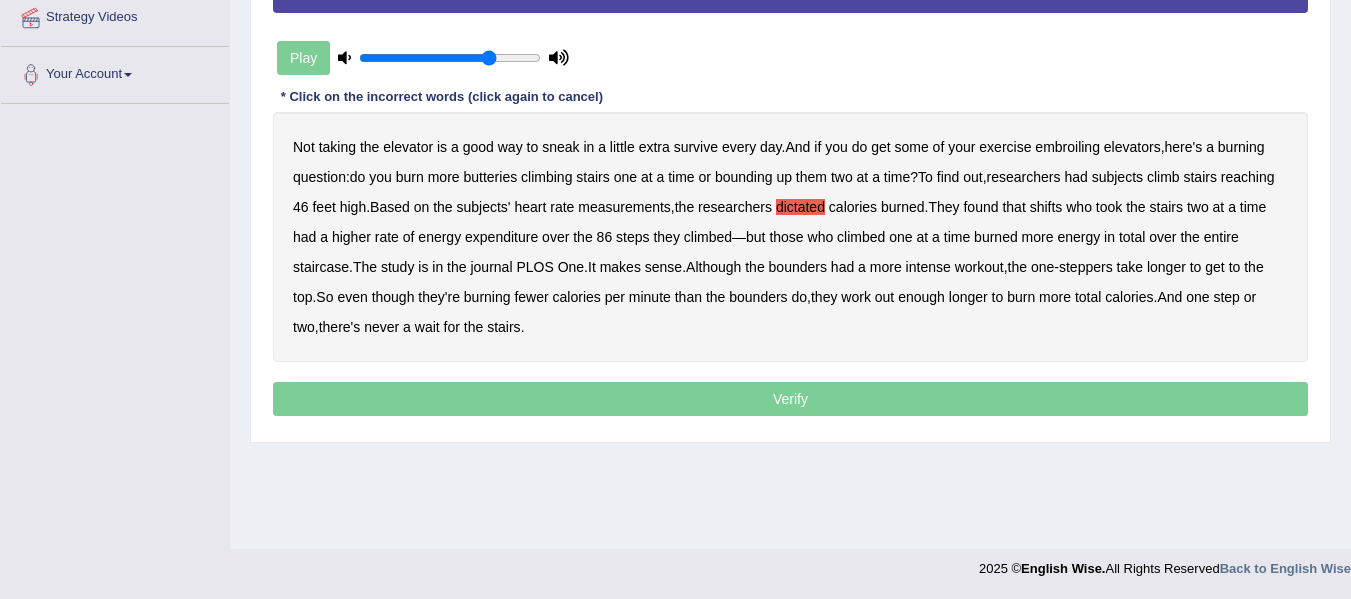click on "burned" at bounding box center (996, 237) 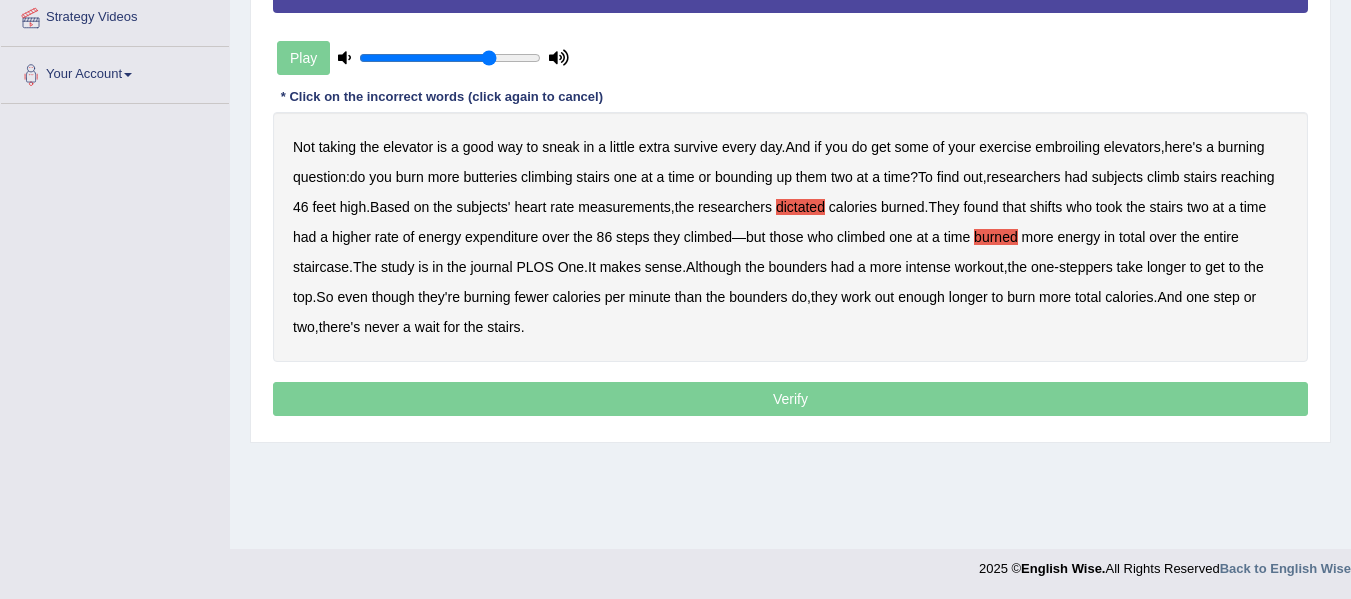 click on "burned" at bounding box center [996, 237] 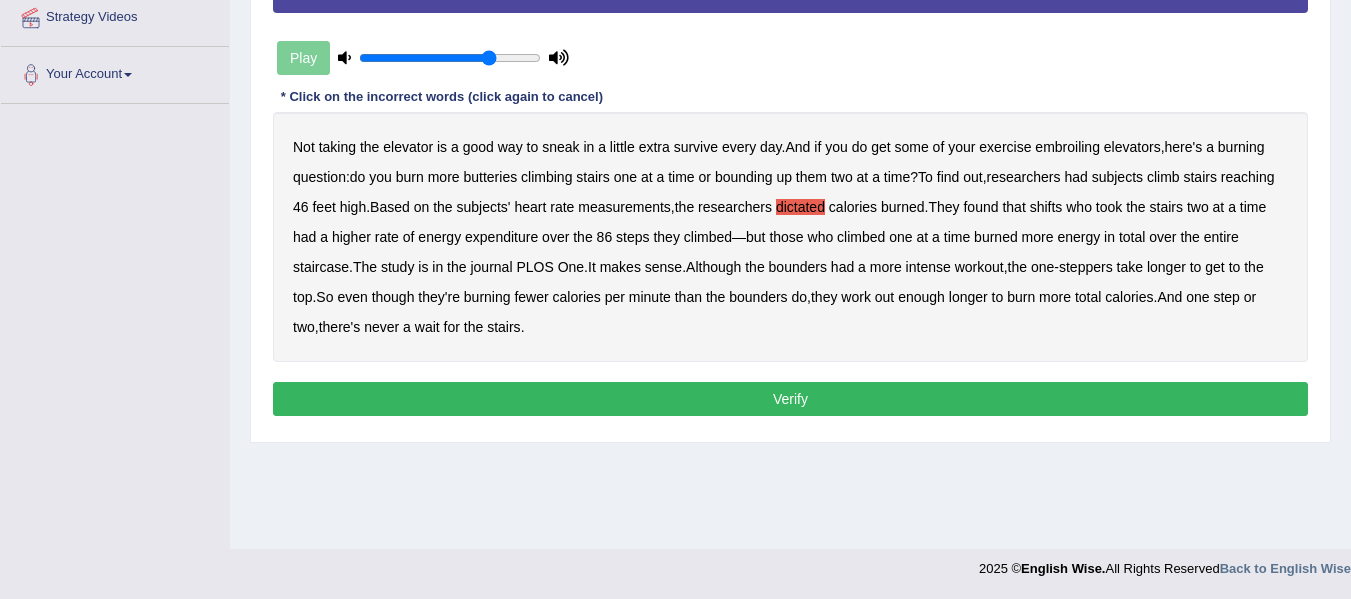 click on "Verify" at bounding box center [790, 399] 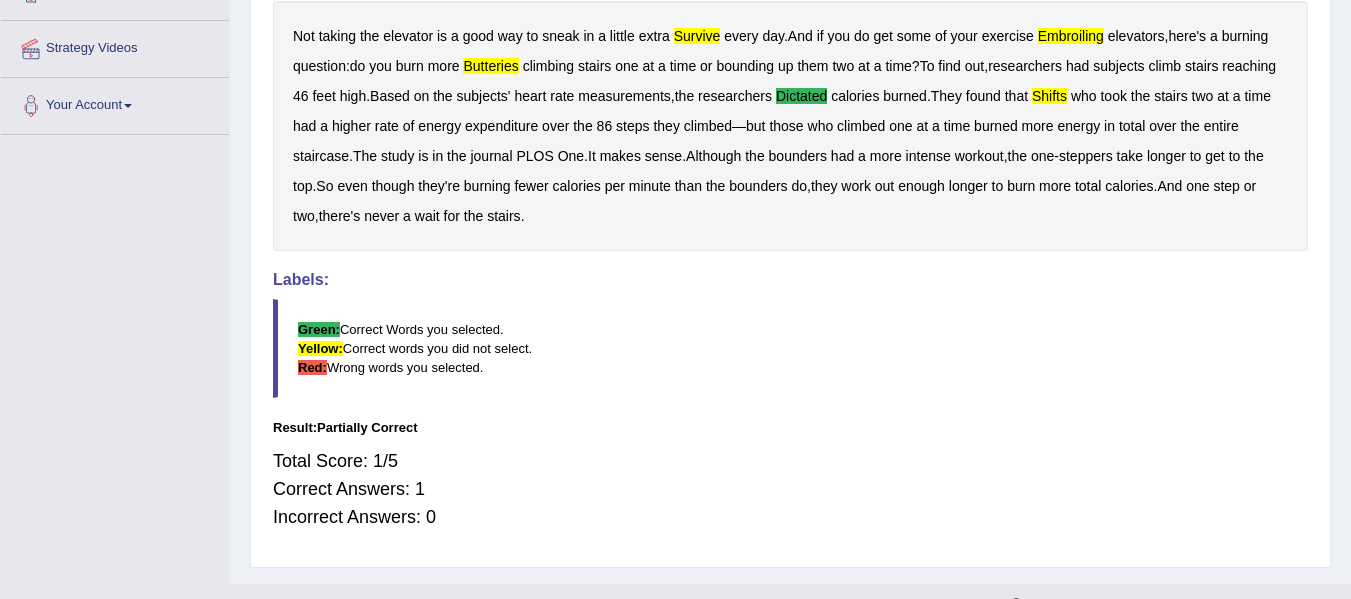 scroll, scrollTop: 0, scrollLeft: 0, axis: both 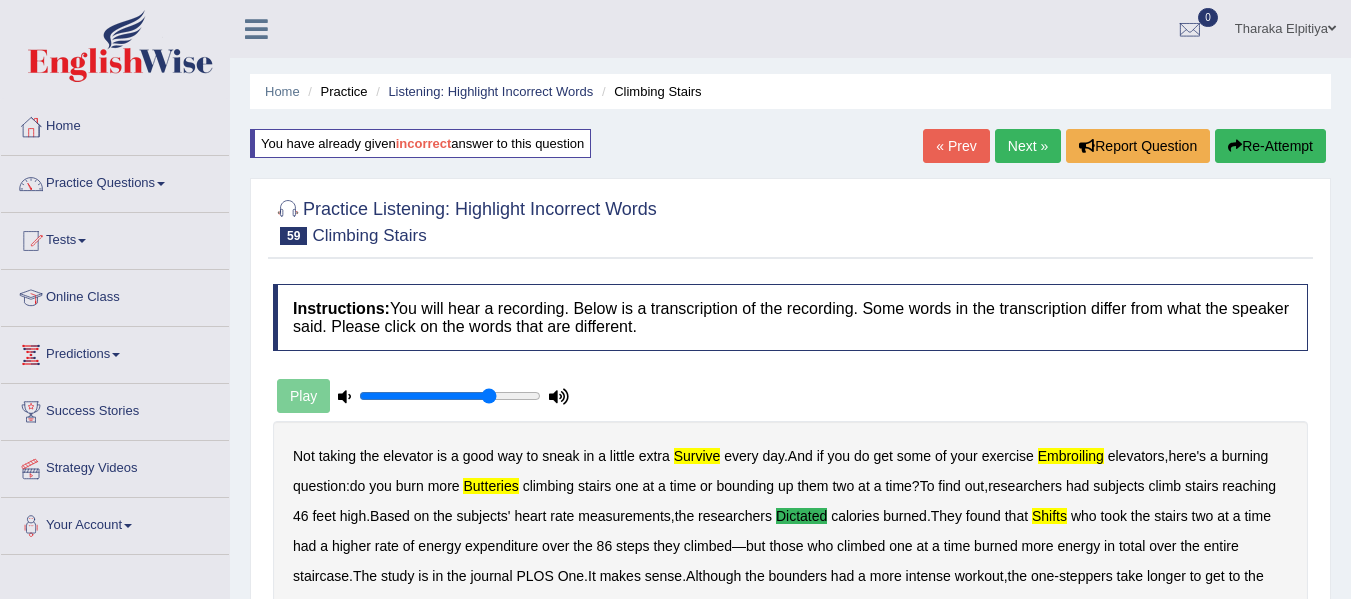 click on "Next »" at bounding box center (1028, 146) 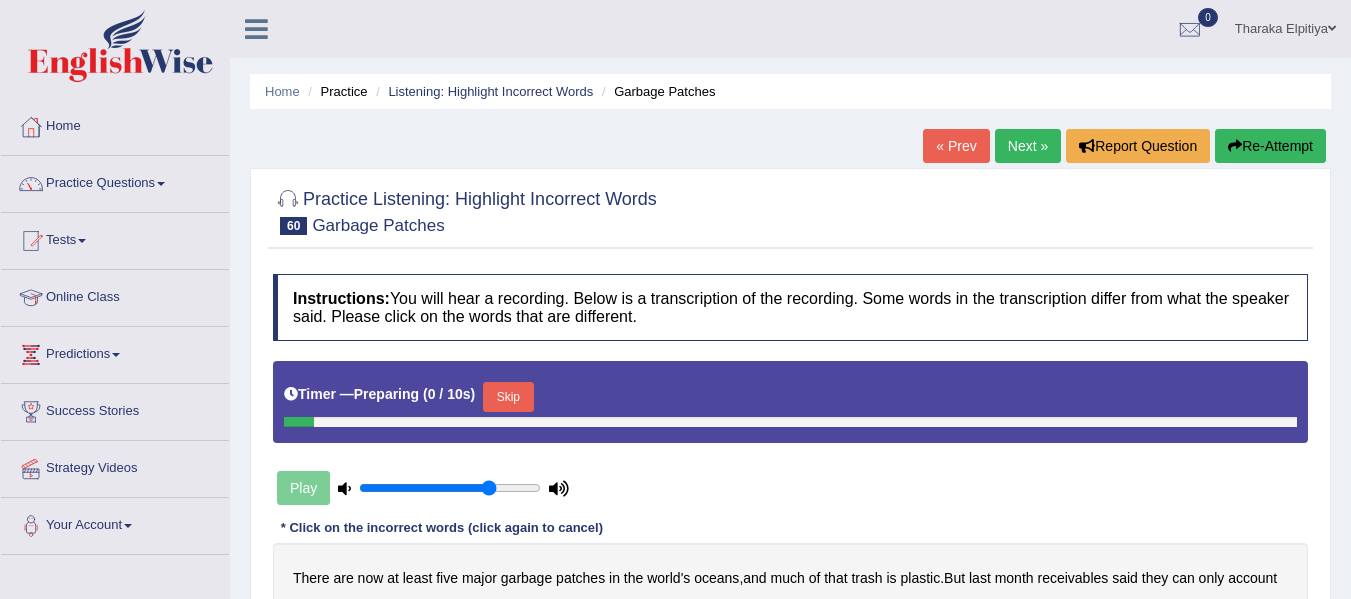 scroll, scrollTop: 275, scrollLeft: 0, axis: vertical 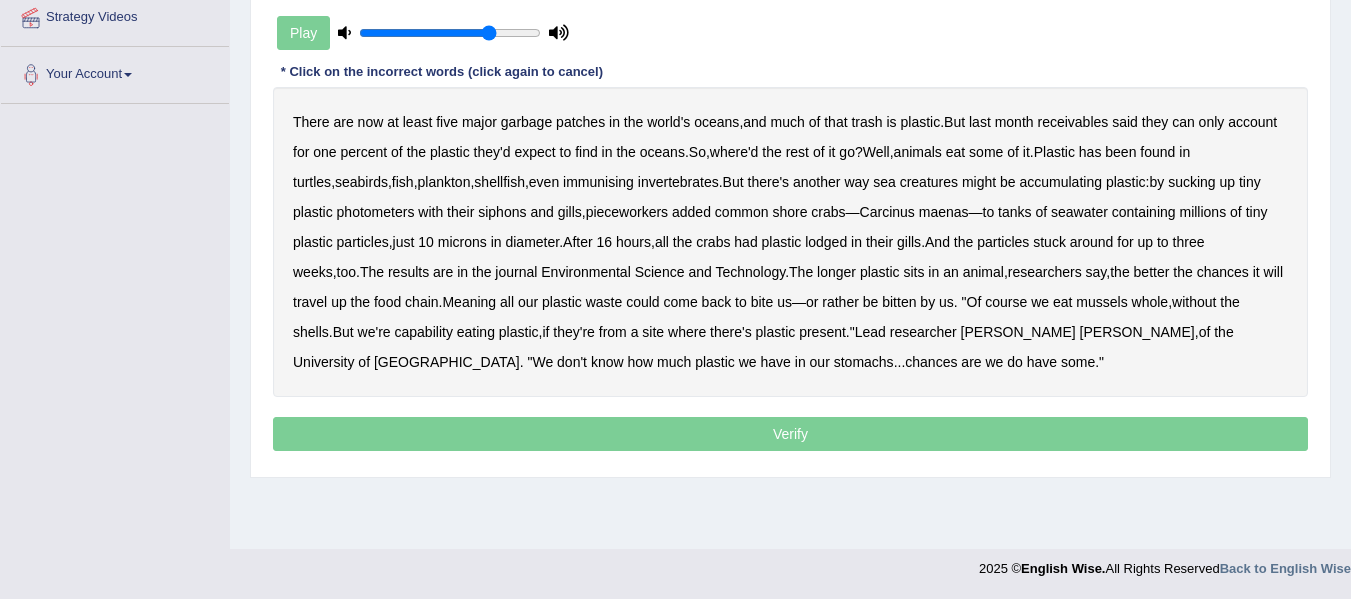 click on "immunising" at bounding box center [598, 182] 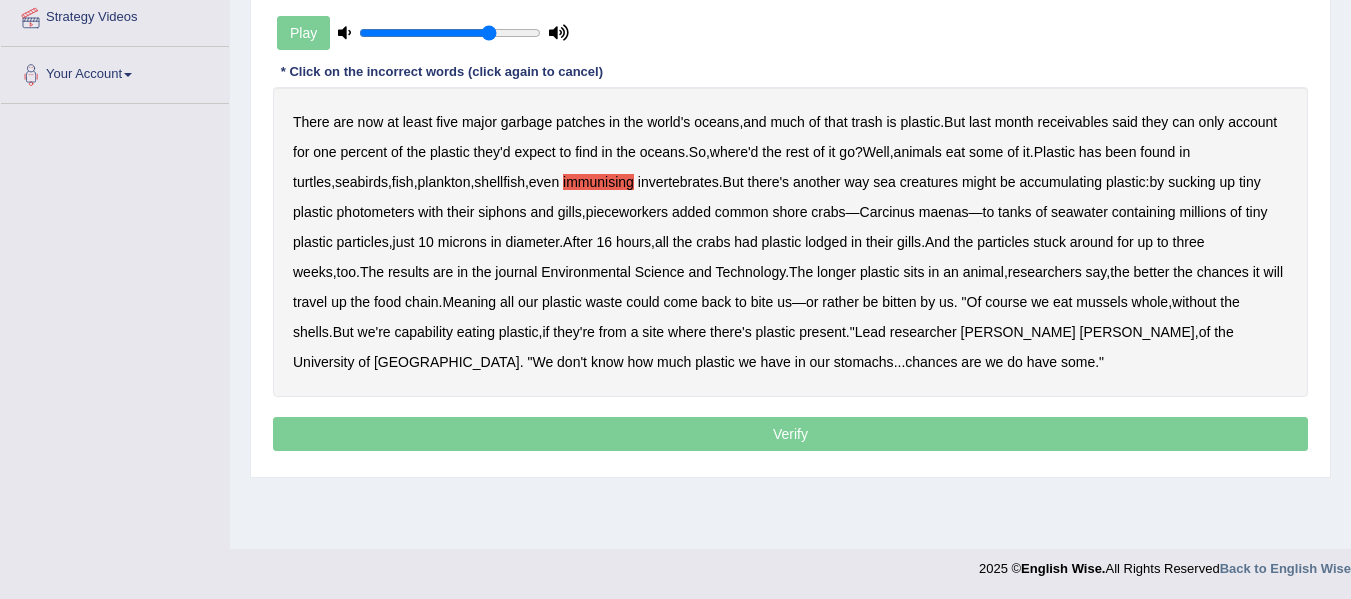 click on "photometers" at bounding box center [376, 212] 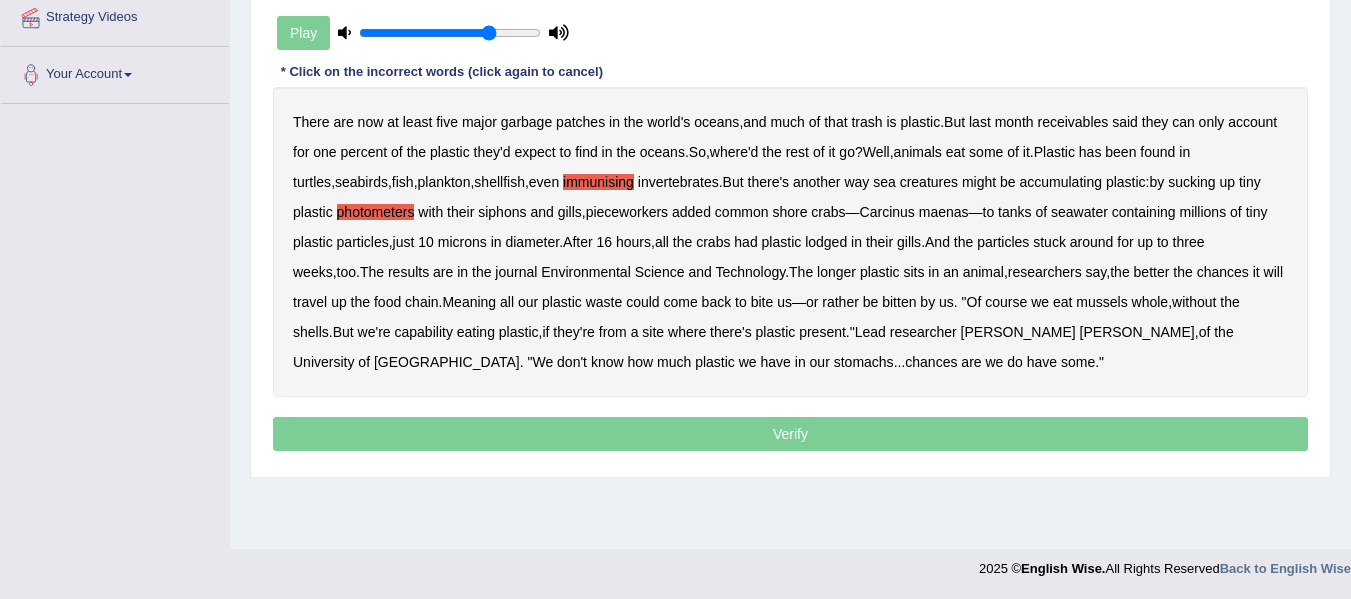 click on "chances" at bounding box center (1223, 272) 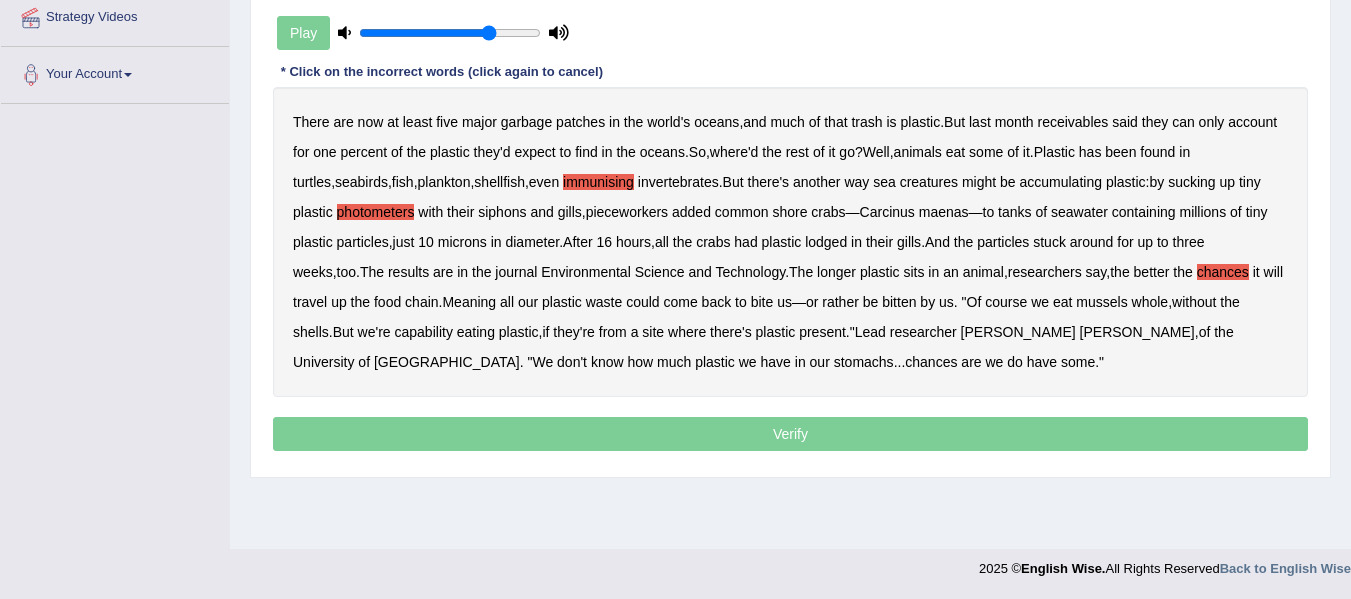 click on "chances" at bounding box center [1223, 272] 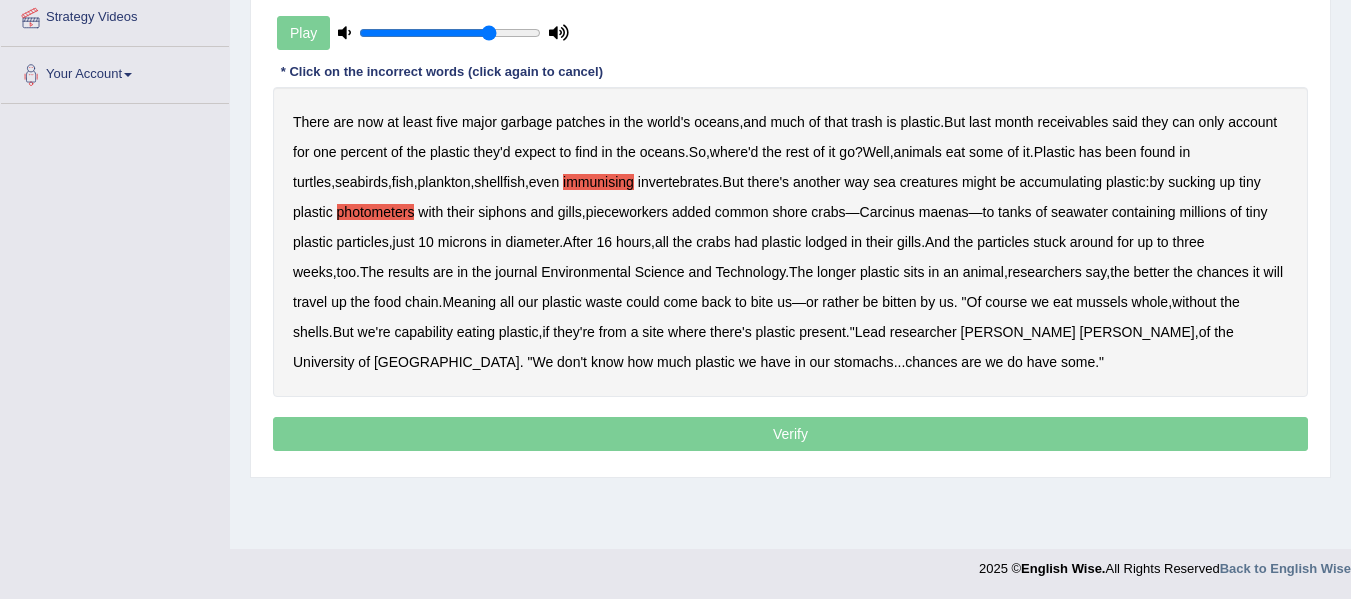 click on "capability" at bounding box center (424, 332) 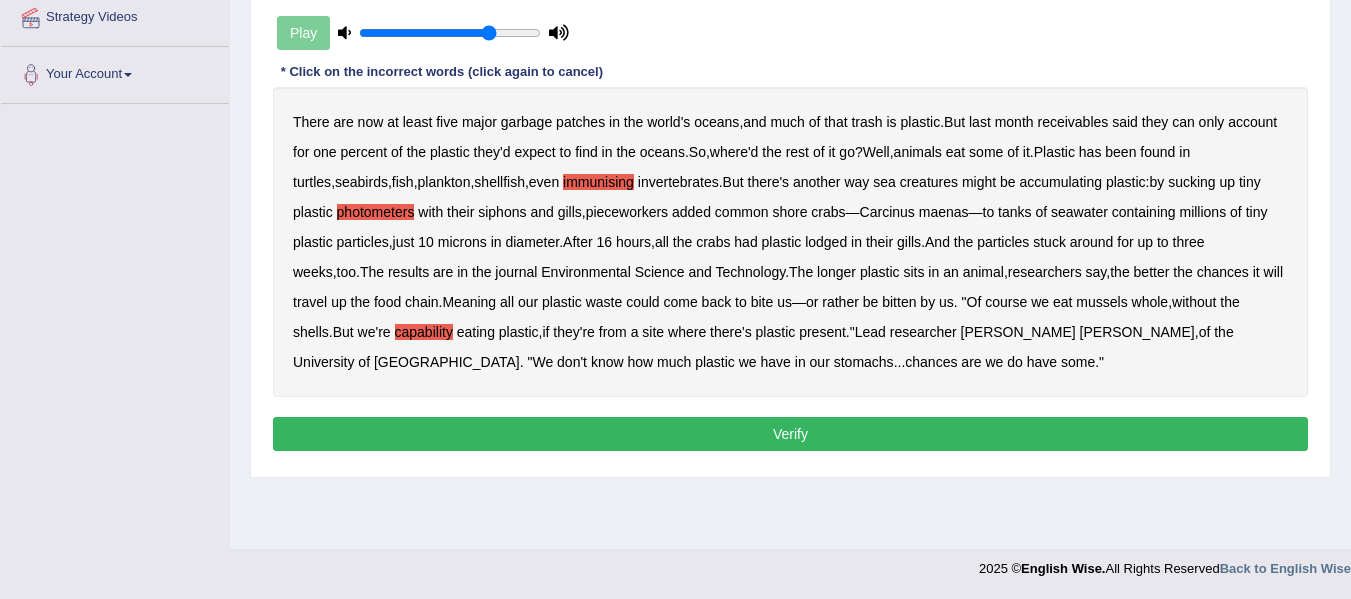 click on "Verify" at bounding box center [790, 434] 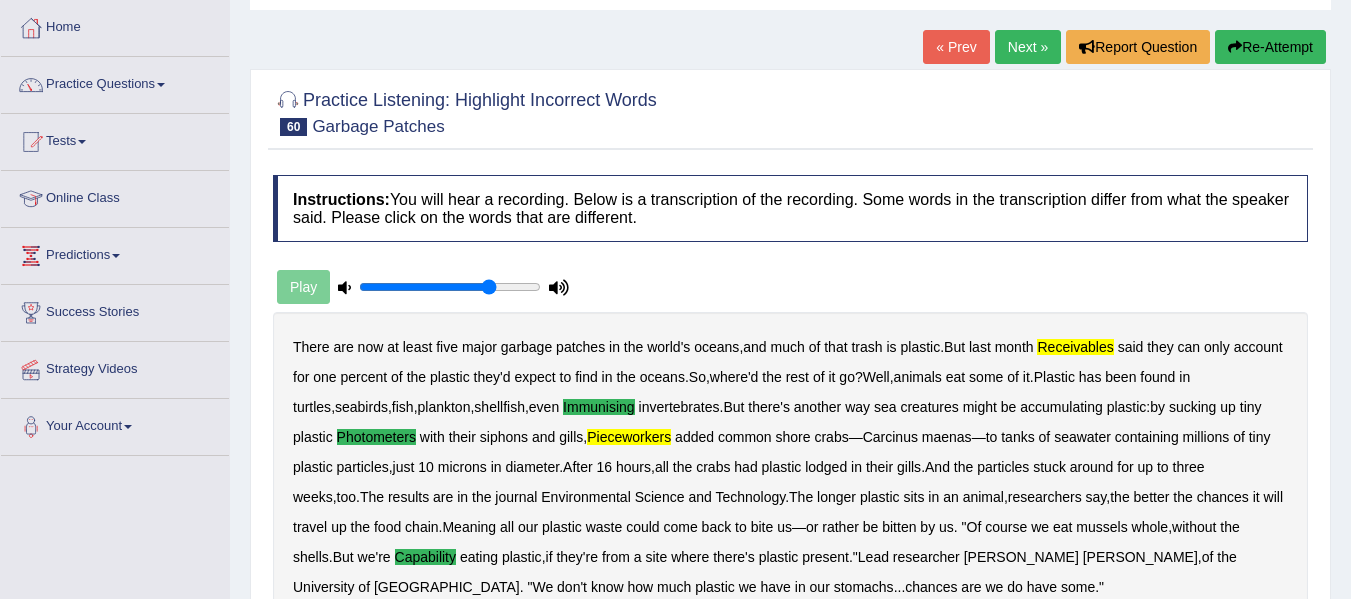 scroll, scrollTop: 0, scrollLeft: 0, axis: both 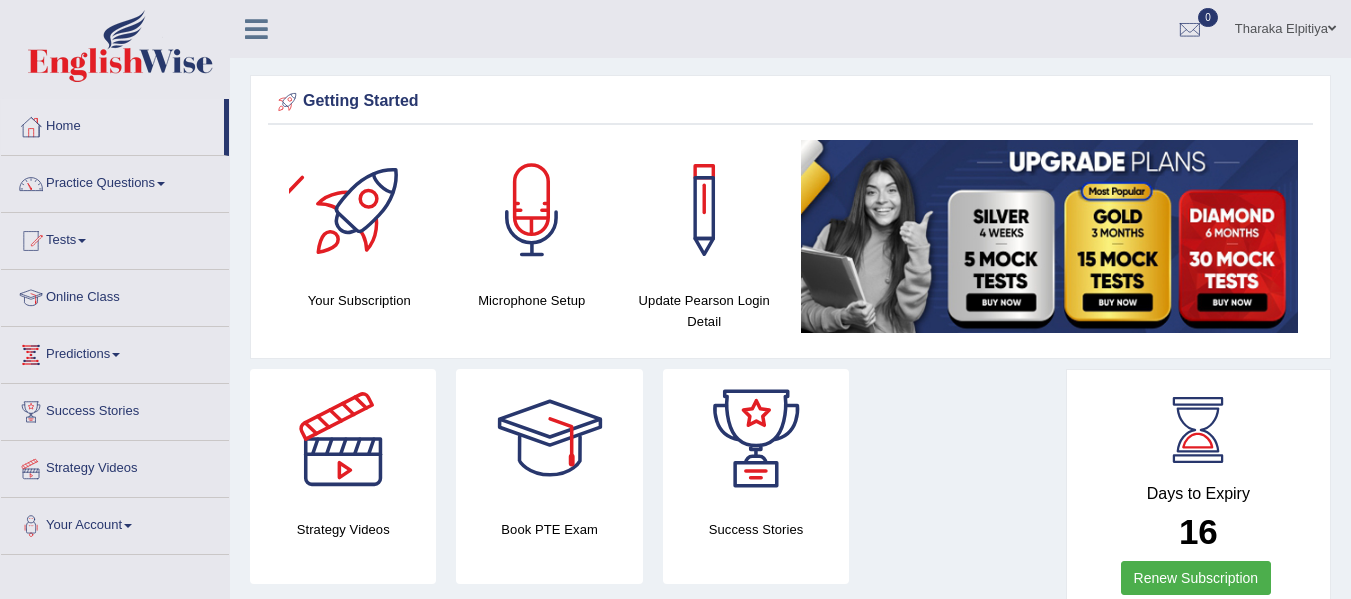 click on "Practice Questions" at bounding box center (115, 181) 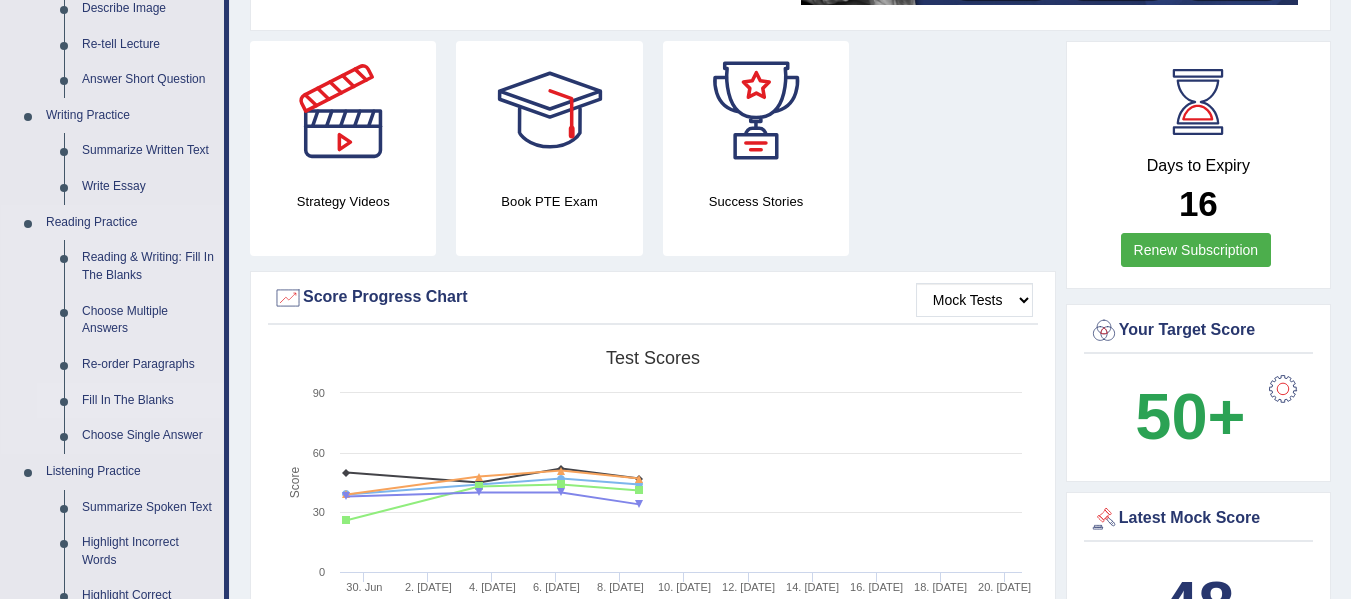 scroll, scrollTop: 0, scrollLeft: 0, axis: both 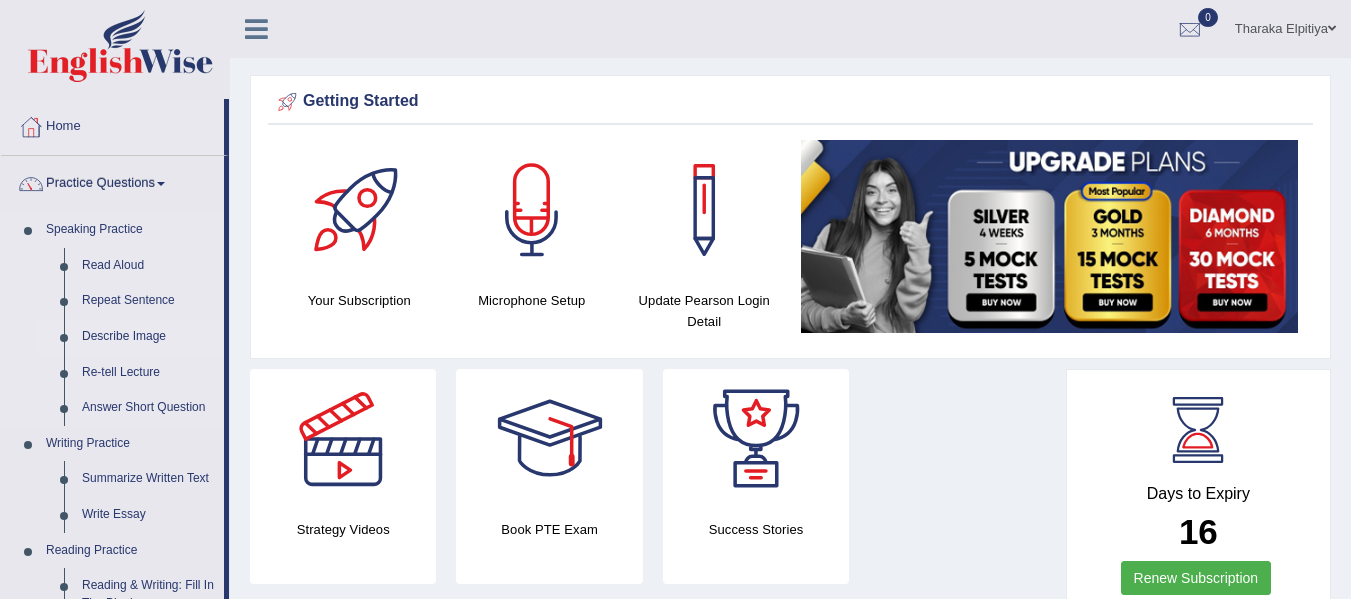 click on "Describe Image" at bounding box center (148, 337) 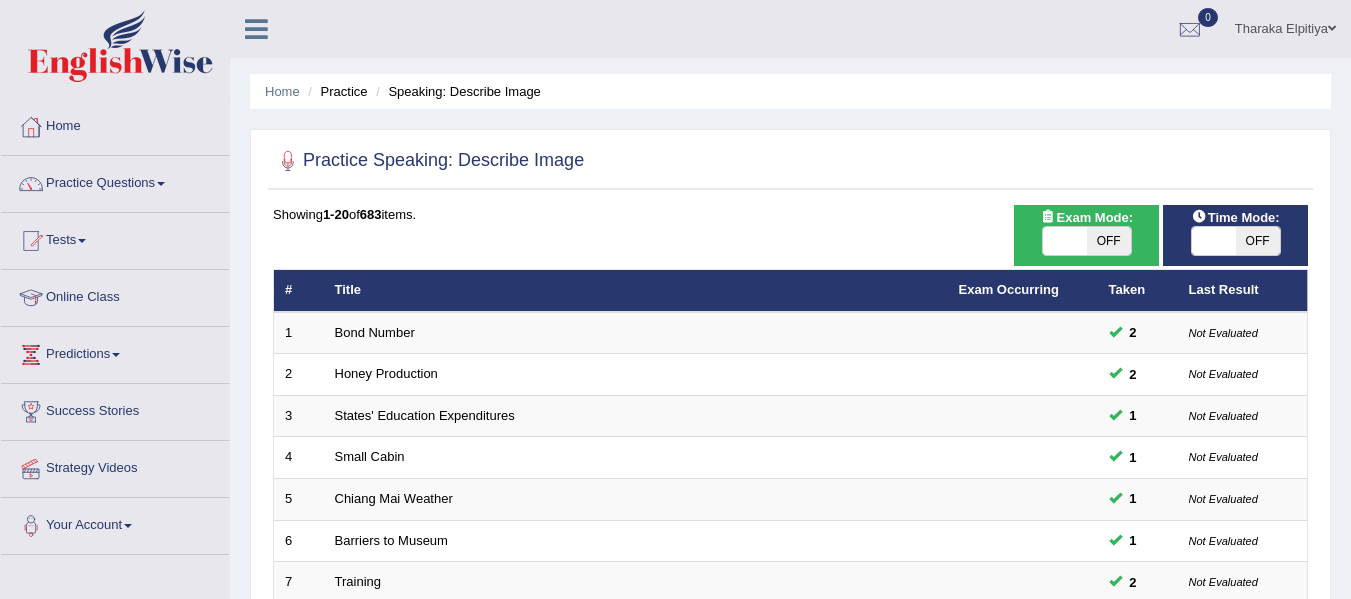 scroll, scrollTop: 0, scrollLeft: 0, axis: both 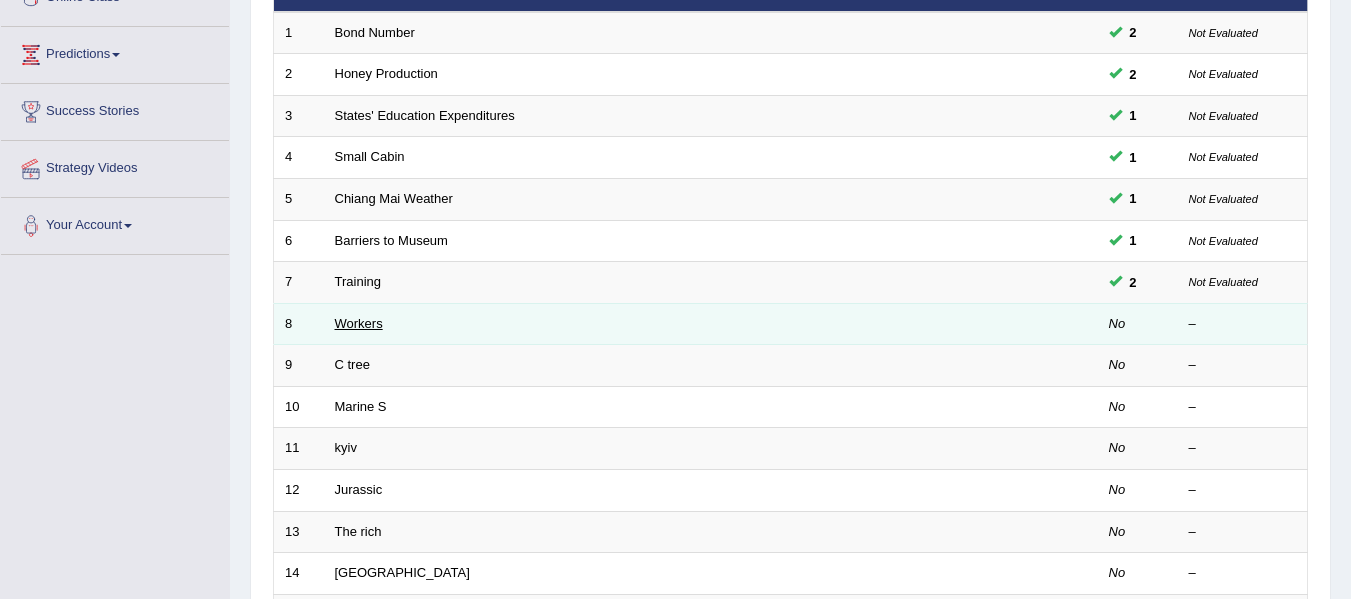 click on "Workers" at bounding box center [359, 323] 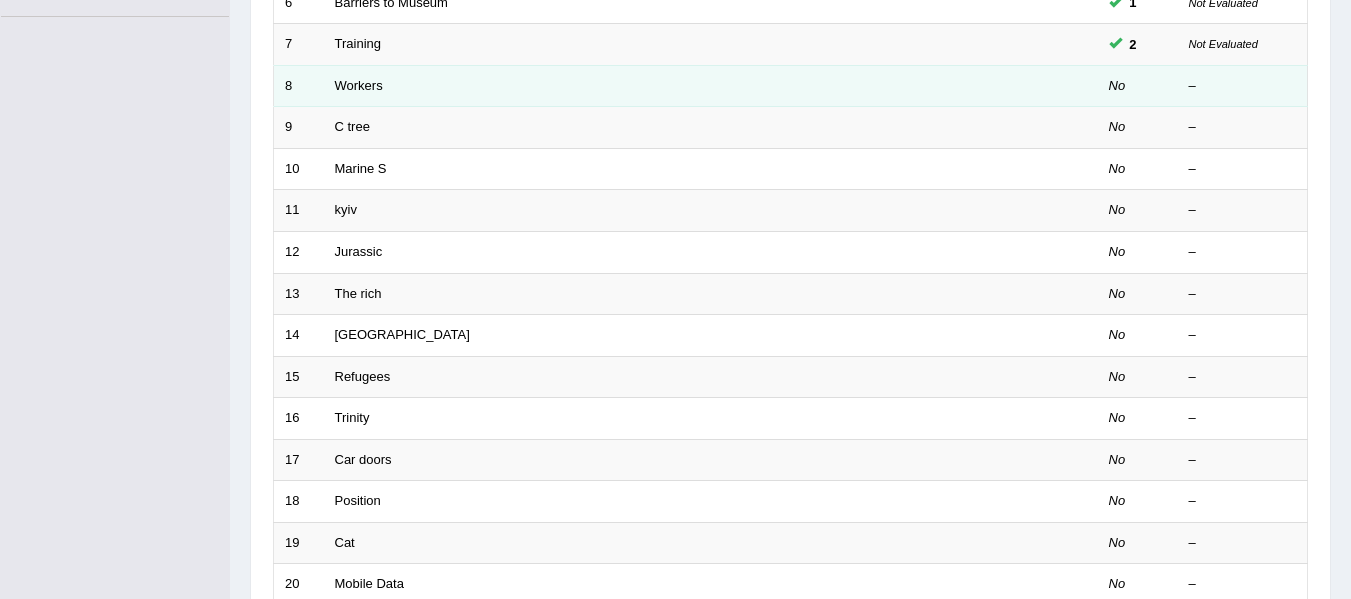 scroll, scrollTop: 600, scrollLeft: 0, axis: vertical 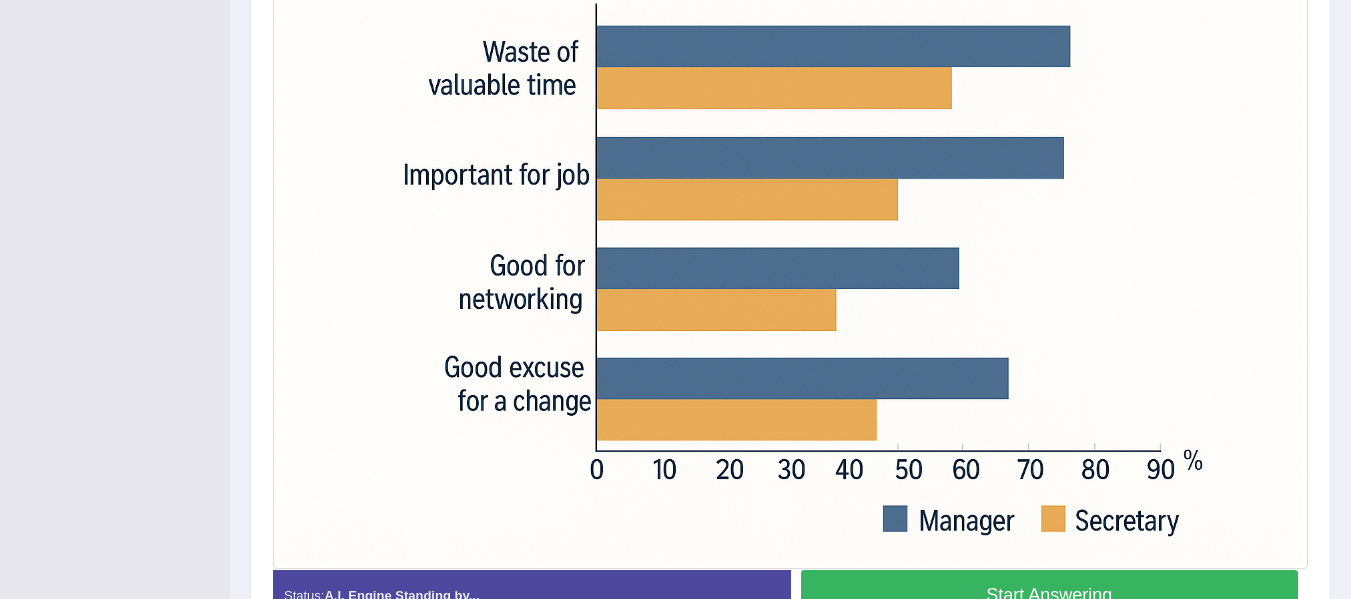 drag, startPoint x: 1349, startPoint y: 364, endPoint x: 1341, endPoint y: 303, distance: 61.522354 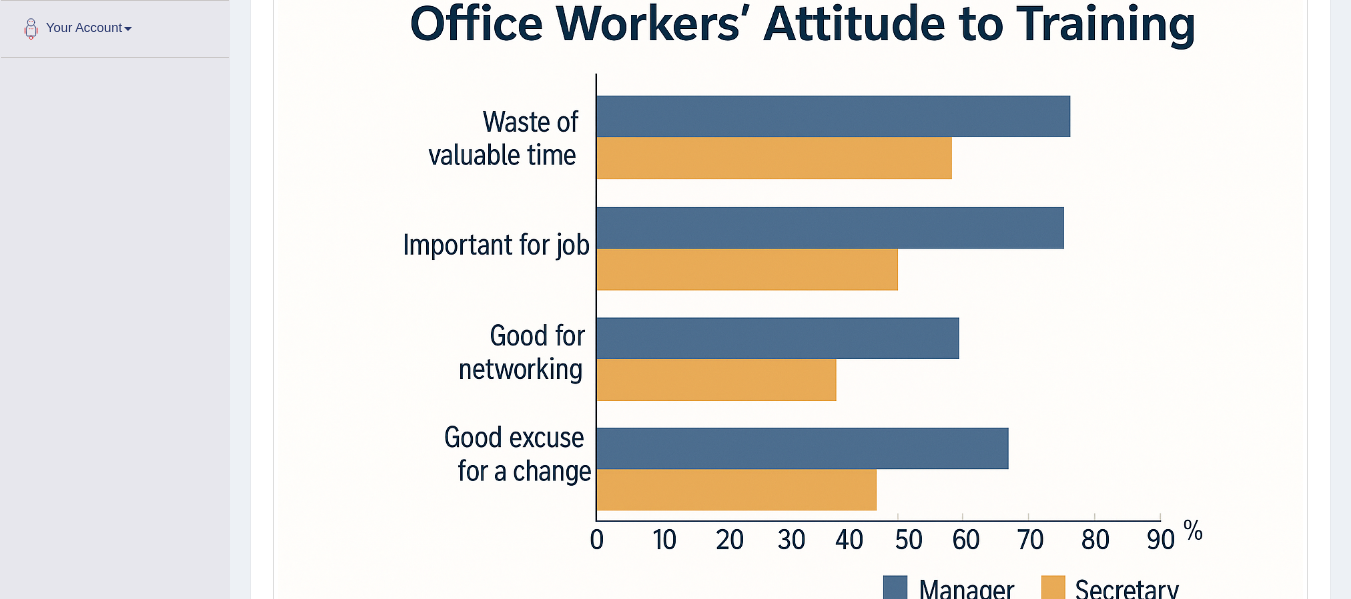 scroll, scrollTop: 499, scrollLeft: 0, axis: vertical 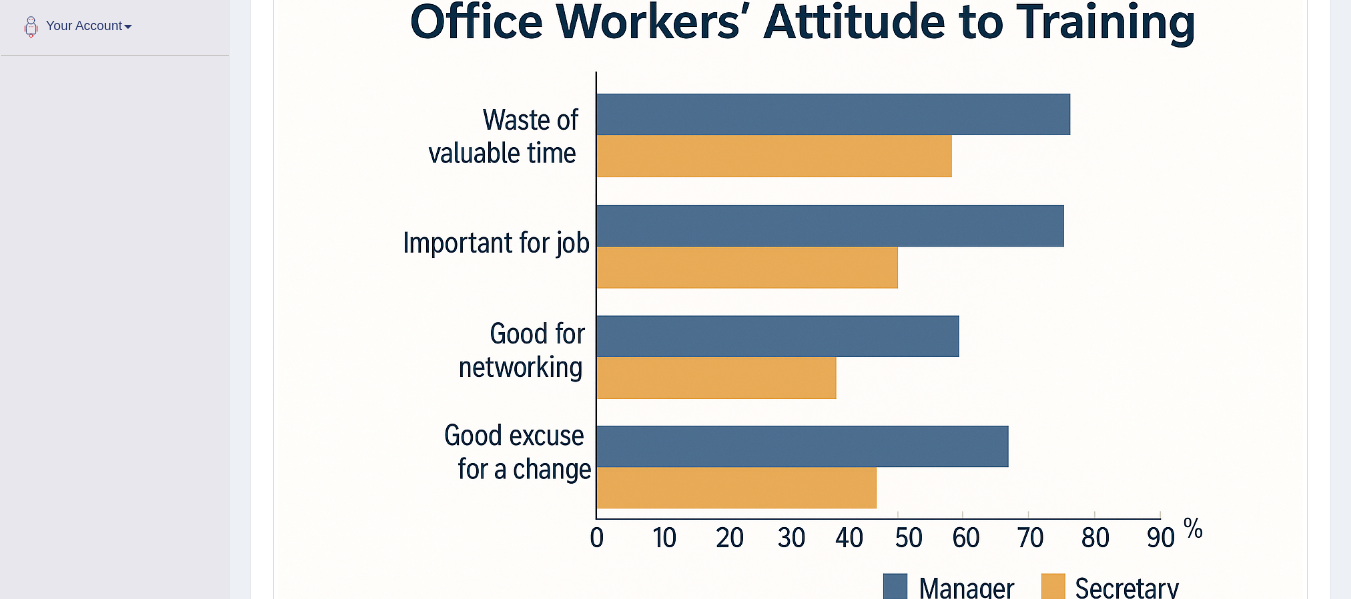 drag, startPoint x: 1346, startPoint y: 328, endPoint x: 1357, endPoint y: 343, distance: 18.601076 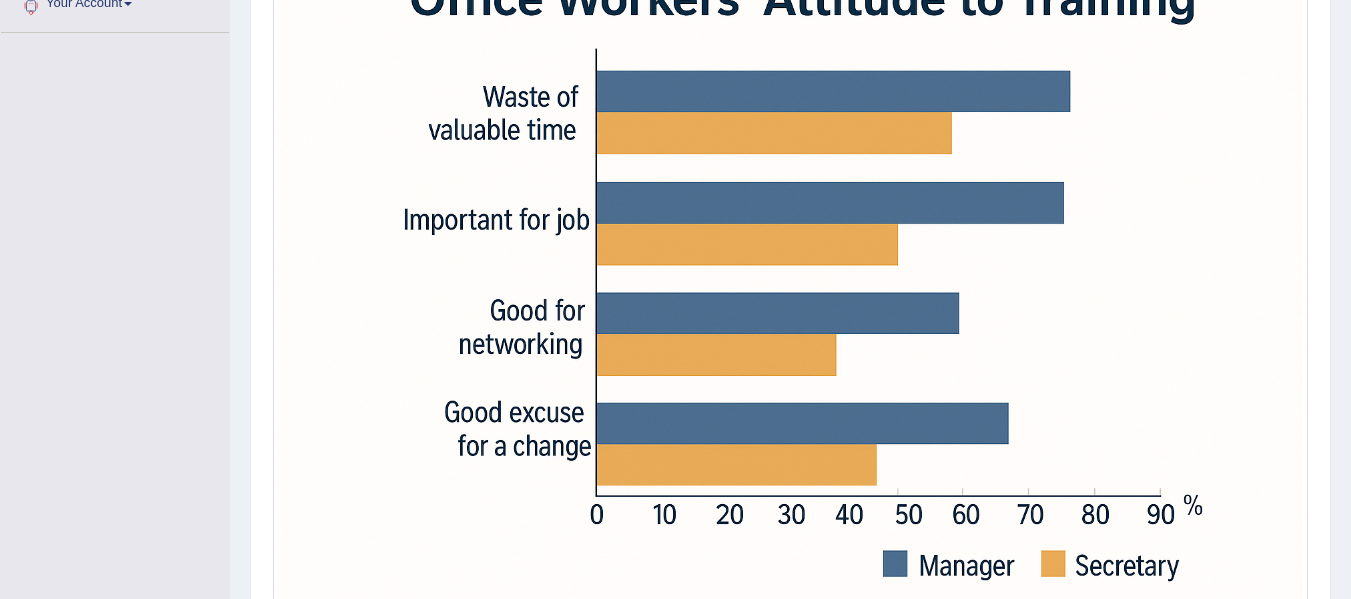 scroll, scrollTop: 527, scrollLeft: 0, axis: vertical 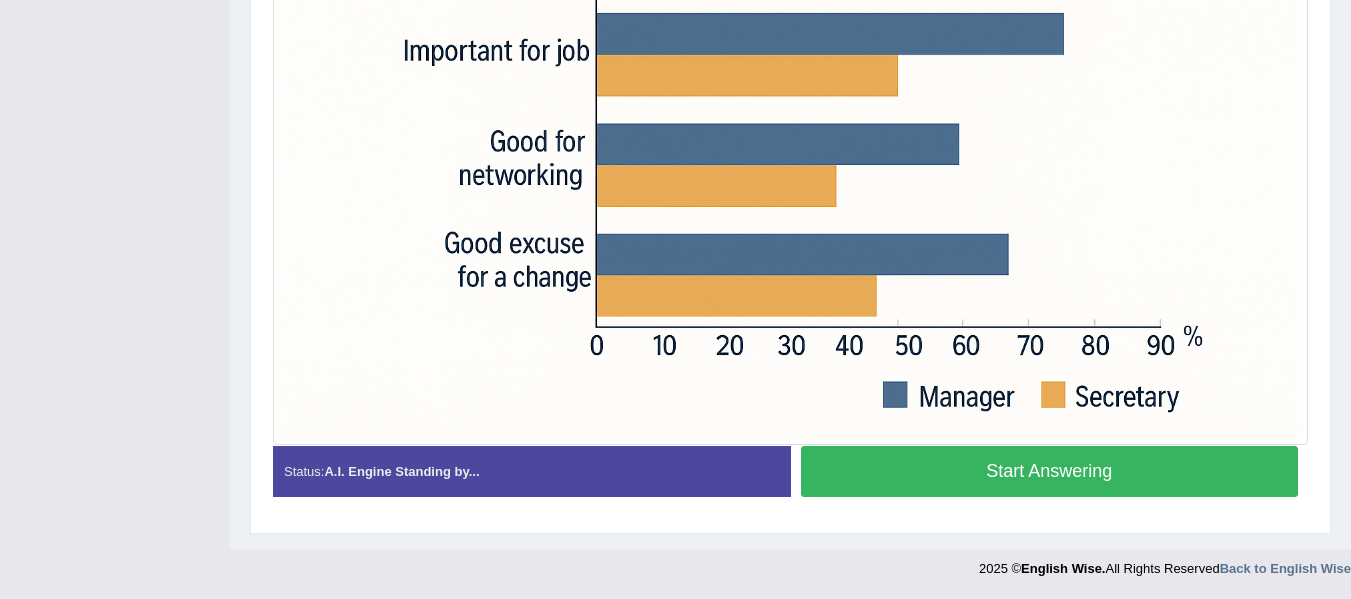 click on "Start Answering" at bounding box center [1050, 471] 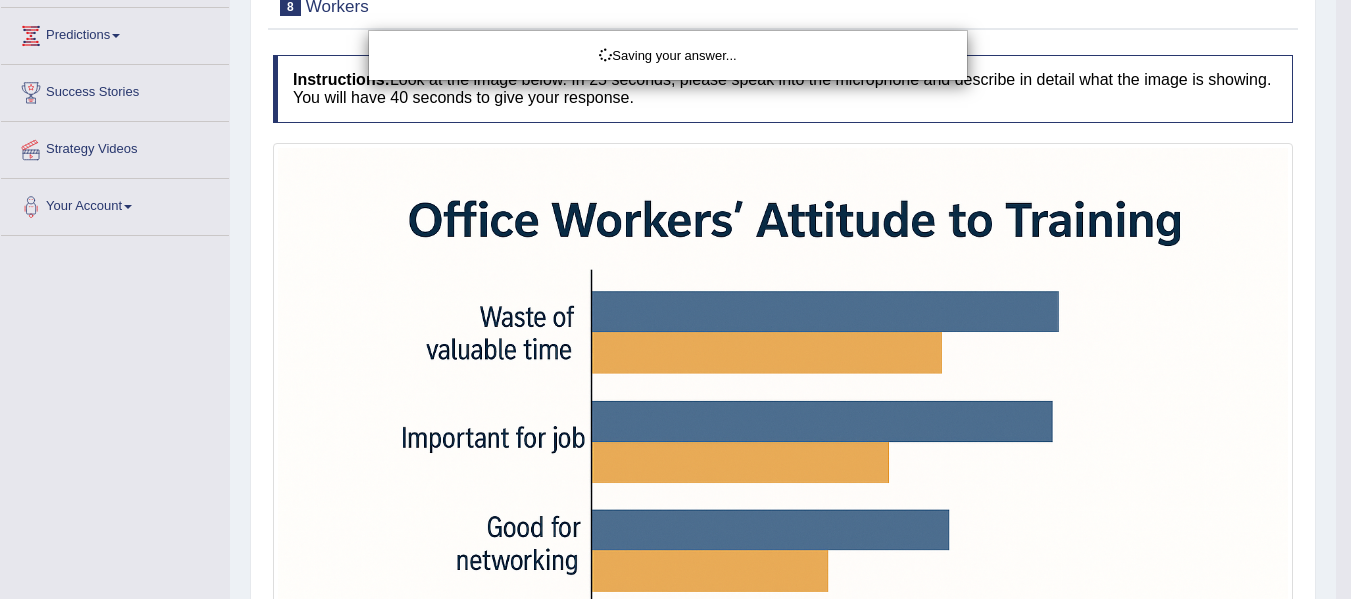 scroll, scrollTop: 386, scrollLeft: 0, axis: vertical 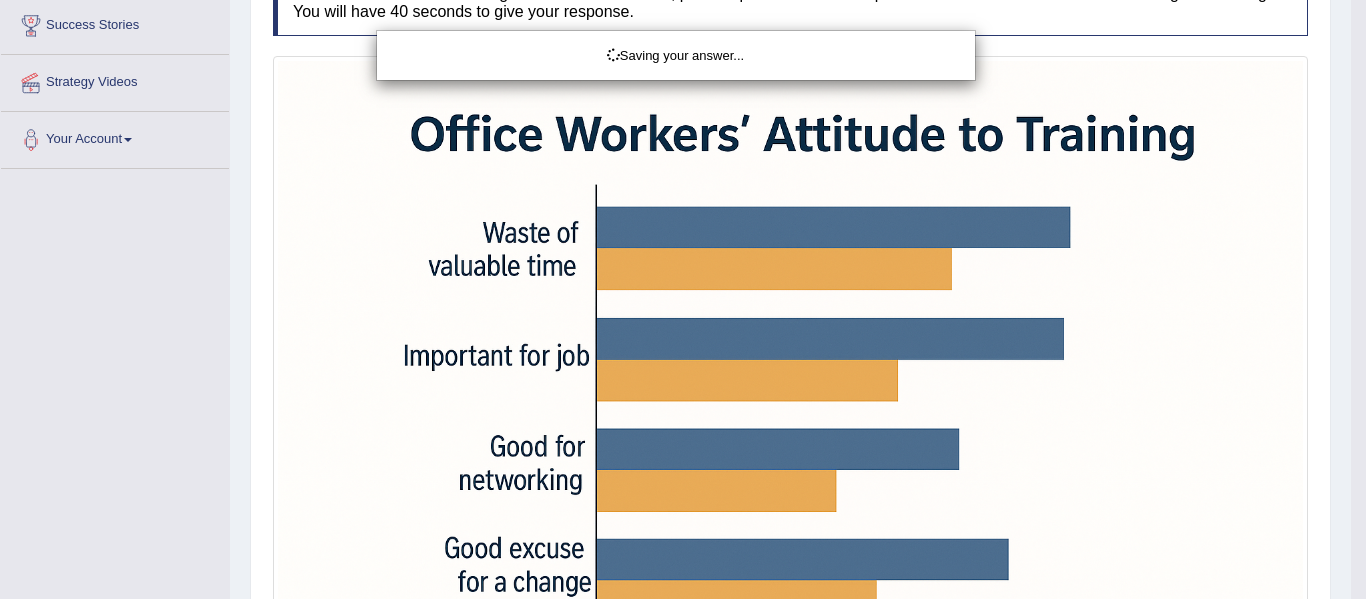 drag, startPoint x: 1360, startPoint y: 480, endPoint x: 1303, endPoint y: 361, distance: 131.94696 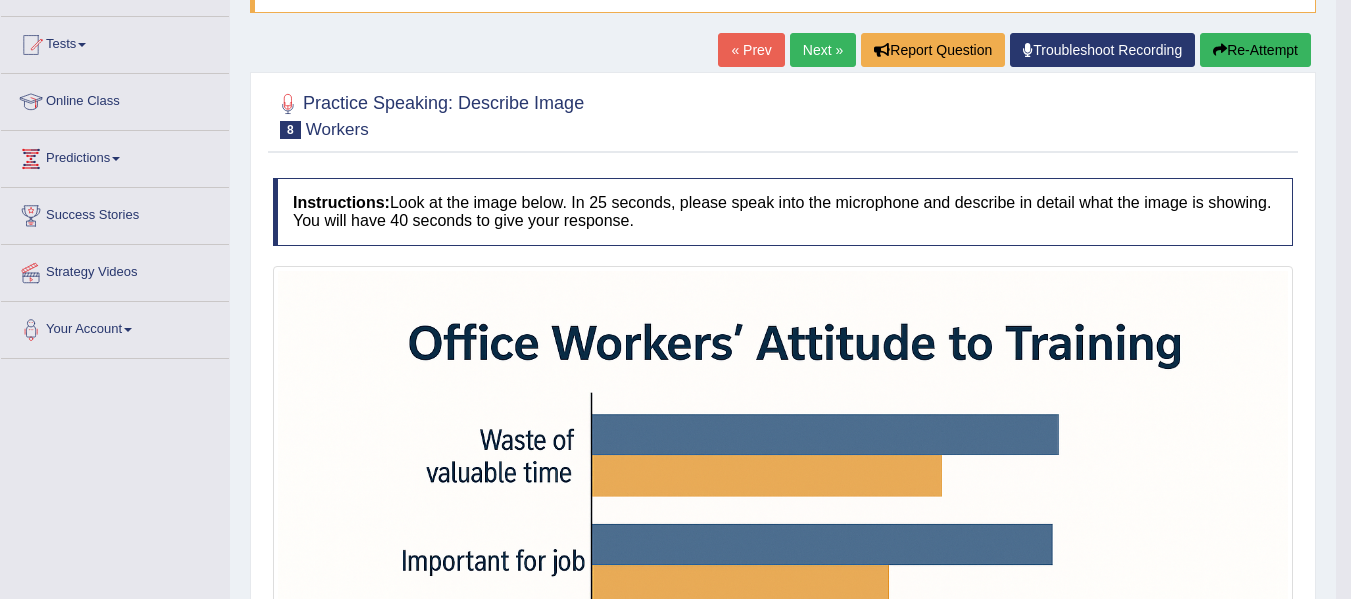 scroll, scrollTop: 0, scrollLeft: 0, axis: both 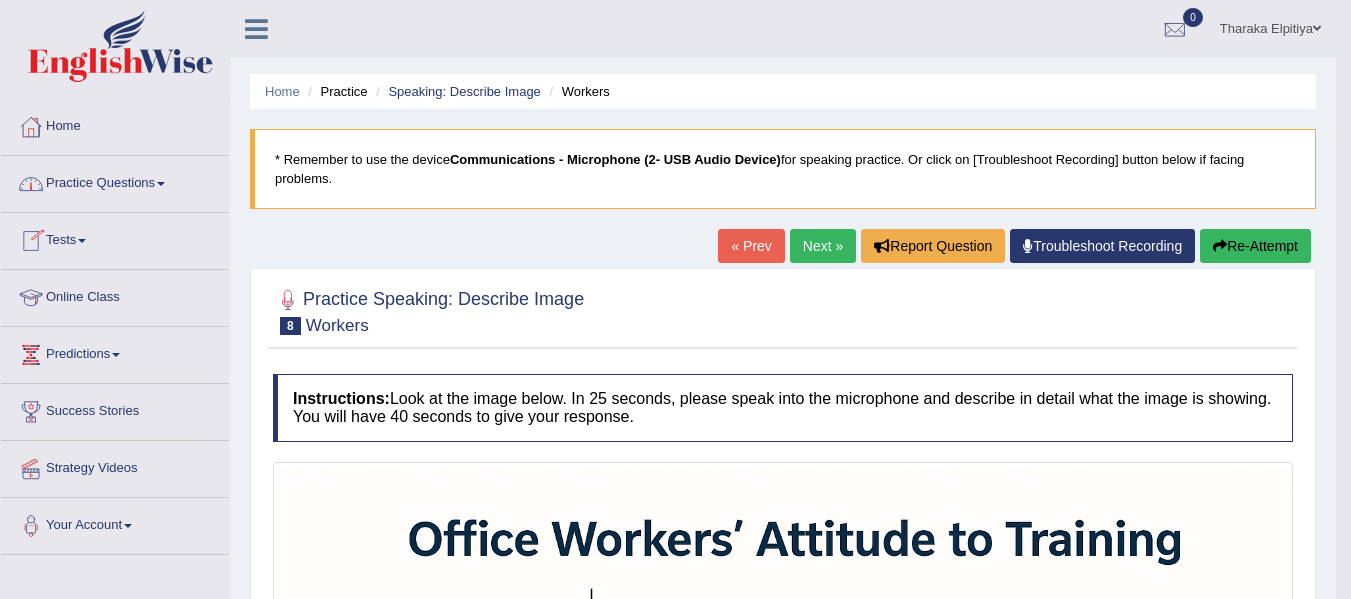 click at bounding box center [161, 184] 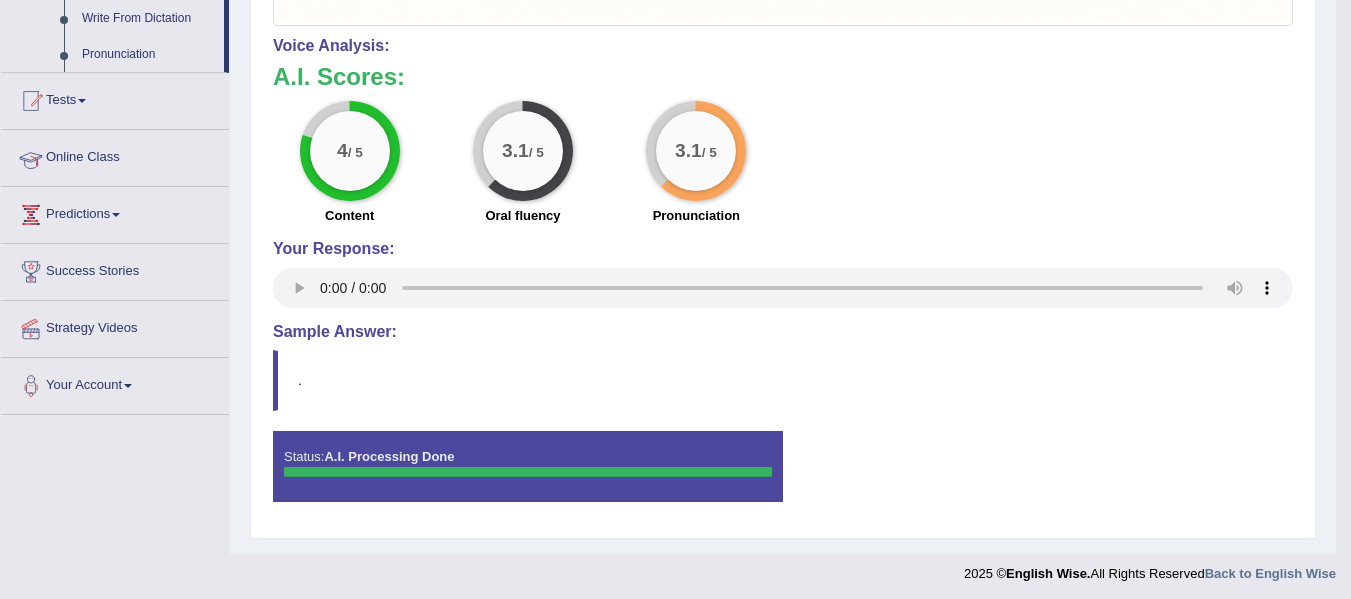 scroll, scrollTop: 1124, scrollLeft: 0, axis: vertical 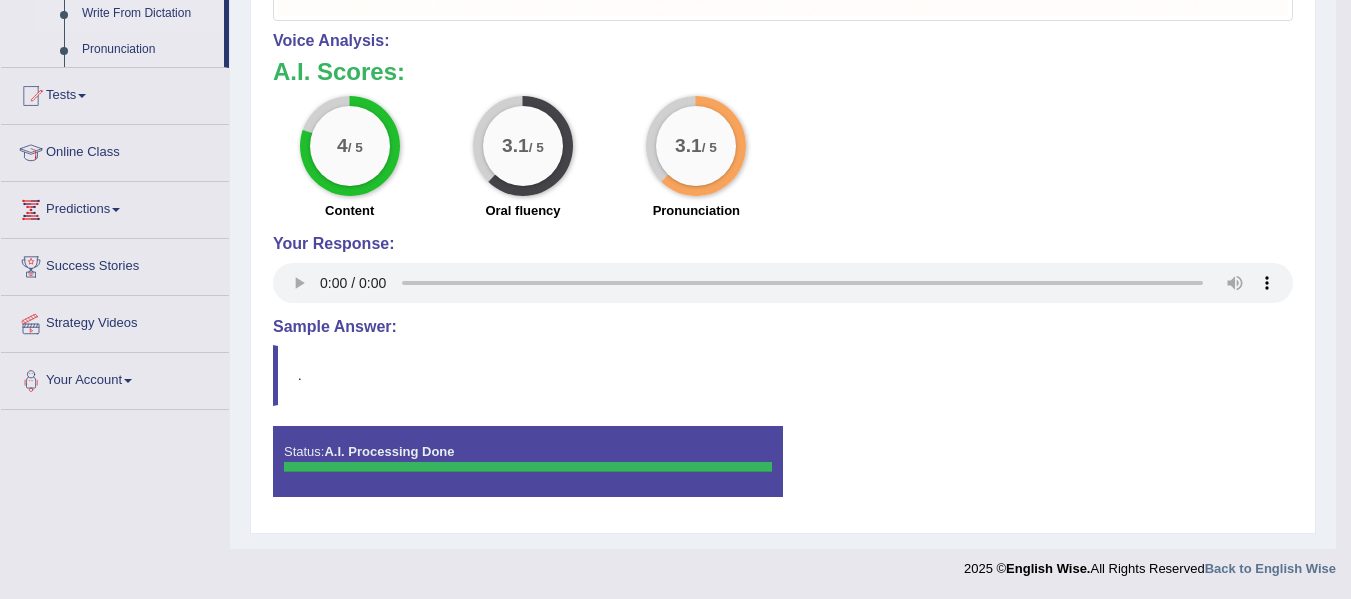 click on "Write From Dictation" at bounding box center [148, 14] 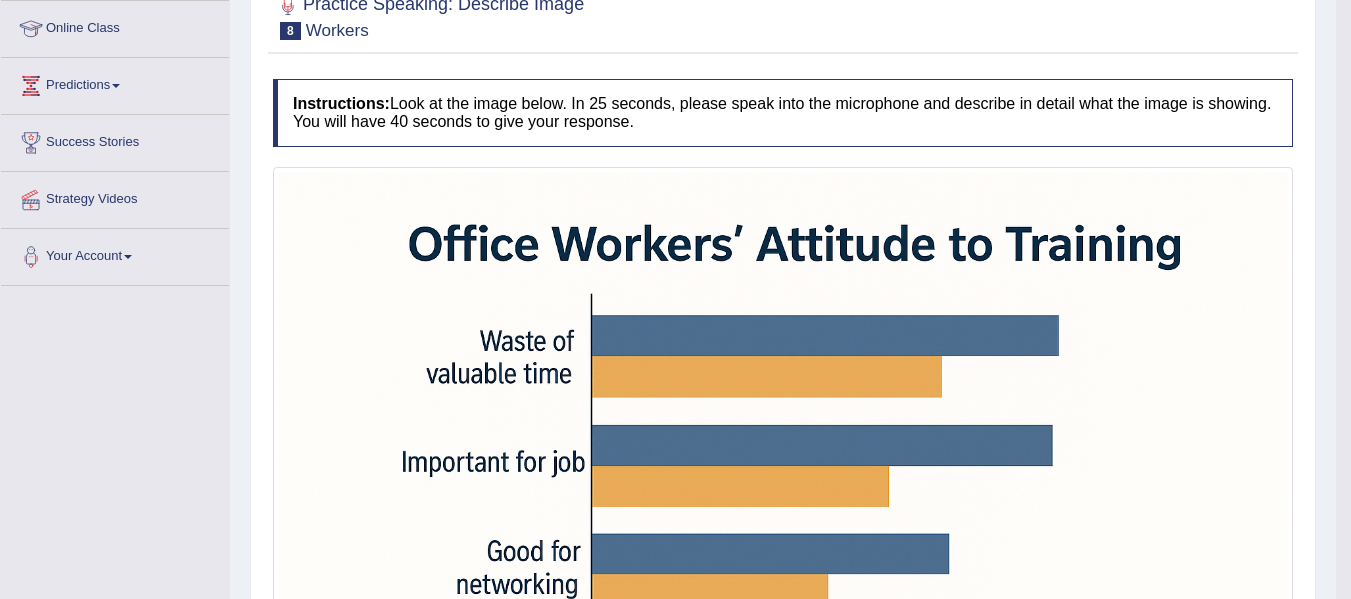 scroll, scrollTop: 409, scrollLeft: 0, axis: vertical 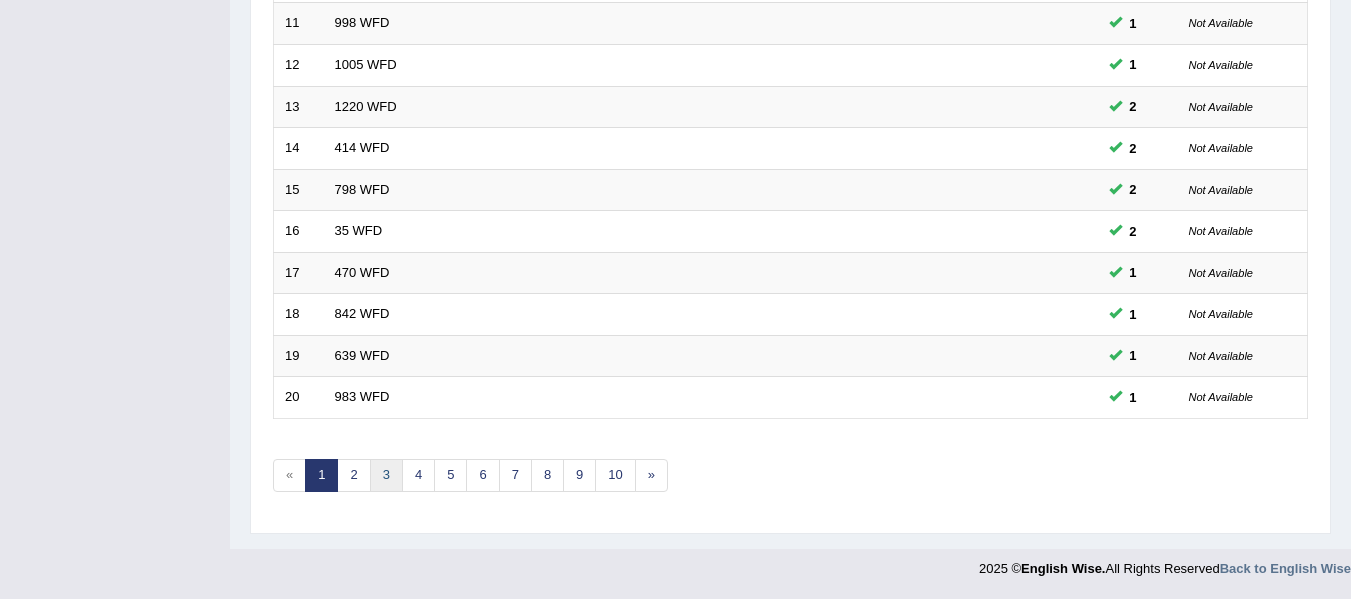 click on "3" at bounding box center [386, 475] 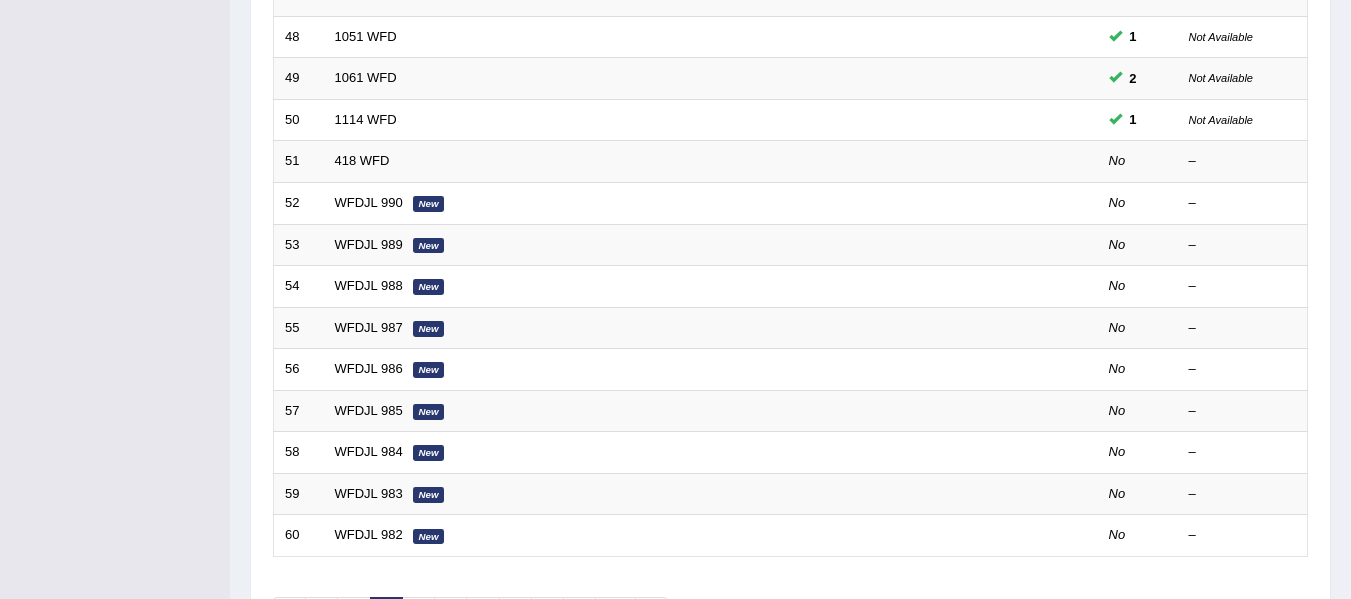 scroll, scrollTop: 0, scrollLeft: 0, axis: both 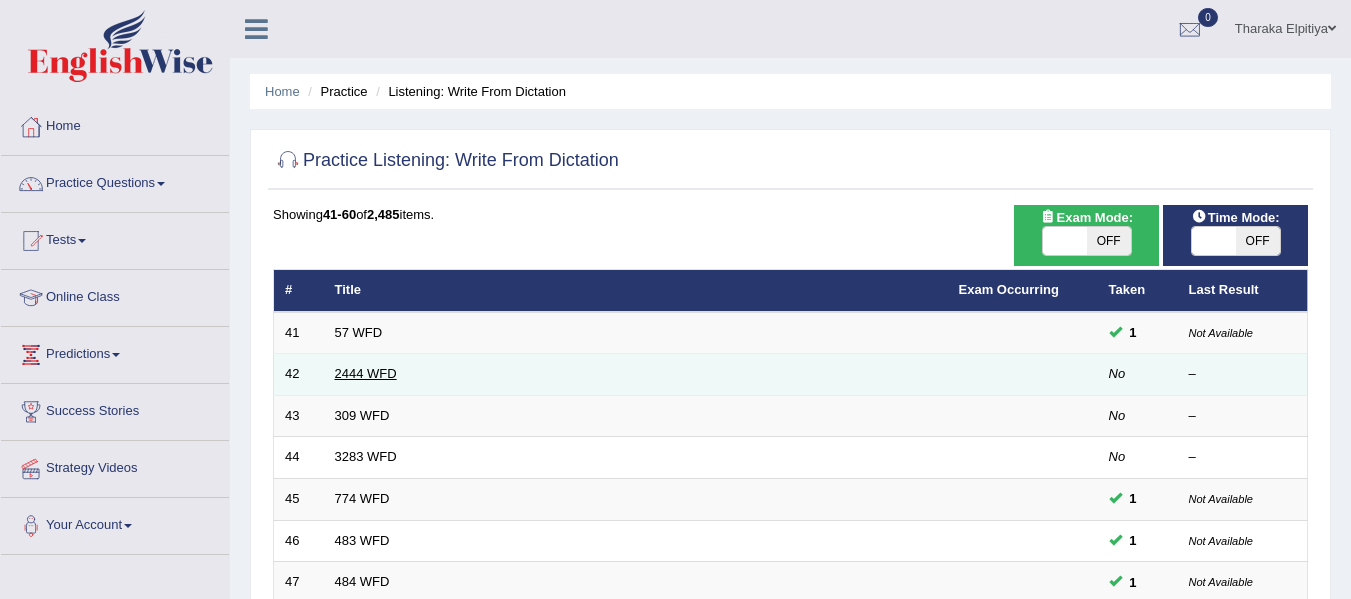 click on "2444 WFD" at bounding box center (366, 373) 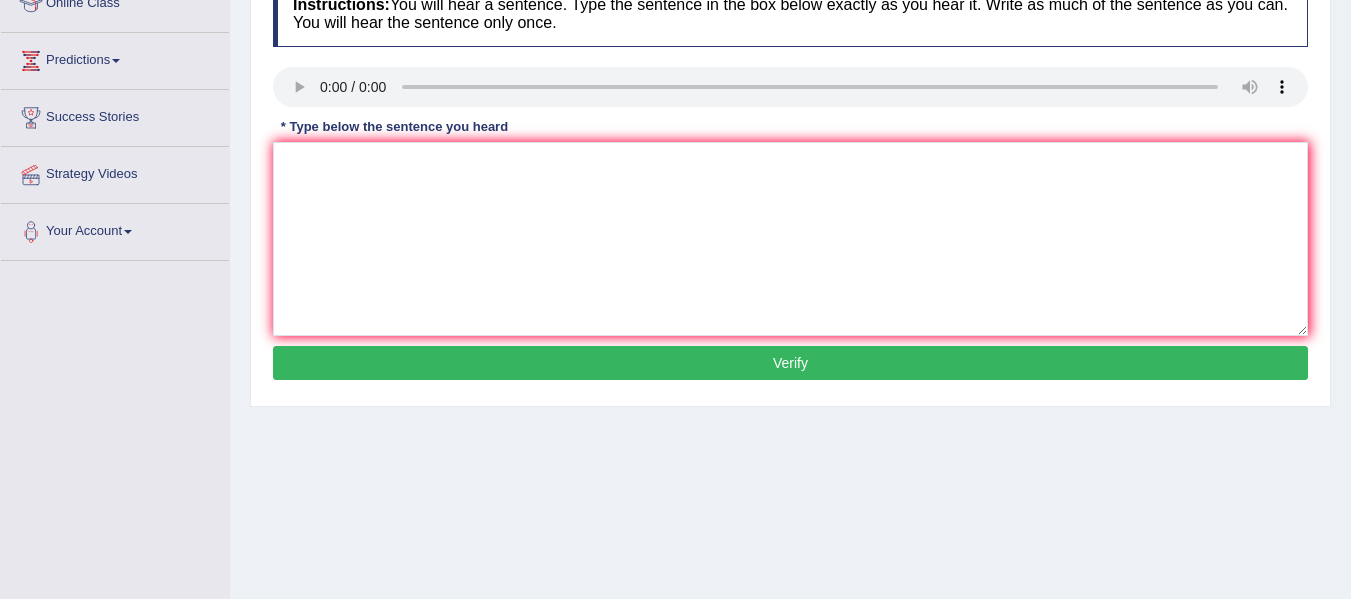 scroll, scrollTop: 0, scrollLeft: 0, axis: both 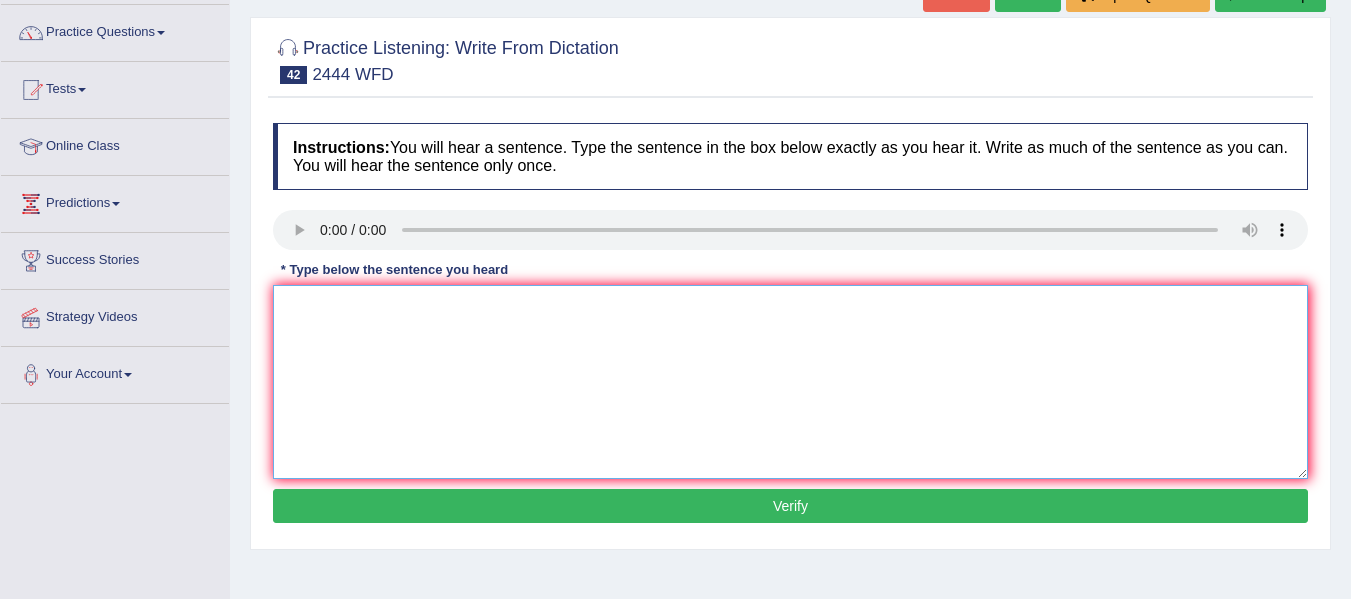 click at bounding box center [790, 382] 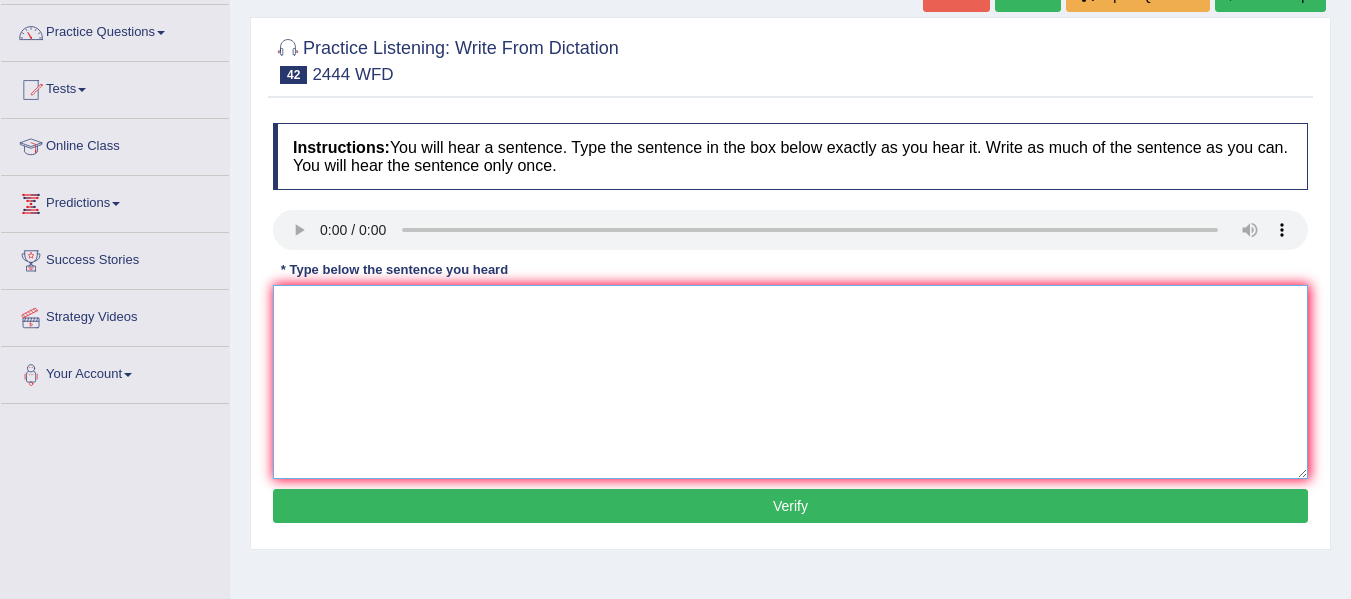 click at bounding box center [790, 382] 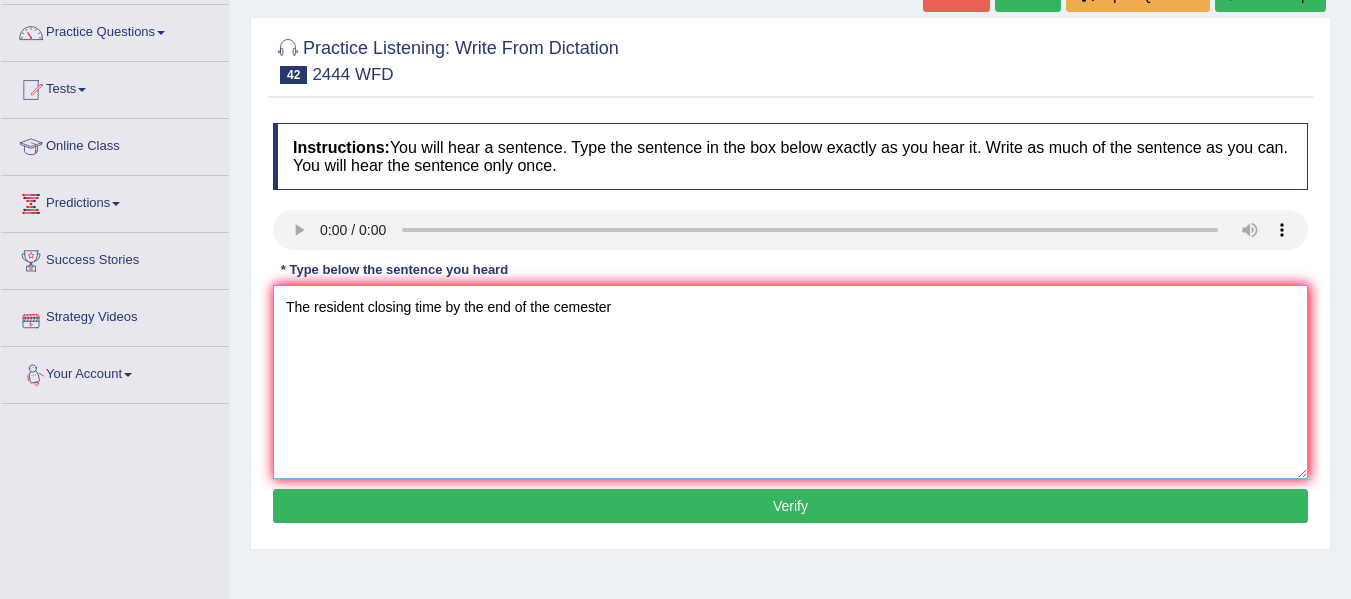 click on "The resident closing time by the end of the cemester" at bounding box center [790, 382] 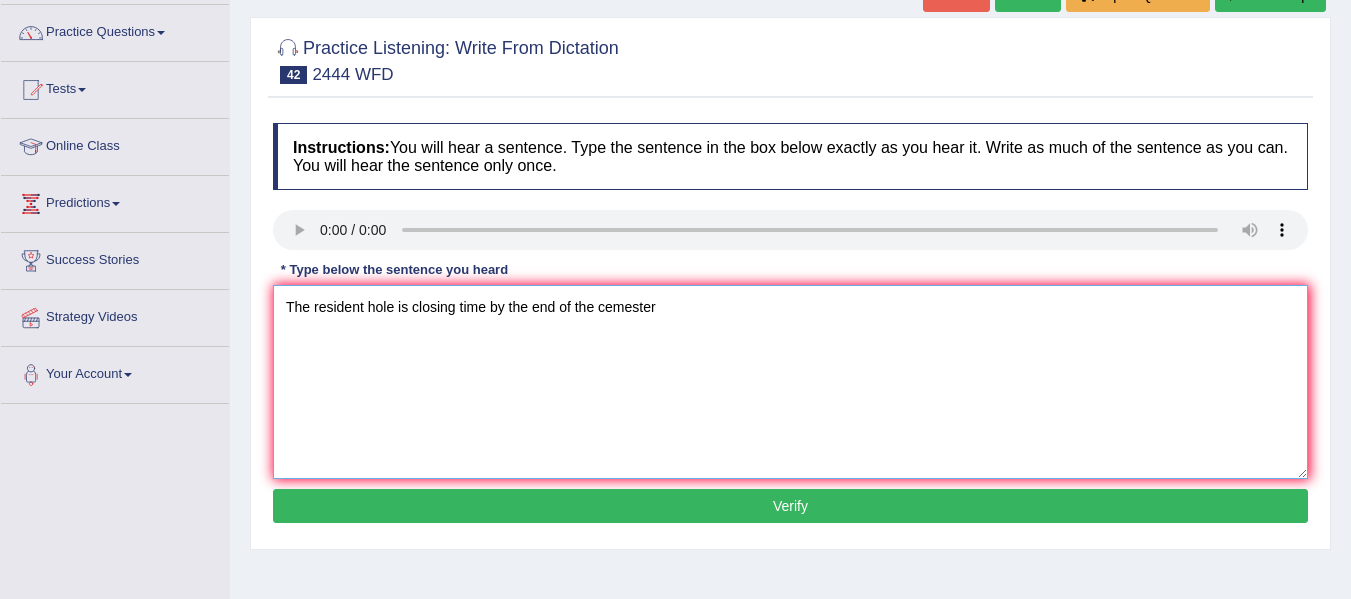 click on "The resident hole is closing time by the end of the cemester" at bounding box center [790, 382] 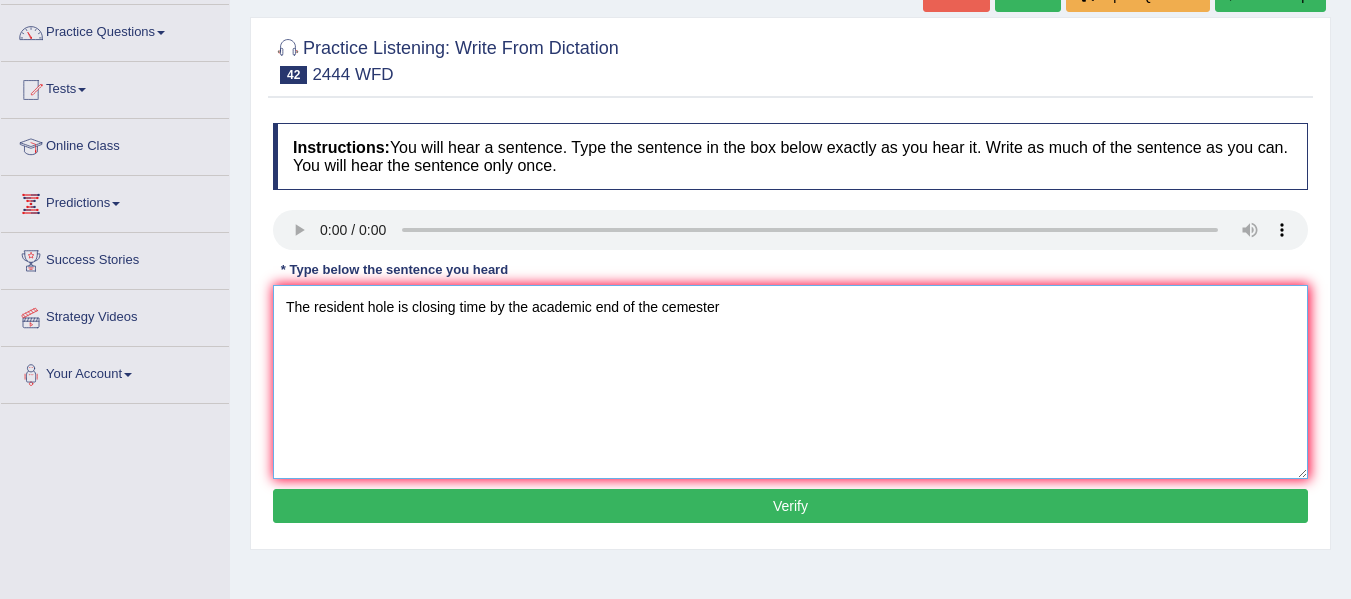 click on "The resident hole is closing time by the academic end of the cemester" at bounding box center (790, 382) 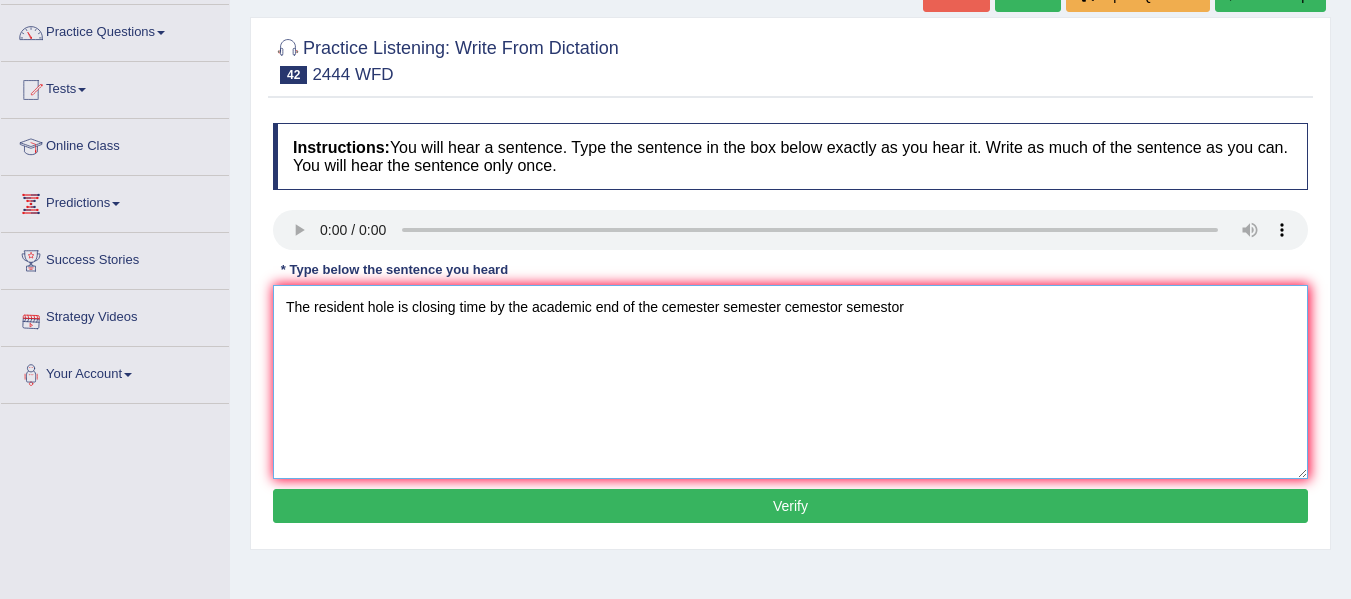 click on "The resident hole is closing time by the academic end of the cemester semester cemestor semestor" at bounding box center [790, 382] 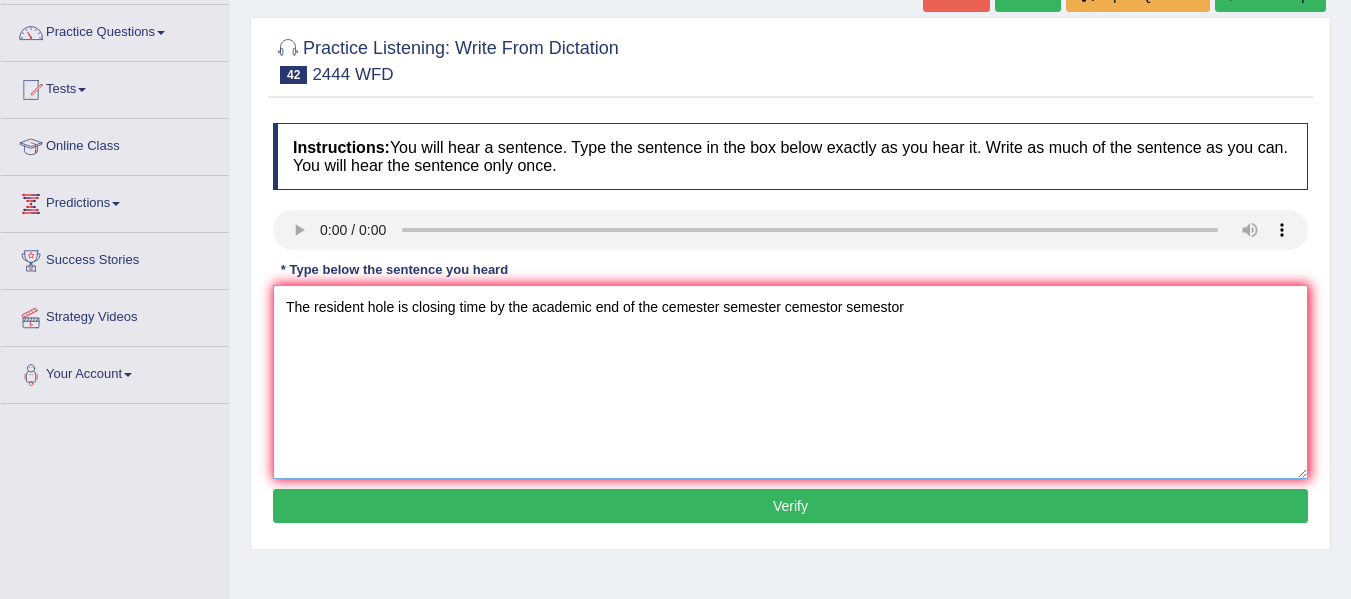 click on "The resident hole is closing time by the academic end of the cemester semester cemestor semestor" at bounding box center (790, 382) 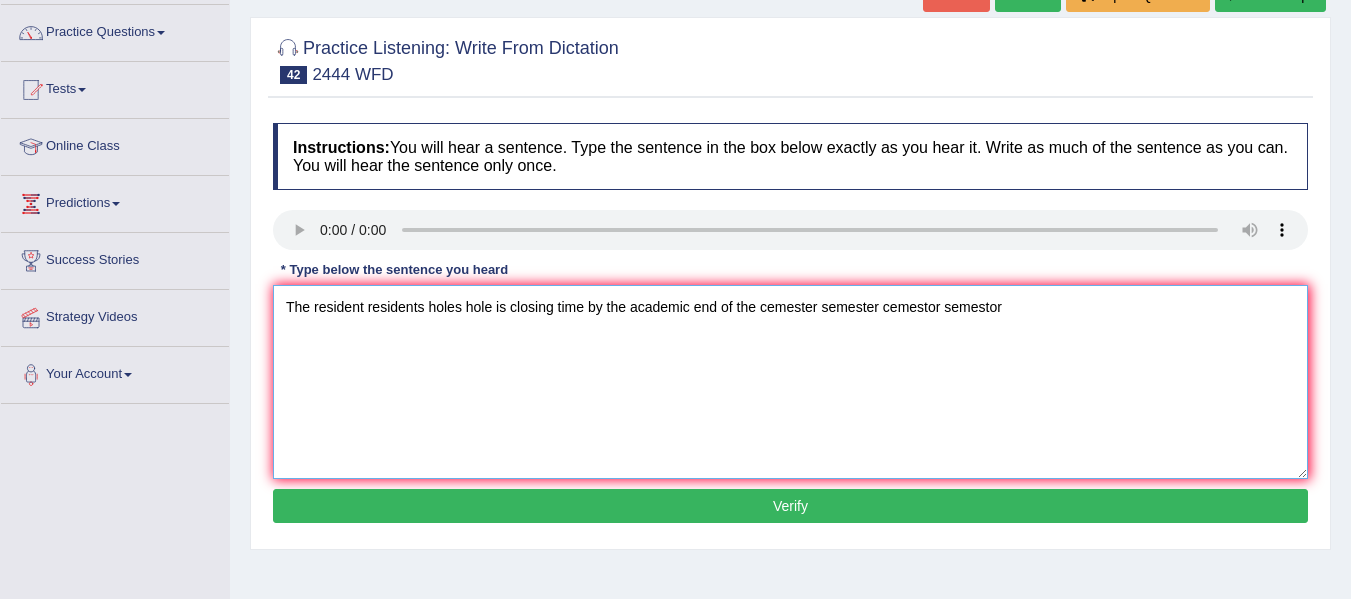 click on "The resident residents holes hole is closing time by the academic end of the cemester semester cemestor semestor" at bounding box center (790, 382) 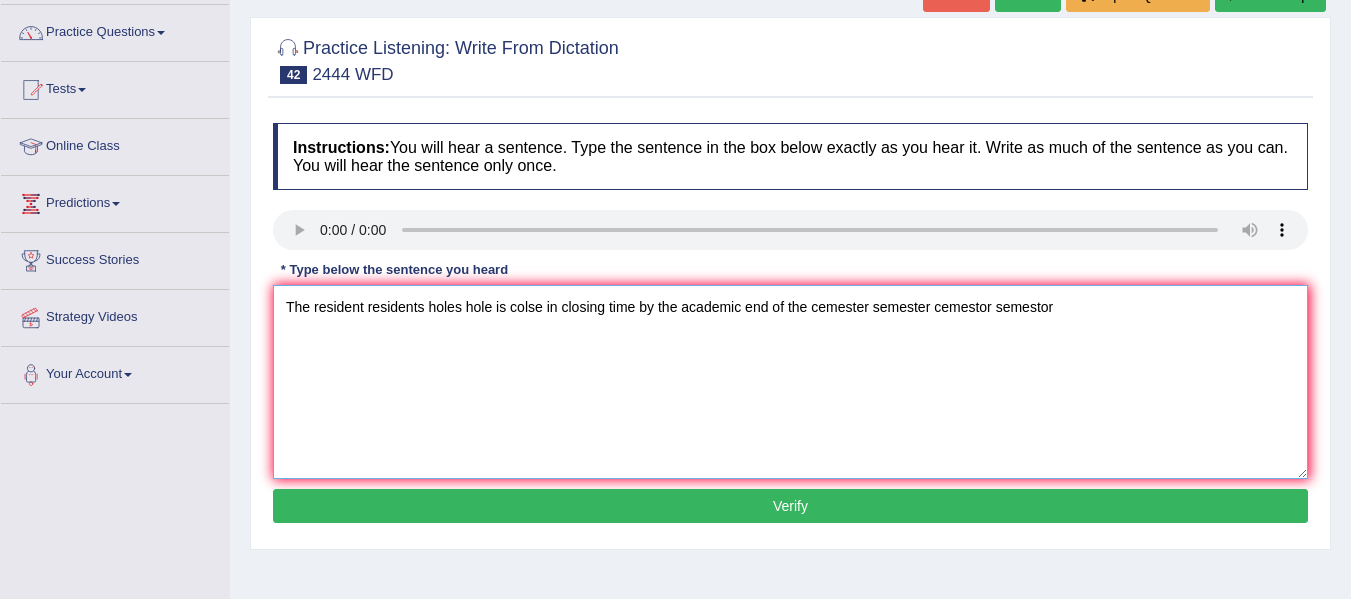 click on "The resident residents holes hole is colse in closing time by the academic end of the cemester semester cemestor semestor" at bounding box center (790, 382) 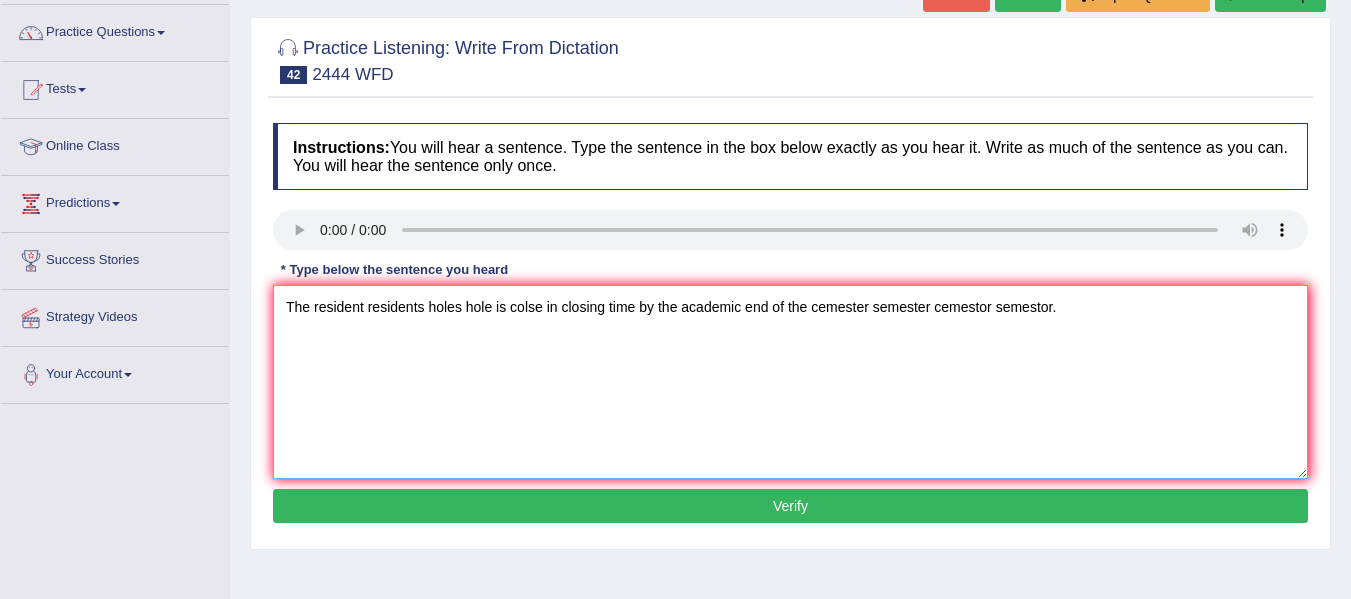 type on "The resident residents holes hole is colse in closing time by the academic end of the cemester semester cemestor semestor." 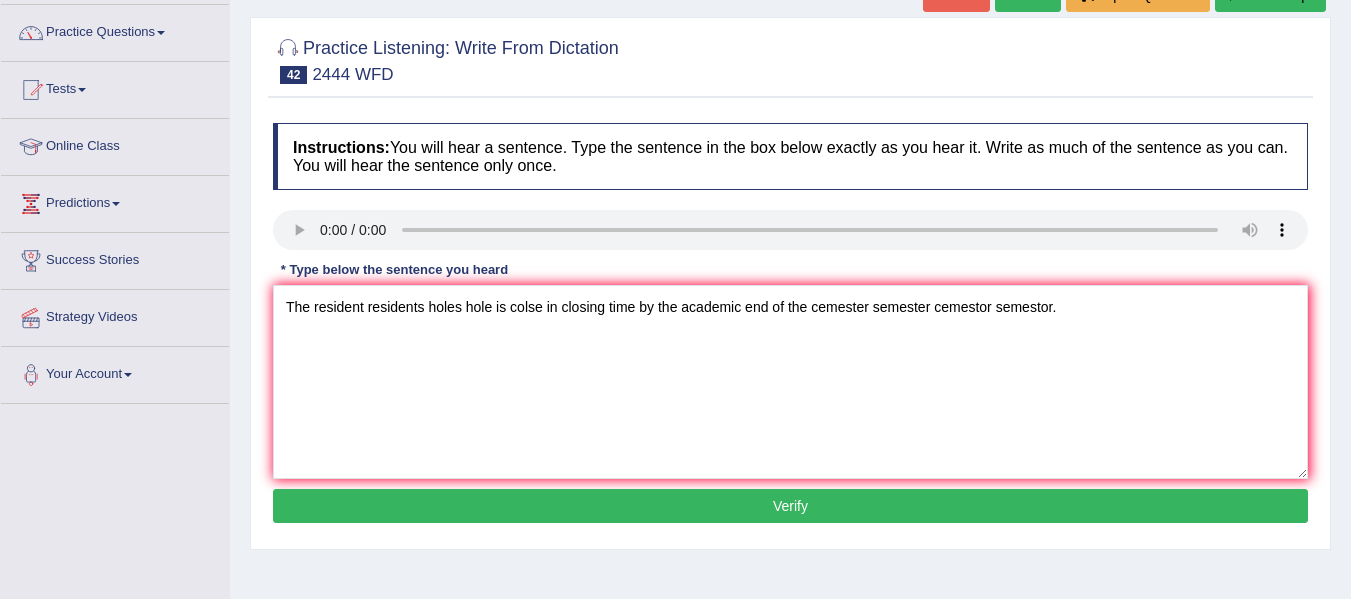 click on "Verify" at bounding box center (790, 506) 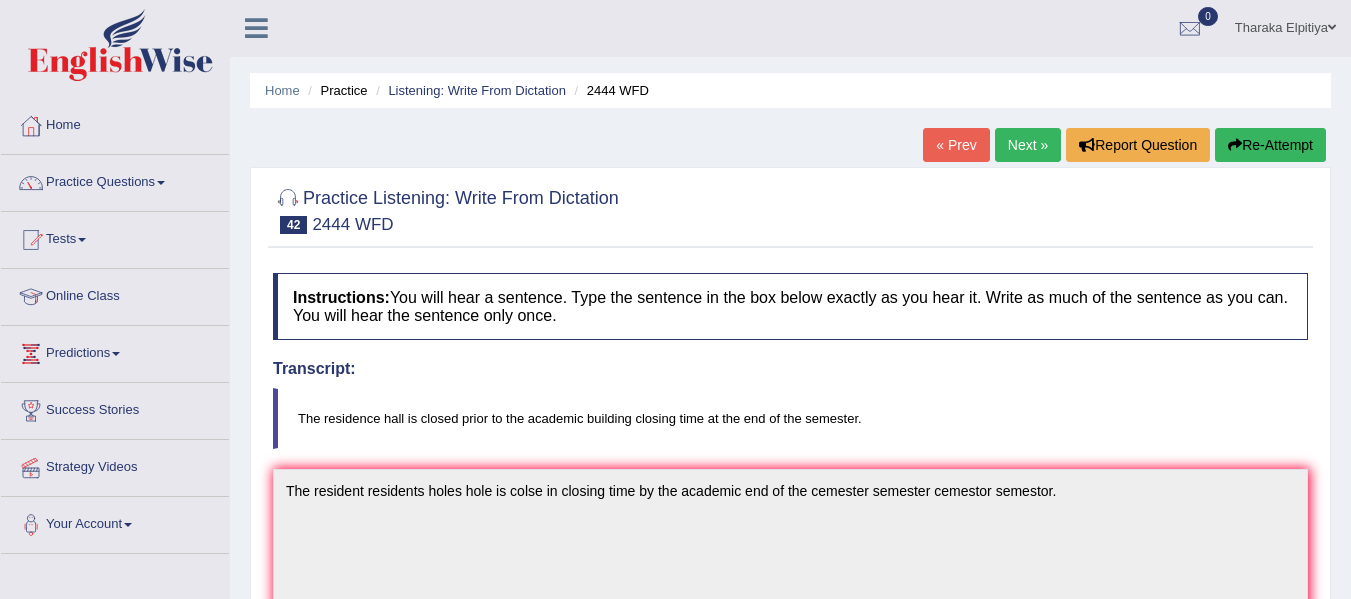 scroll, scrollTop: 0, scrollLeft: 0, axis: both 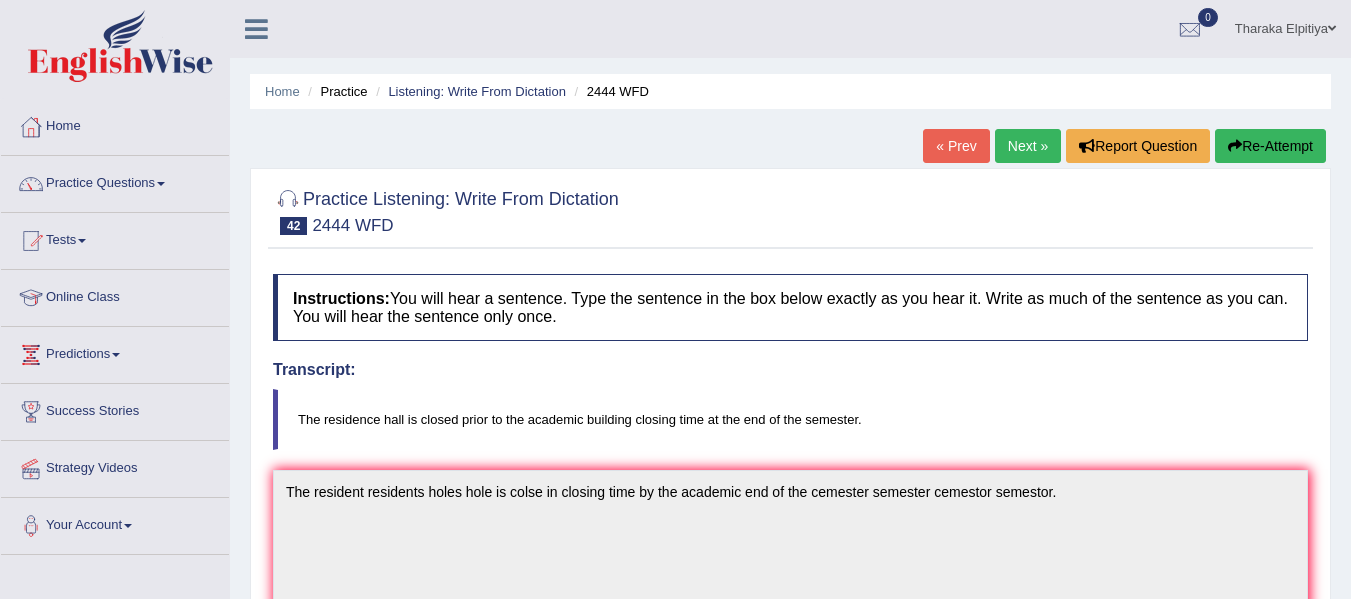 click on "Next »" at bounding box center (1028, 146) 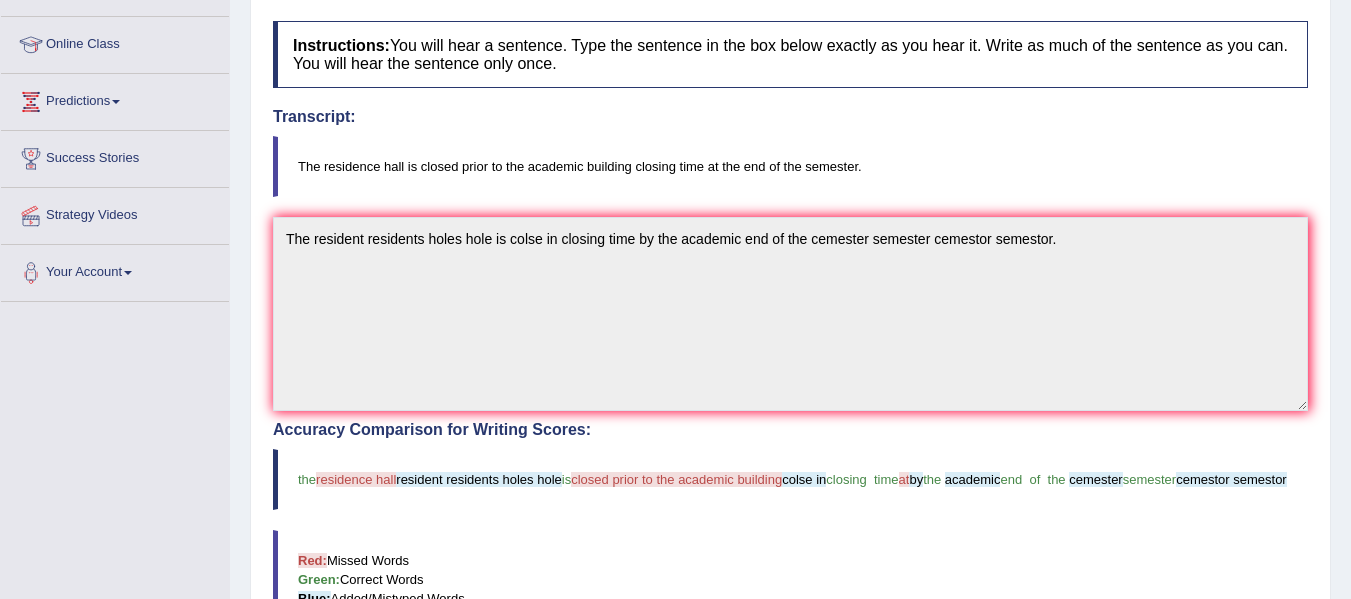 scroll, scrollTop: 300, scrollLeft: 0, axis: vertical 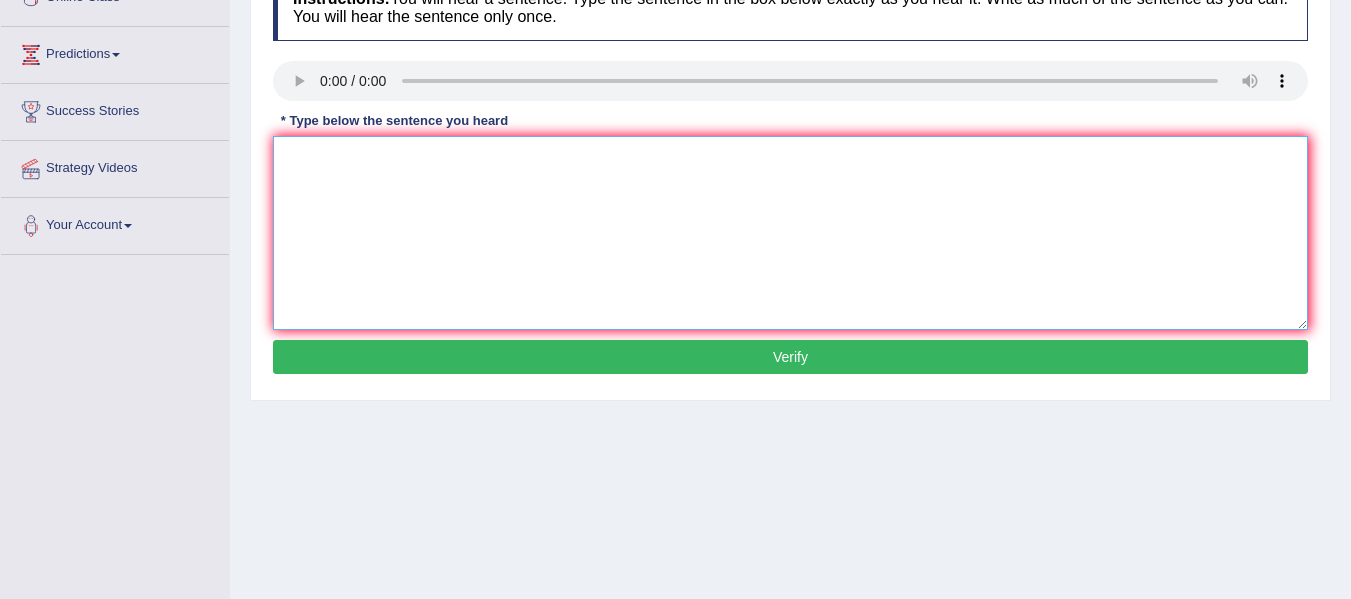 click at bounding box center (790, 233) 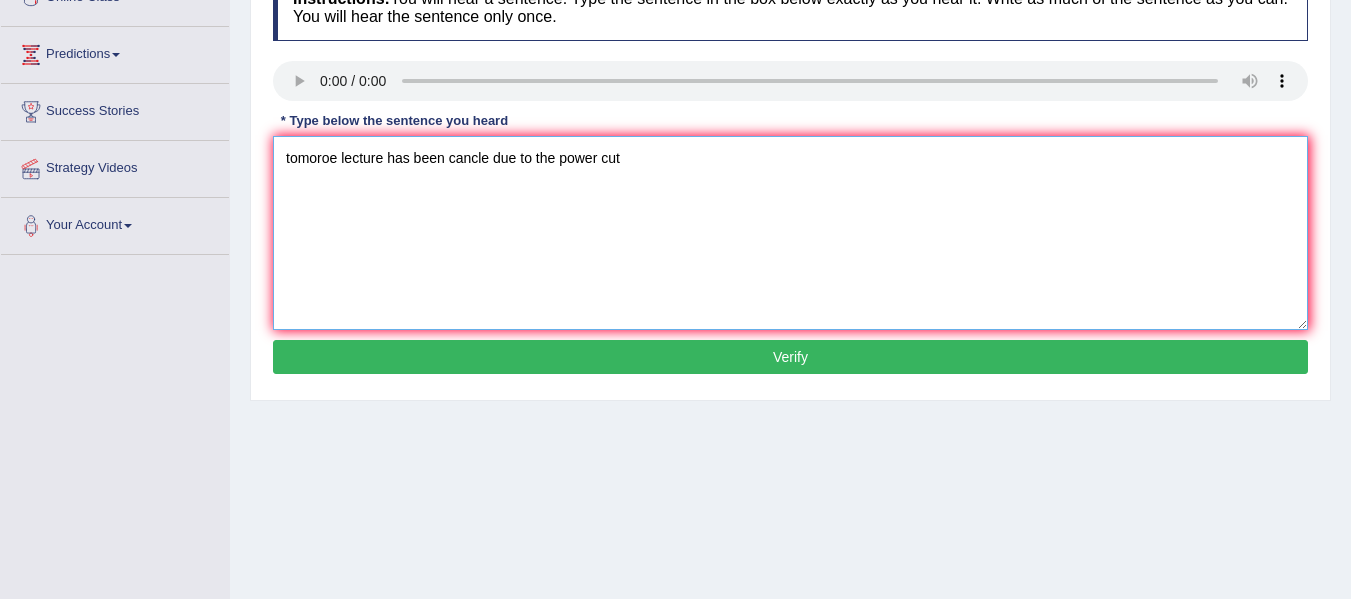 click on "tomoroe lecture has been cancle due to the power cut" at bounding box center [790, 233] 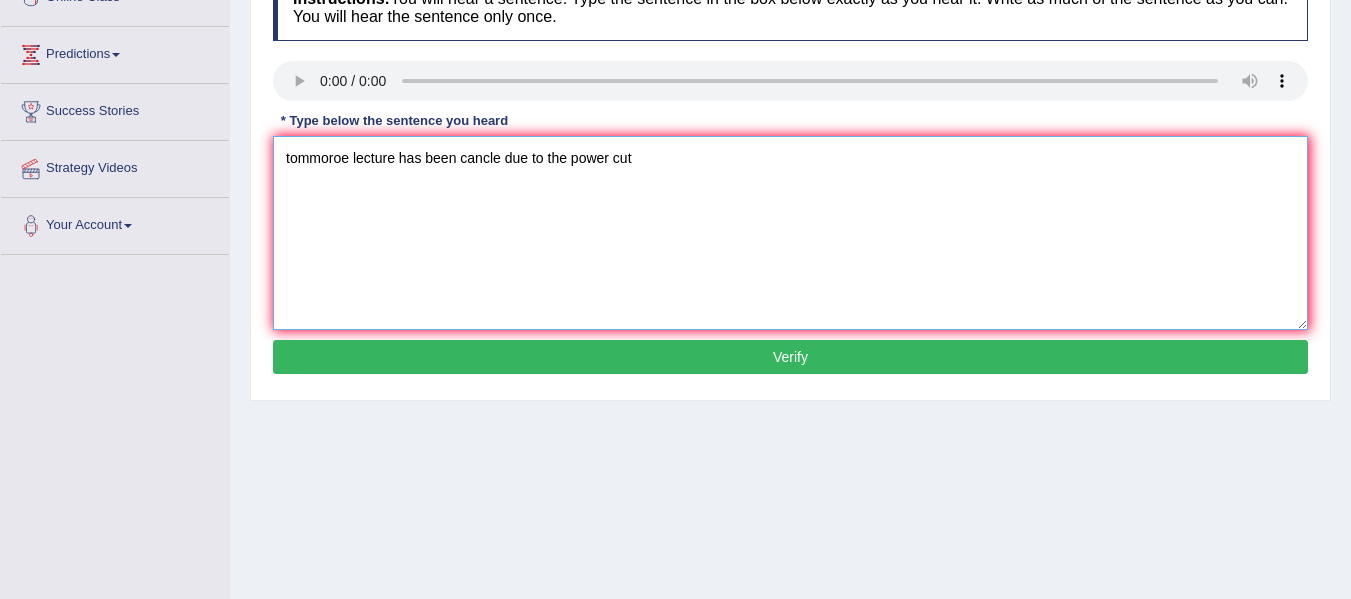click on "tommoroe lecture has been cancle due to the power cut" at bounding box center [790, 233] 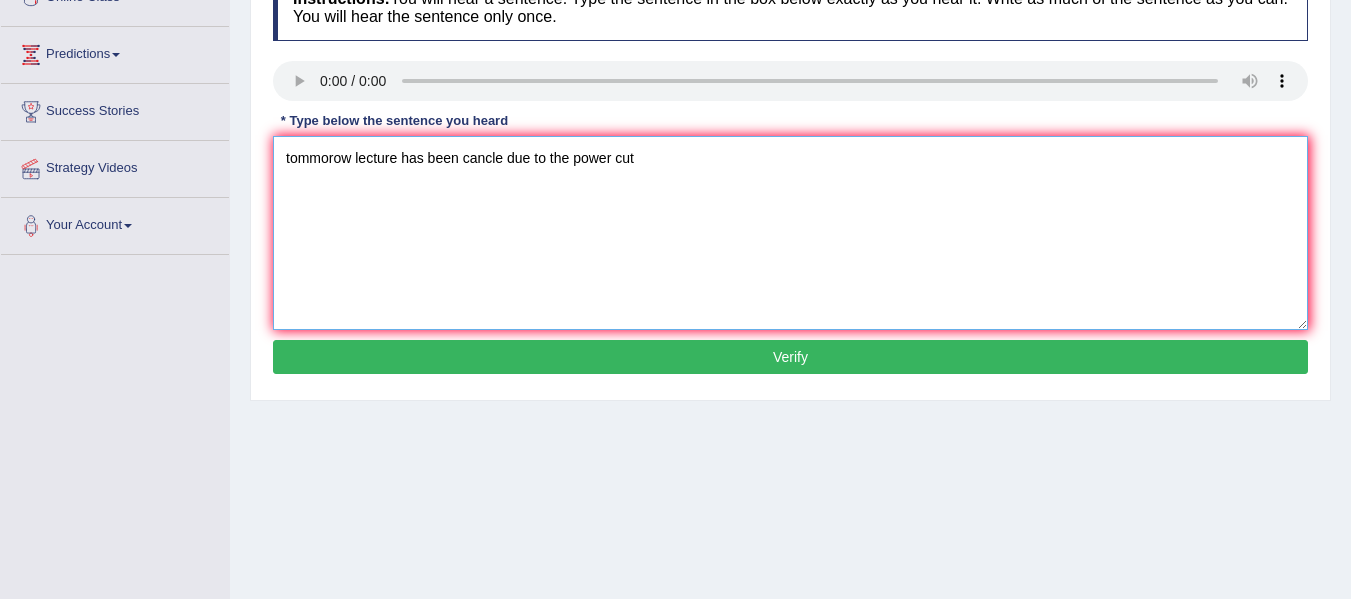 click on "tommorow lecture has been cancle due to the power cut" at bounding box center (790, 233) 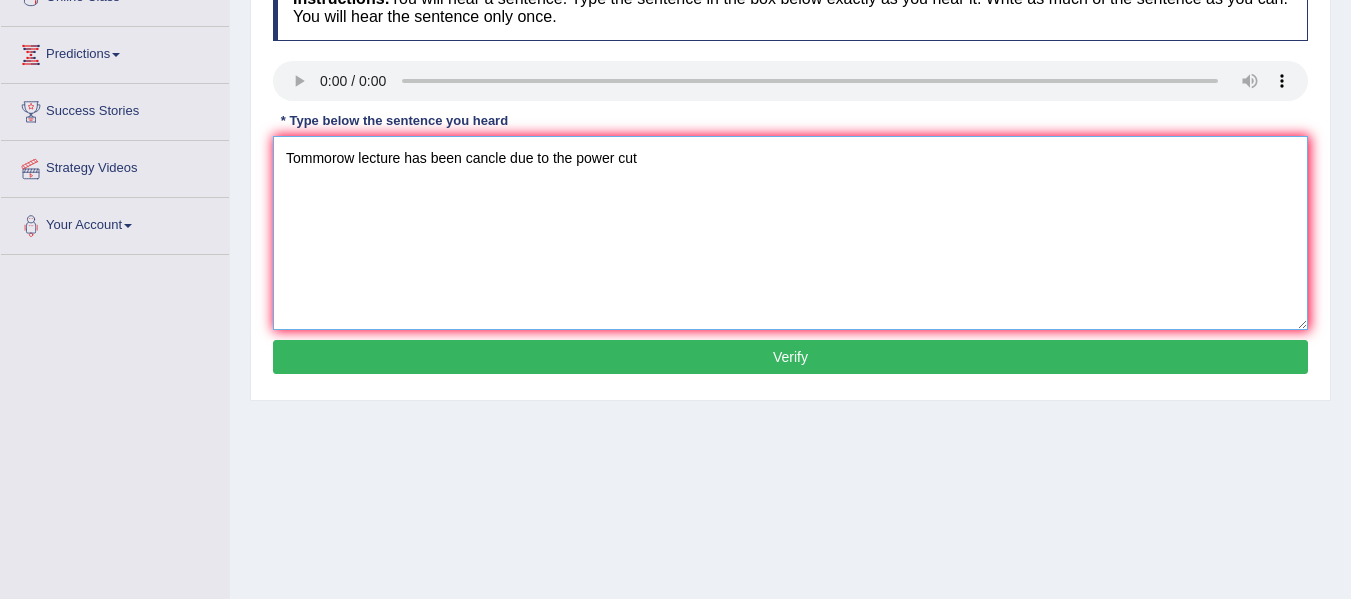 click on "Tommorow lecture has been cancle due to the power cut" at bounding box center (790, 233) 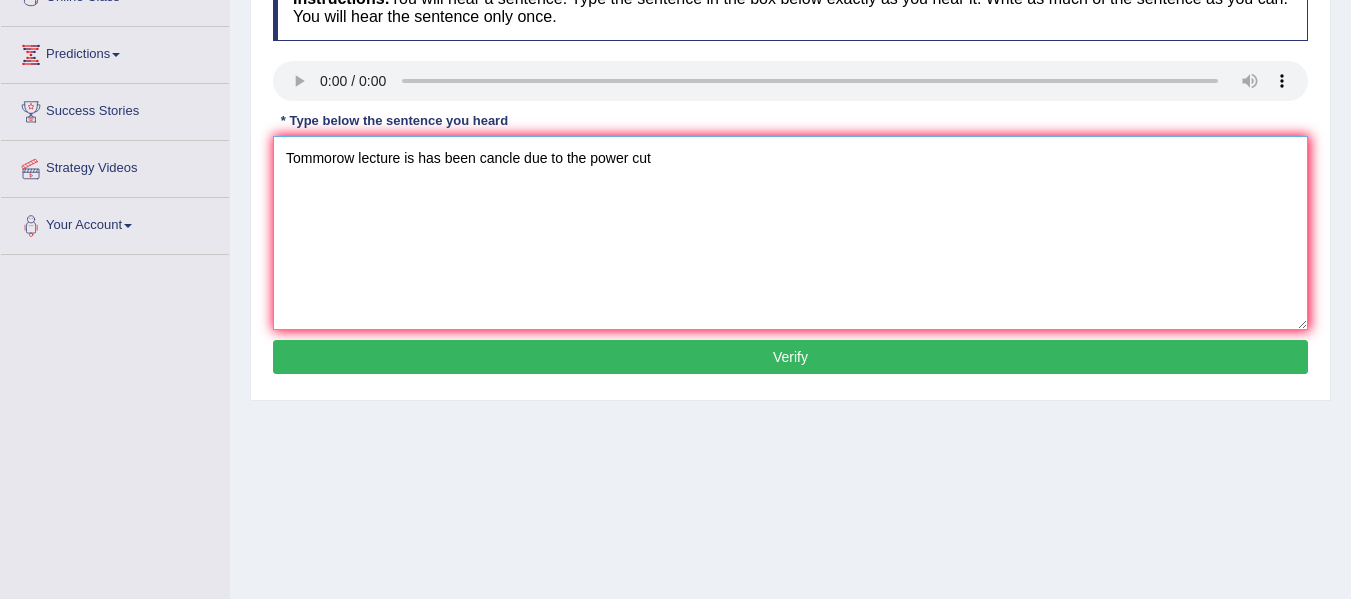 click on "Tommorow lecture is has been cancle due to the power cut" at bounding box center (790, 233) 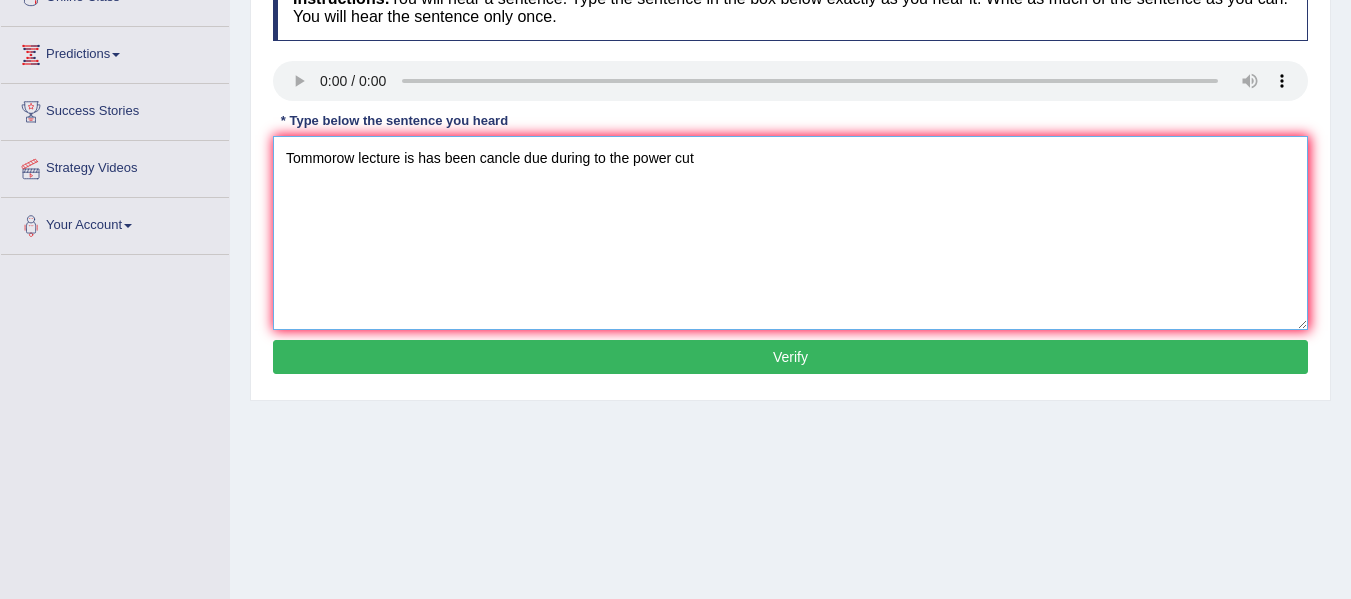 click on "Tommorow lecture is has been cancle due during to the power cut" at bounding box center [790, 233] 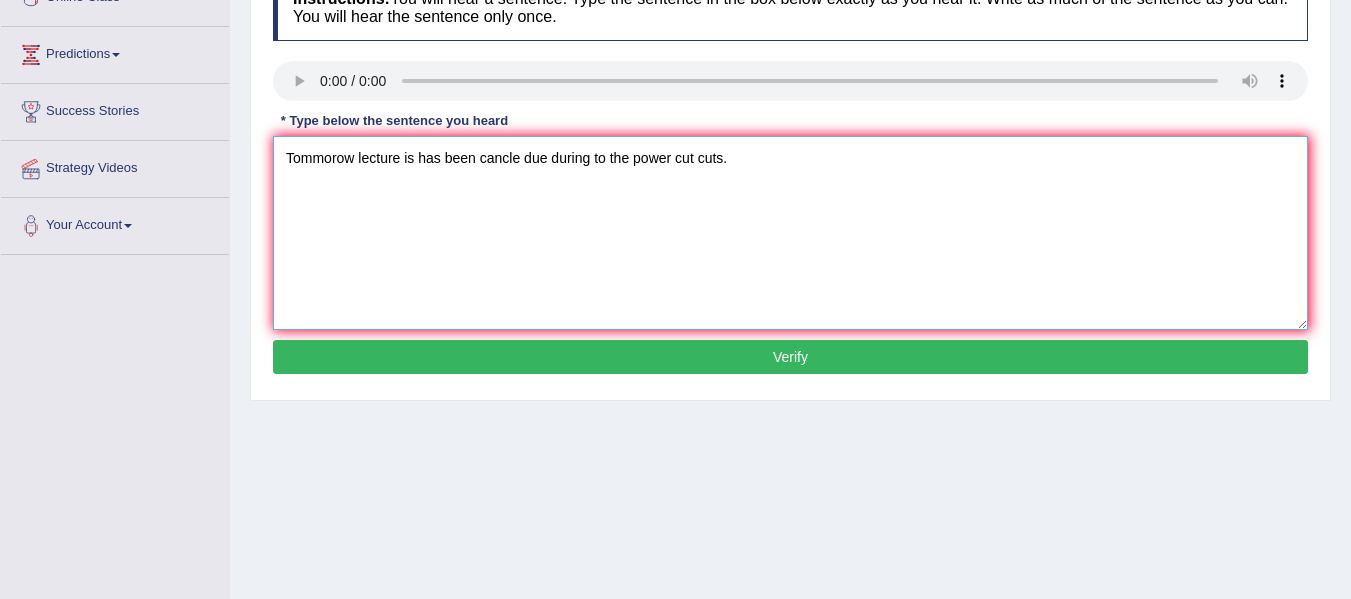 type on "Tommorow lecture is has been cancle due during to the power cut cuts." 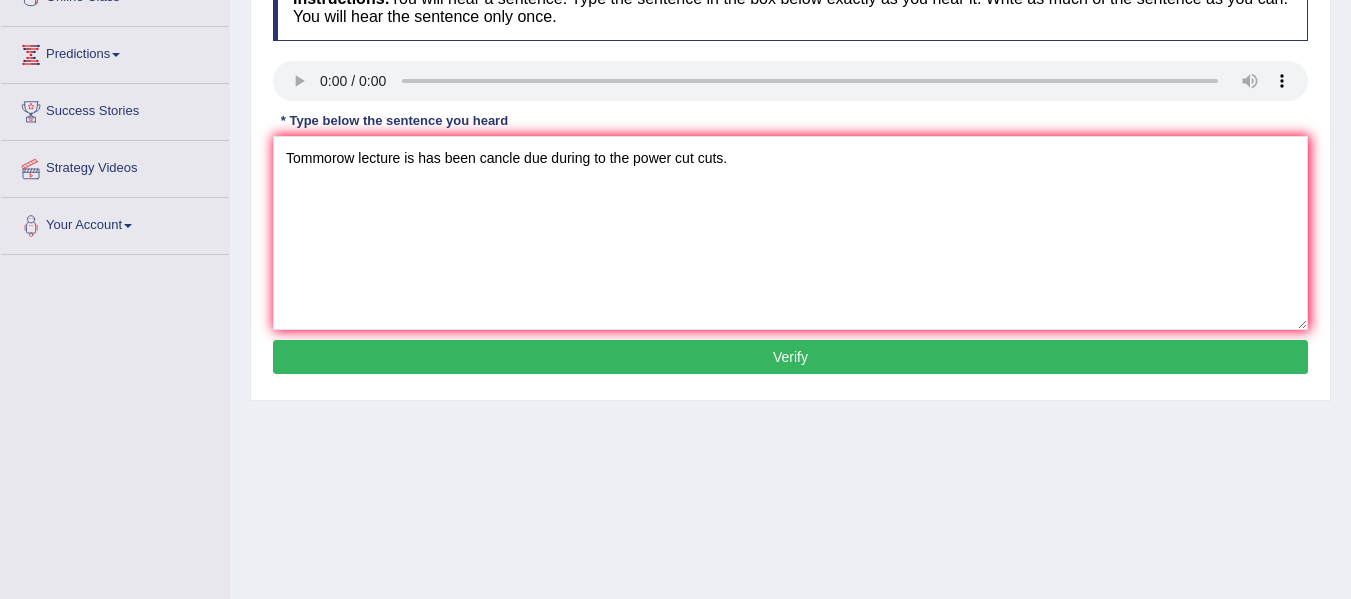 click on "Verify" at bounding box center (790, 357) 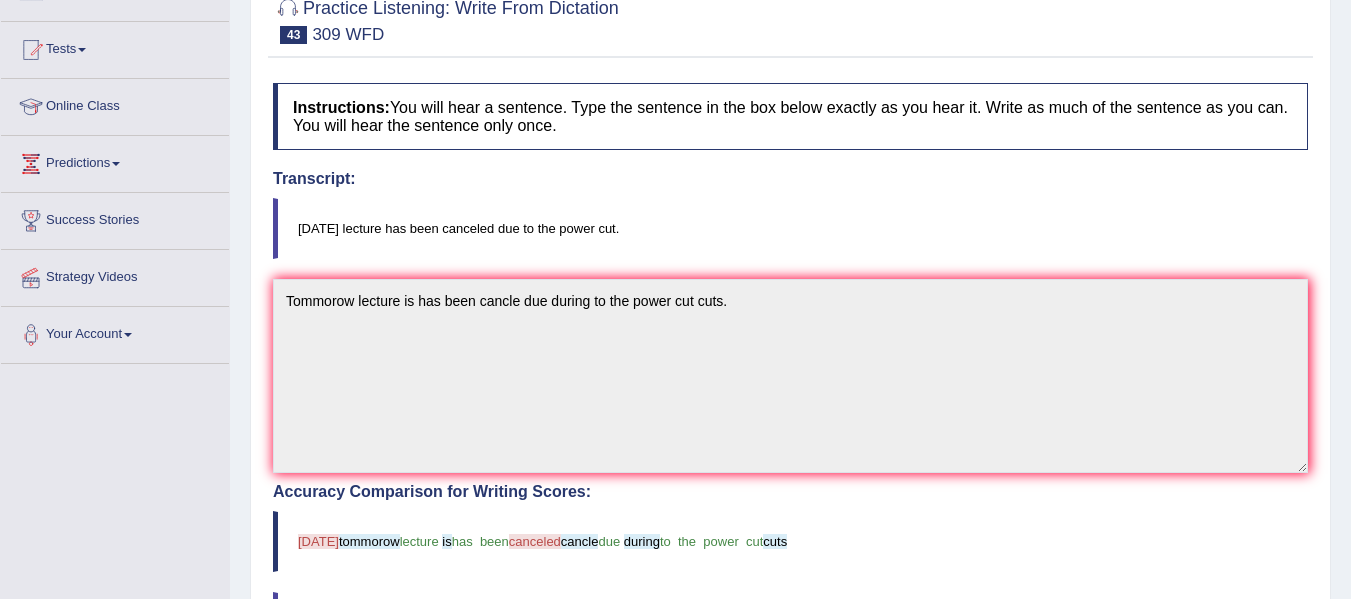 scroll, scrollTop: 0, scrollLeft: 0, axis: both 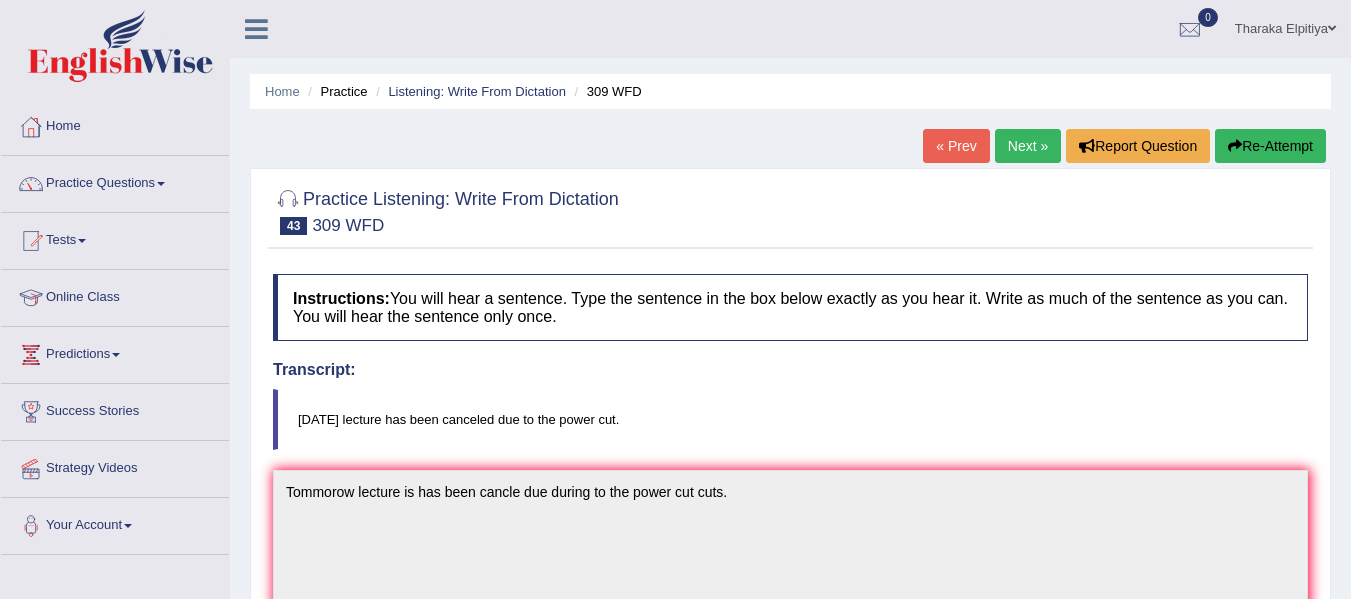 click on "Next »" at bounding box center [1028, 146] 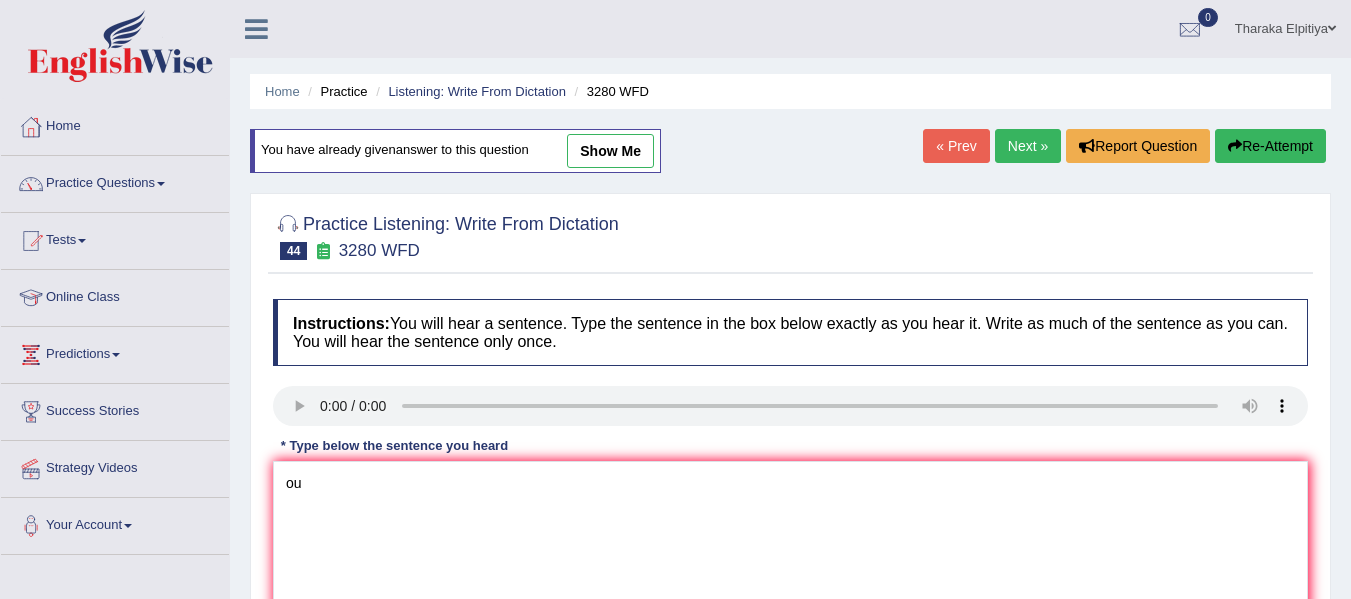 scroll, scrollTop: 300, scrollLeft: 0, axis: vertical 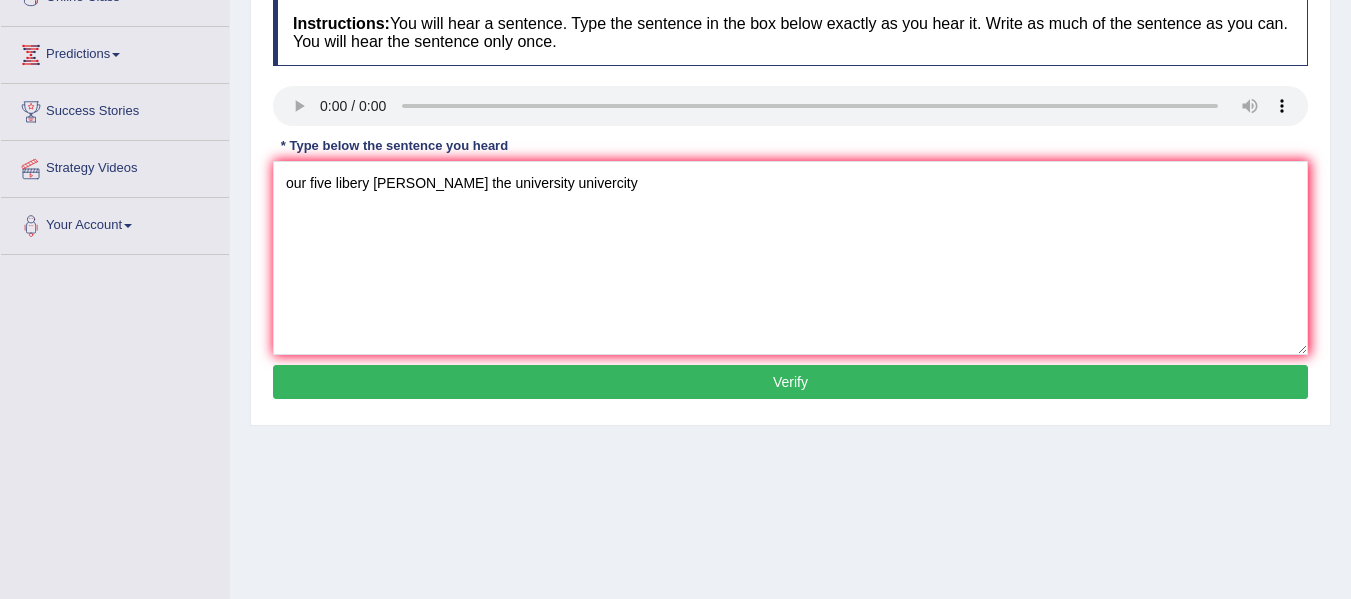 click on "our five libery [PERSON_NAME] the university univercity" at bounding box center (790, 258) 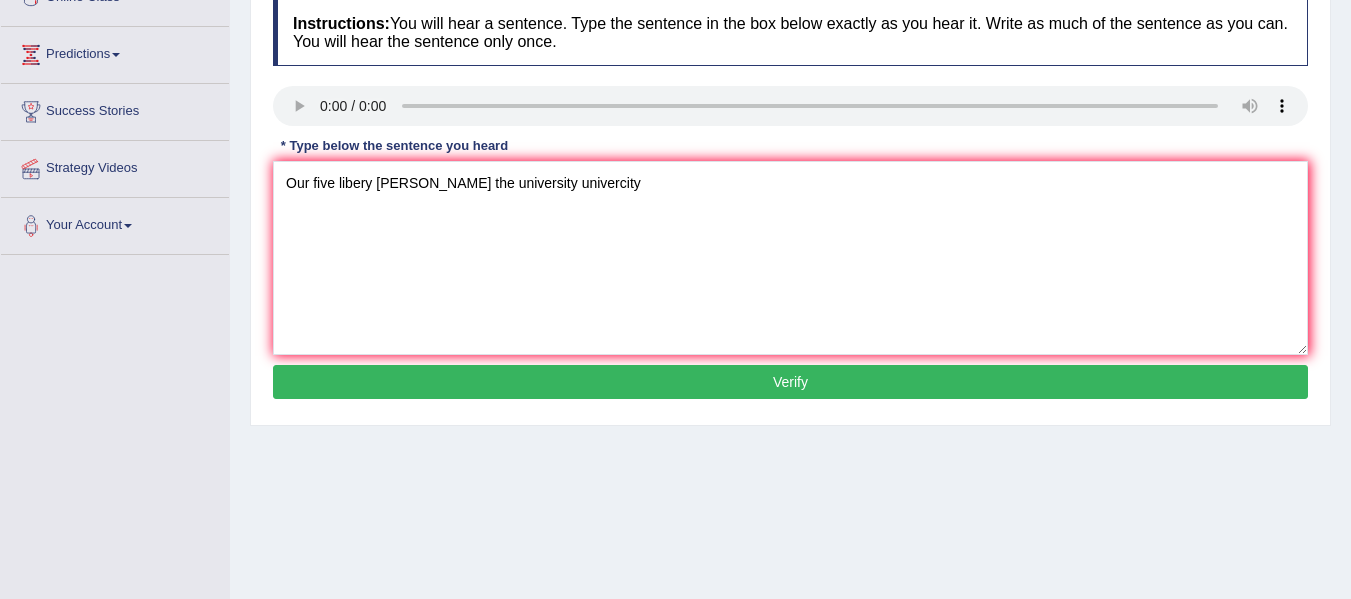 click on "Our five libery [PERSON_NAME] the university univercity" at bounding box center [790, 258] 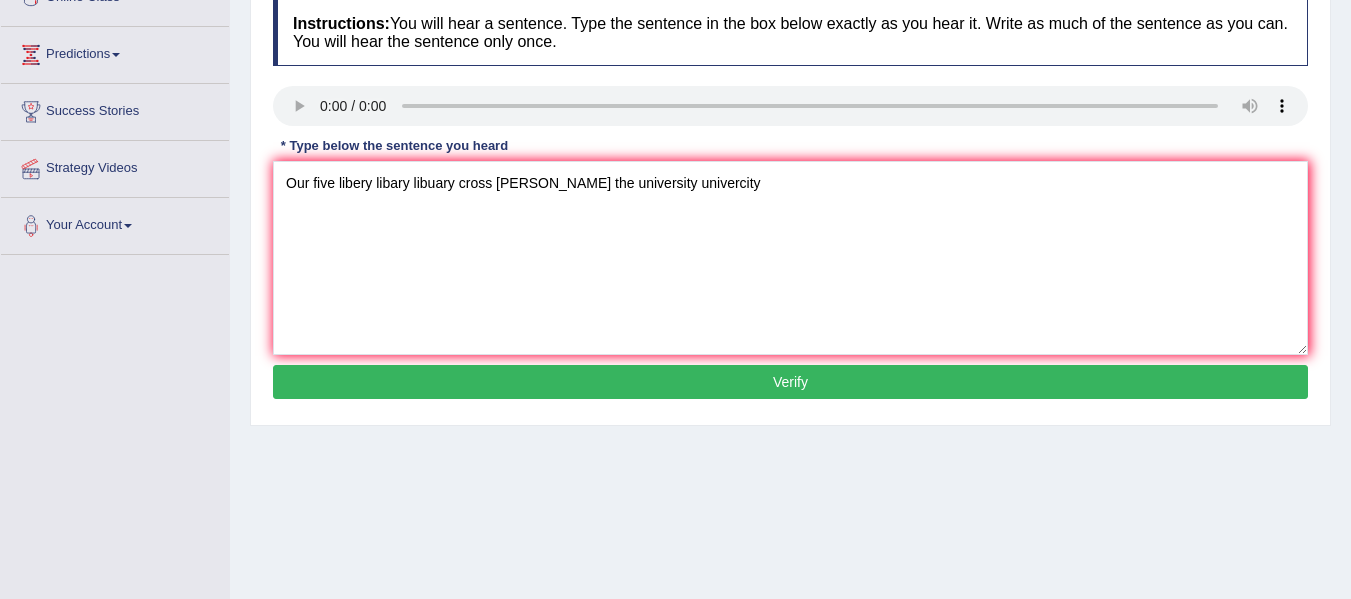 click on "Our five libery libary libuary cross [PERSON_NAME] the university univercity" at bounding box center [790, 258] 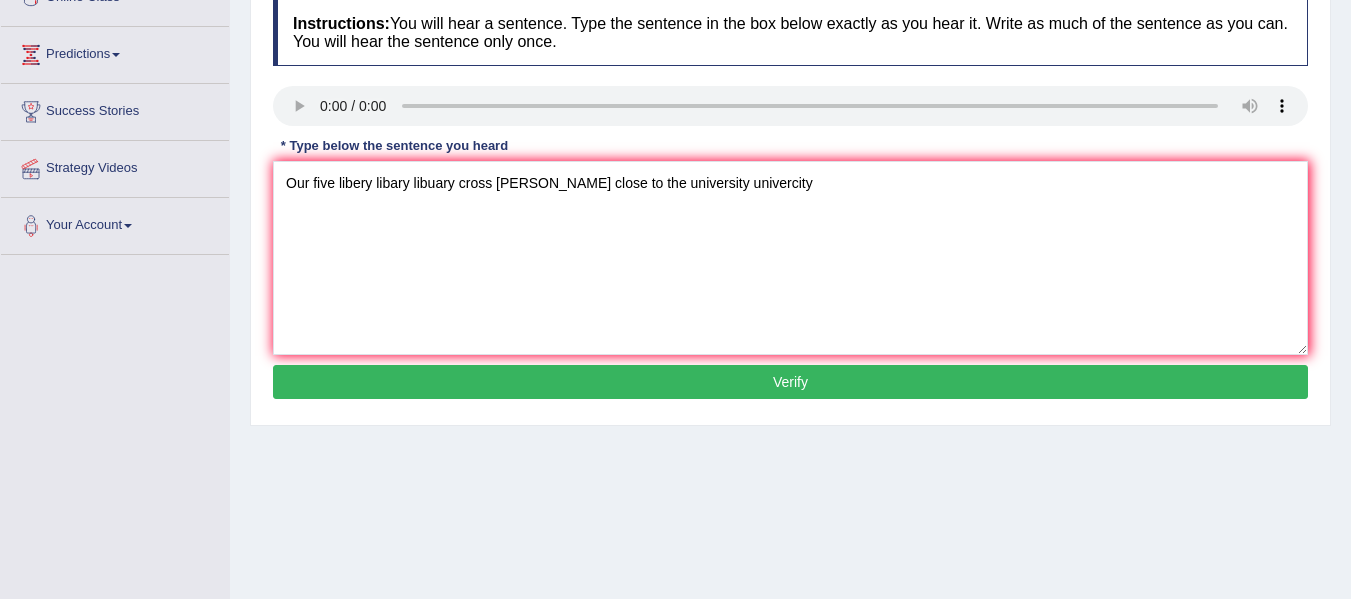 click on "Our five libery libary libuary cross [PERSON_NAME] close to the university univercity" at bounding box center [790, 258] 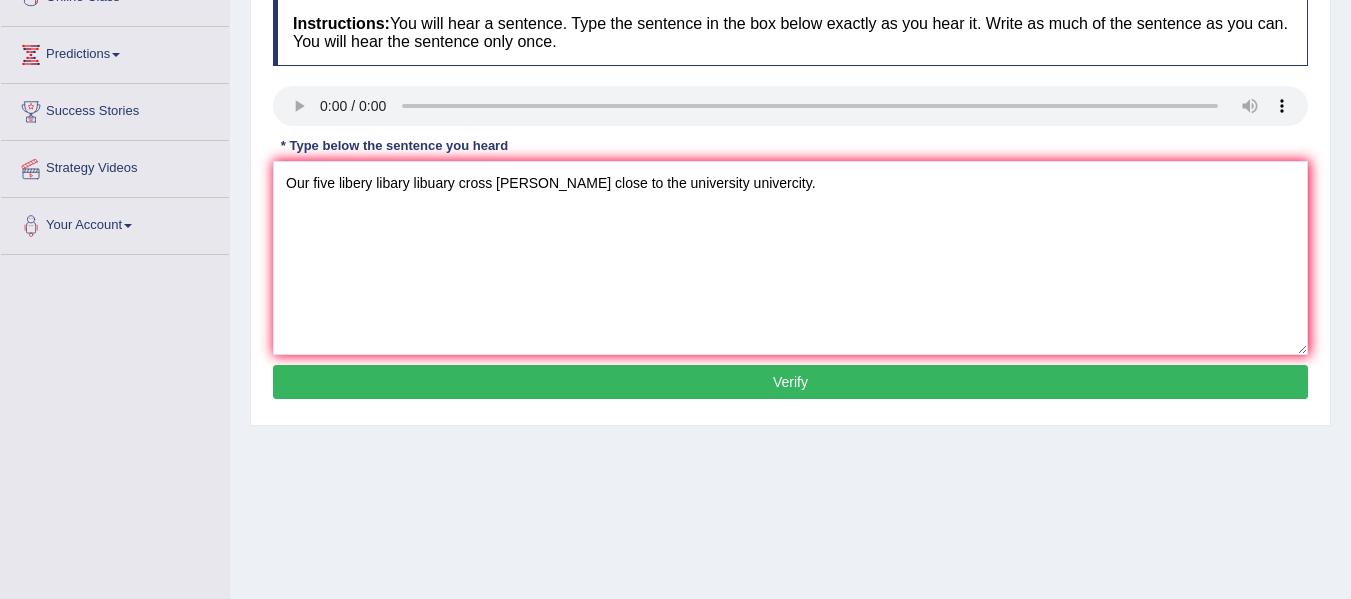 type on "Our five libery libary libuary cross [PERSON_NAME] close to the university univercity." 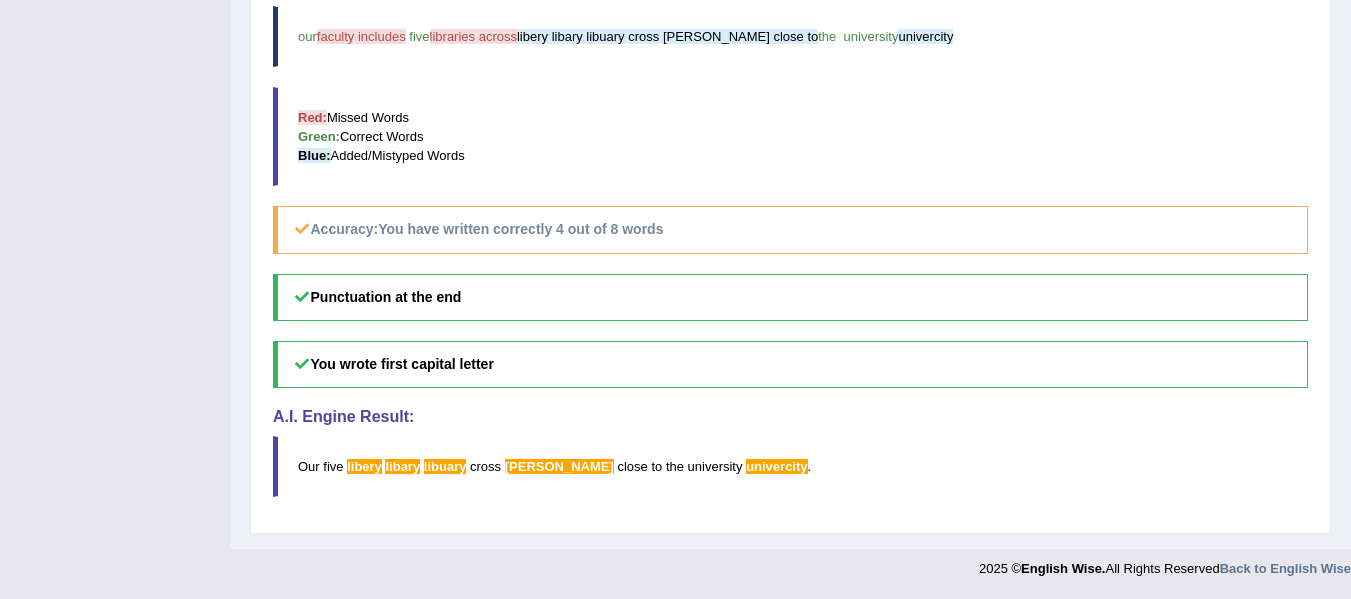 scroll, scrollTop: 0, scrollLeft: 0, axis: both 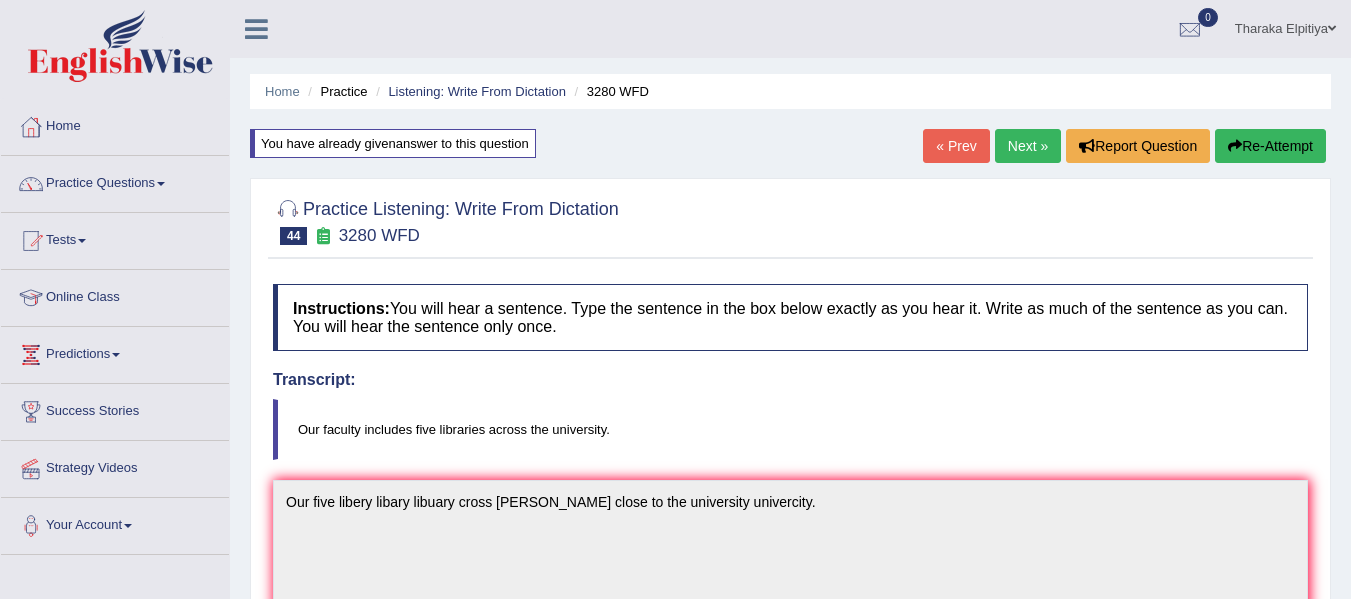 click on "Next »" at bounding box center [1028, 146] 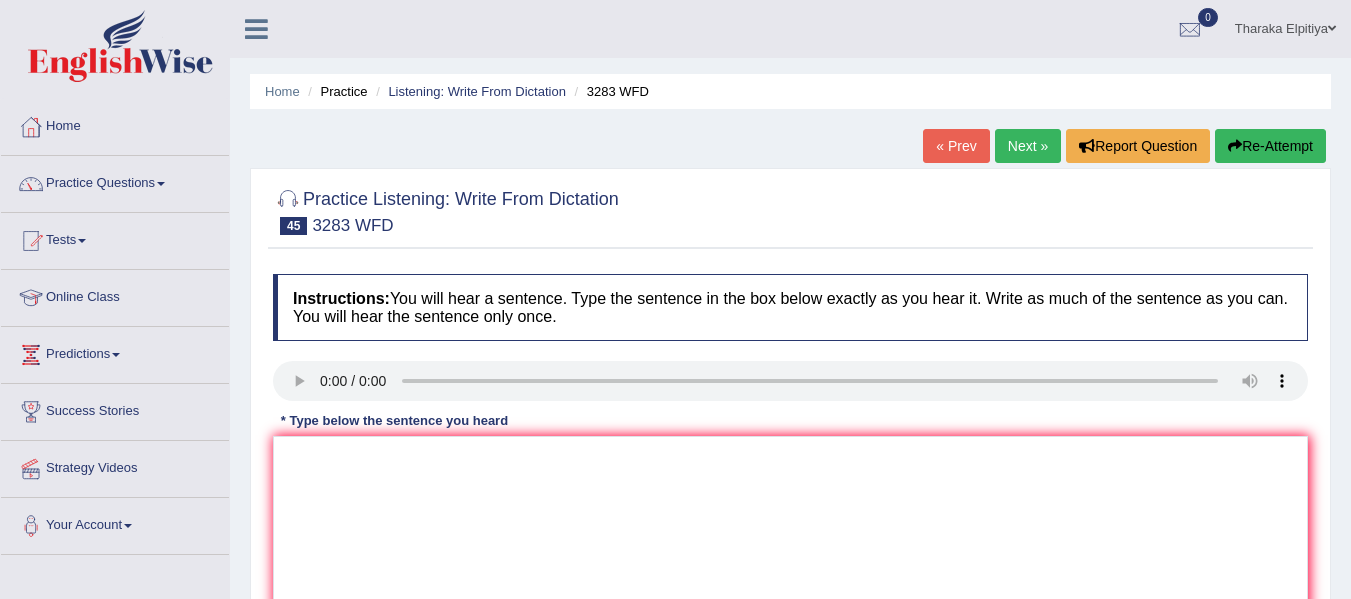 scroll, scrollTop: 0, scrollLeft: 0, axis: both 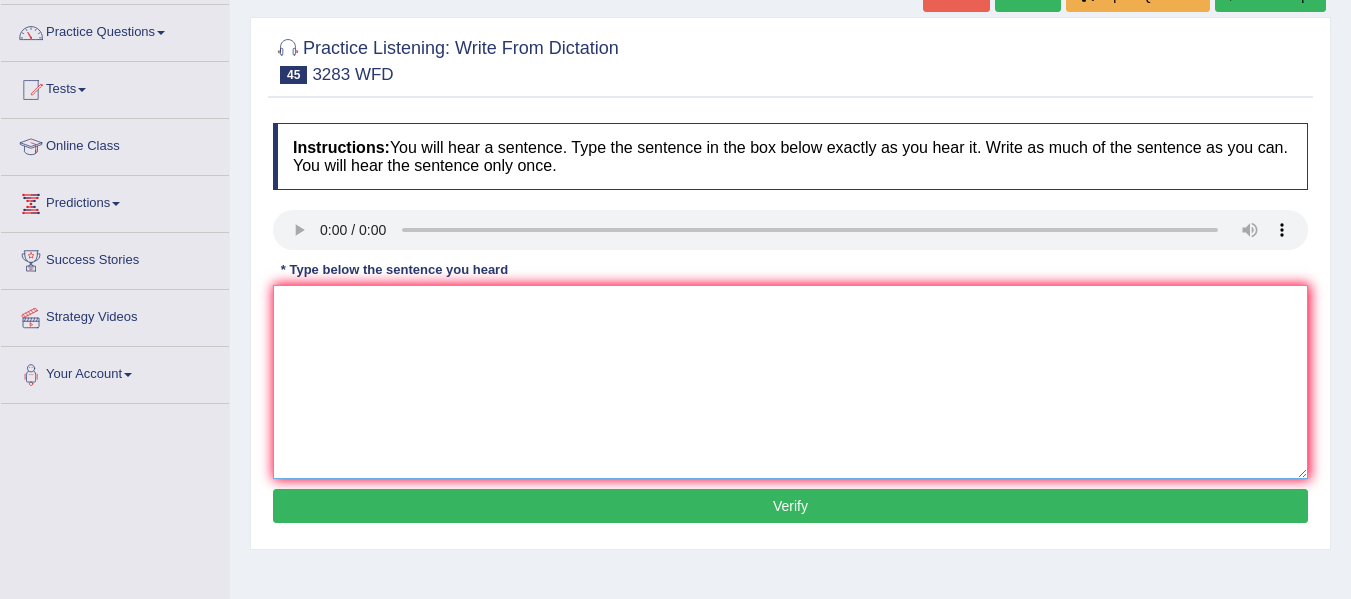 click at bounding box center [790, 382] 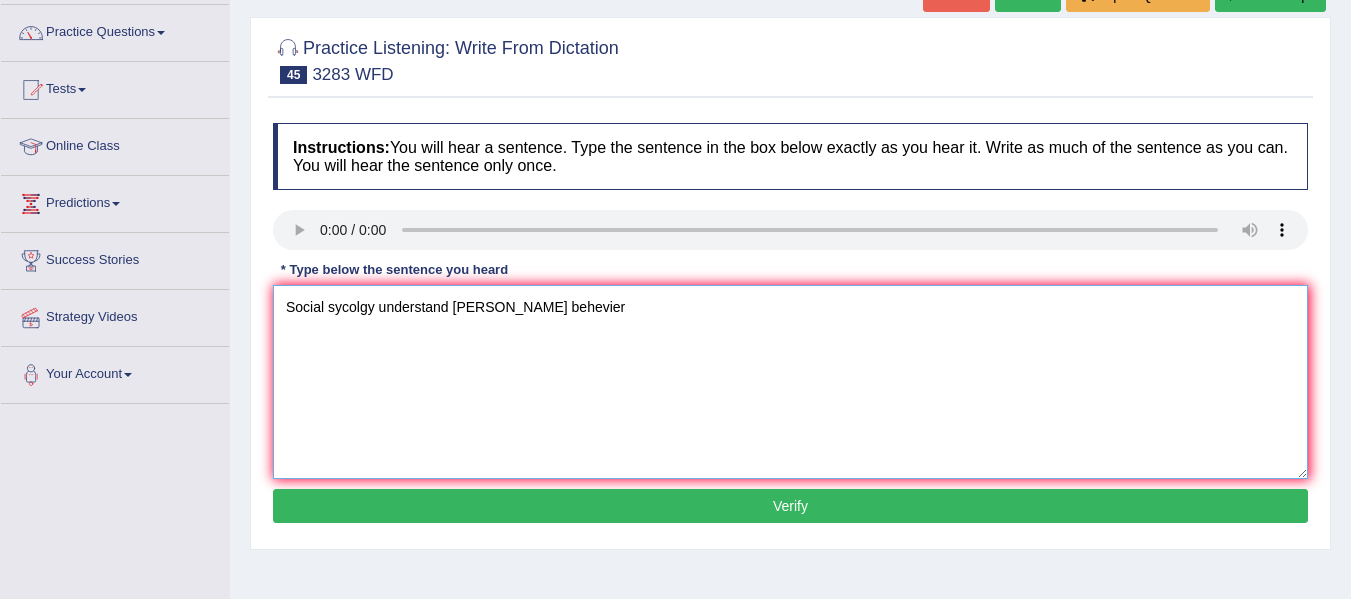 click on "Social sycolgy understand humen behevier" at bounding box center (790, 382) 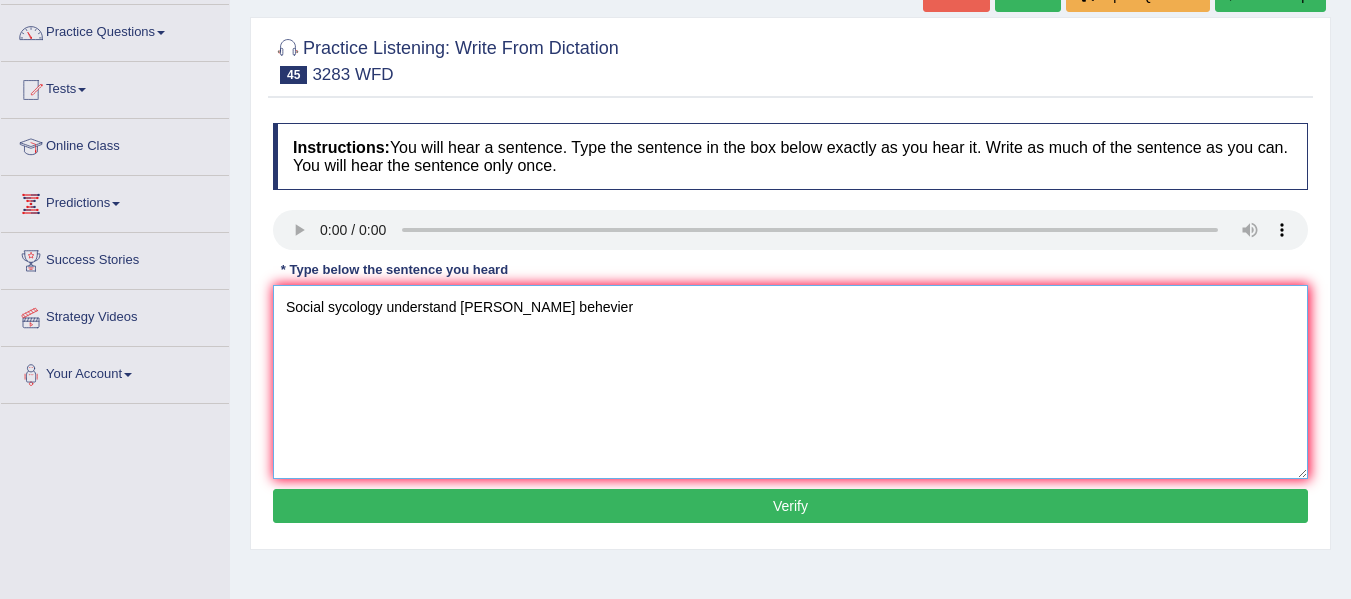 click on "Social sycology understand humen behevier" at bounding box center [790, 382] 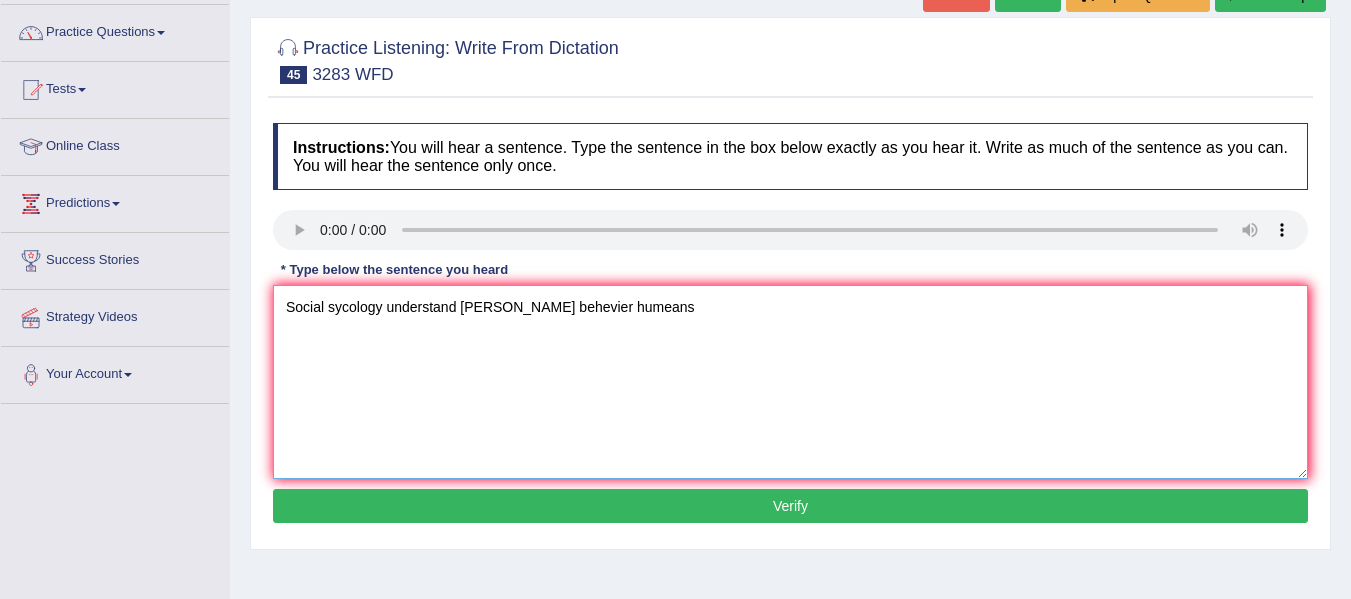click on "Social sycology understand humen behevier humeans" at bounding box center [790, 382] 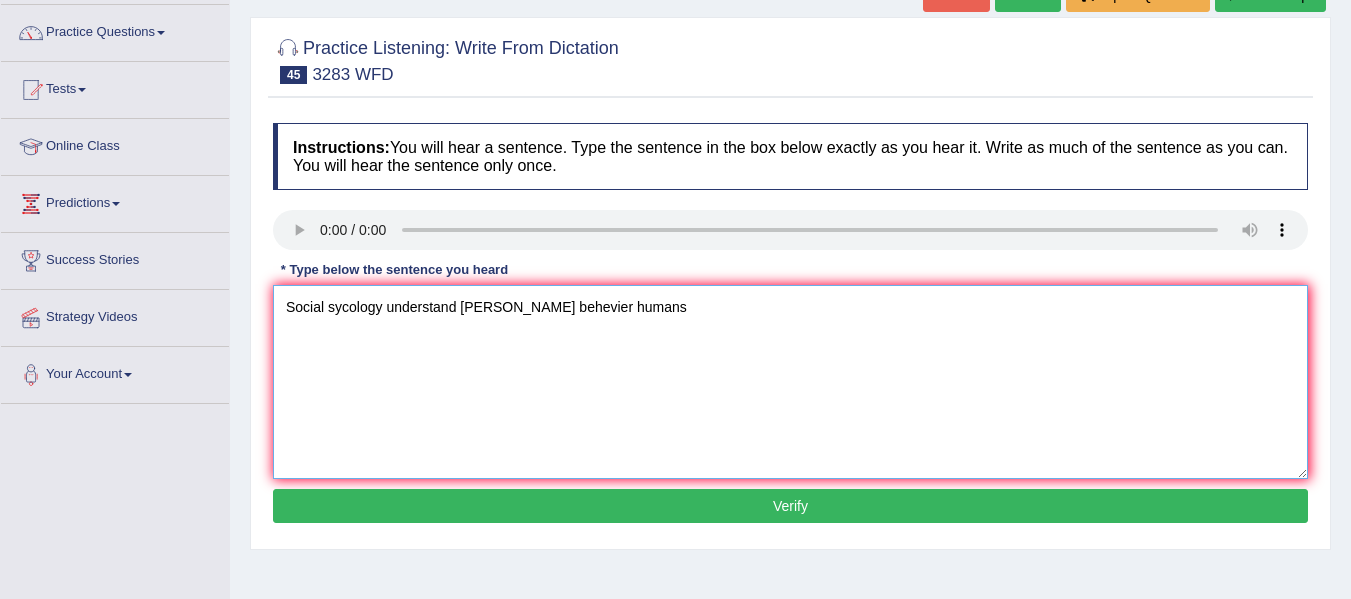 click on "Social sycology understand humen behevier humans" at bounding box center (790, 382) 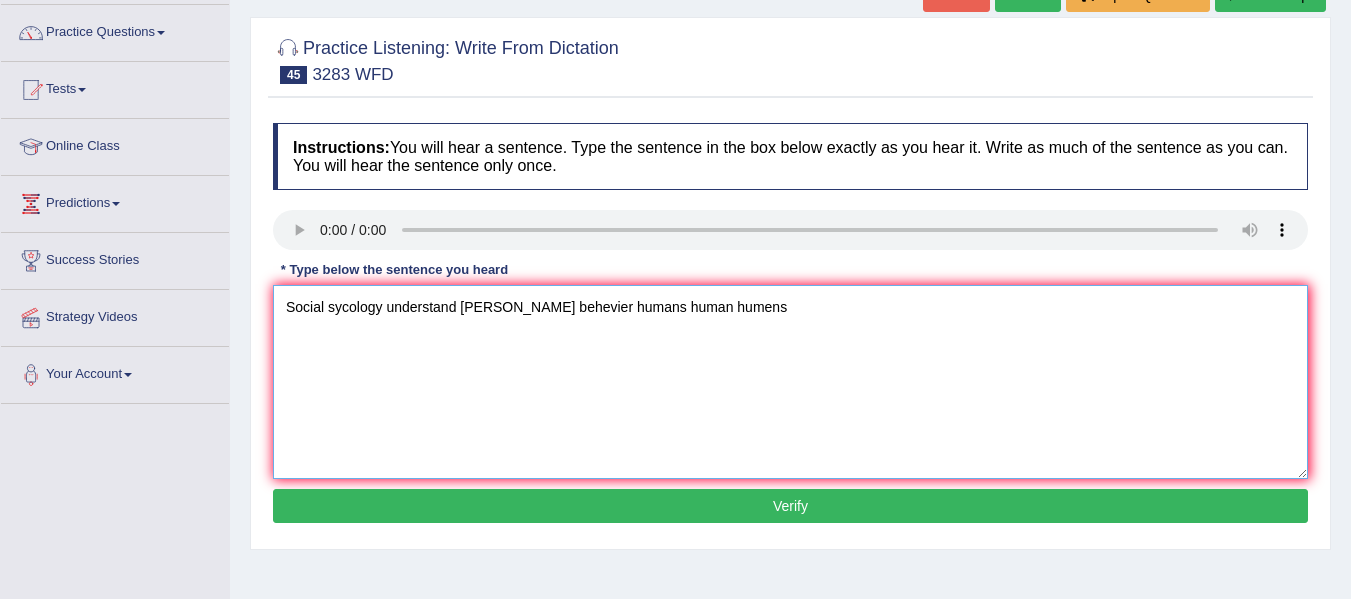 click on "Social sycology understand humen behevier humans human humens" at bounding box center (790, 382) 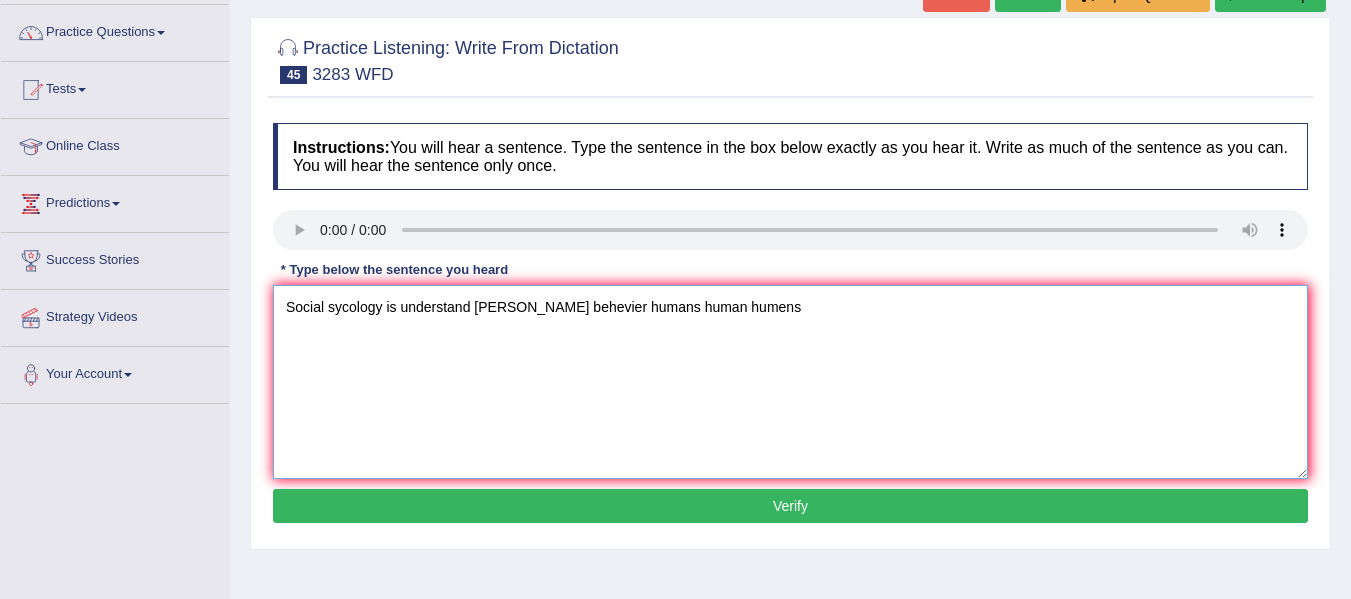 click on "Social sycology is understand humen behevier humans human humens" at bounding box center (790, 382) 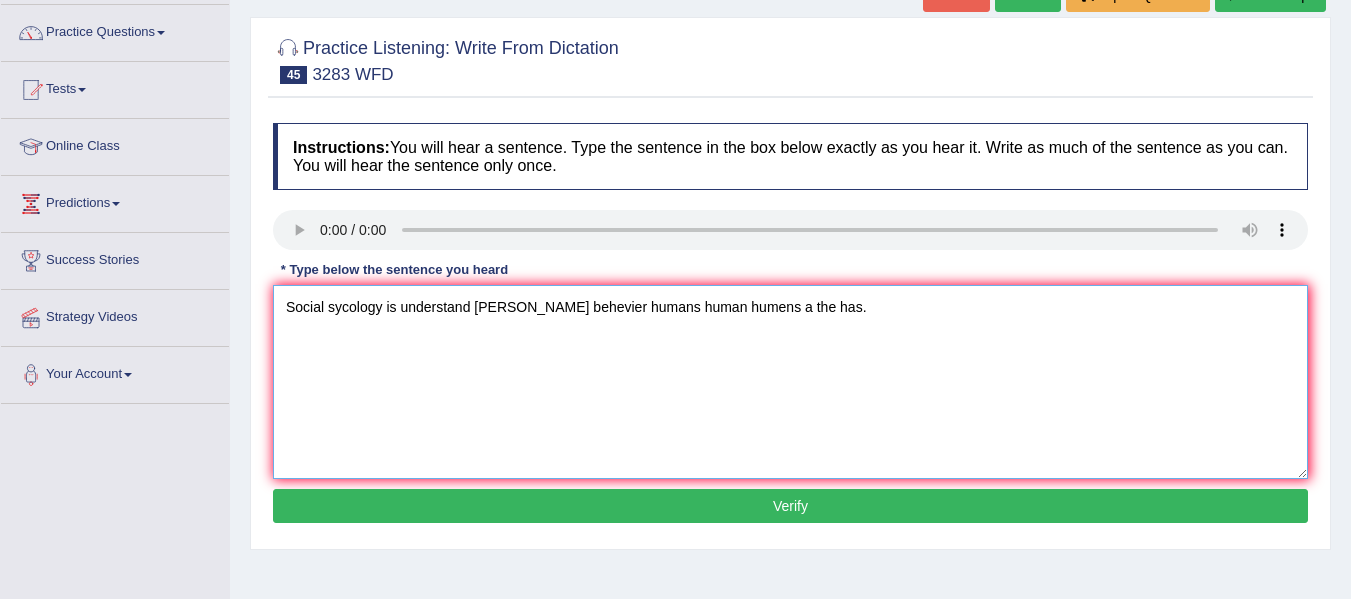type on "Social sycology is understand humen behevier humans human humens a the has." 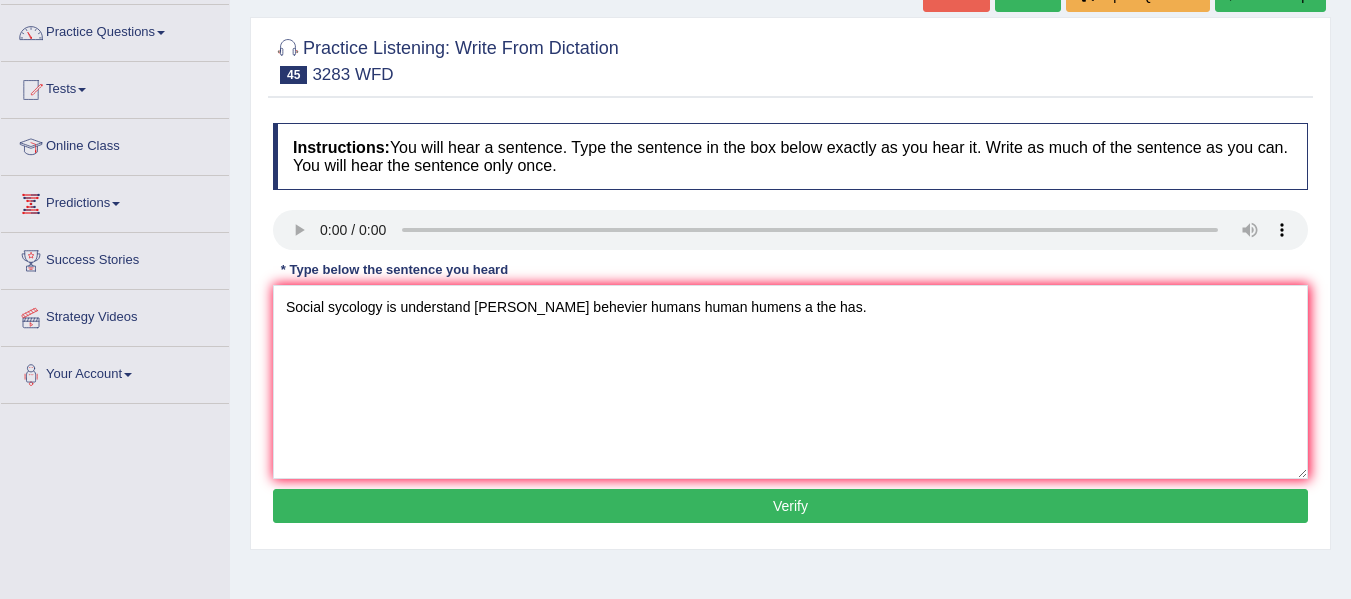 click on "Verify" at bounding box center (790, 506) 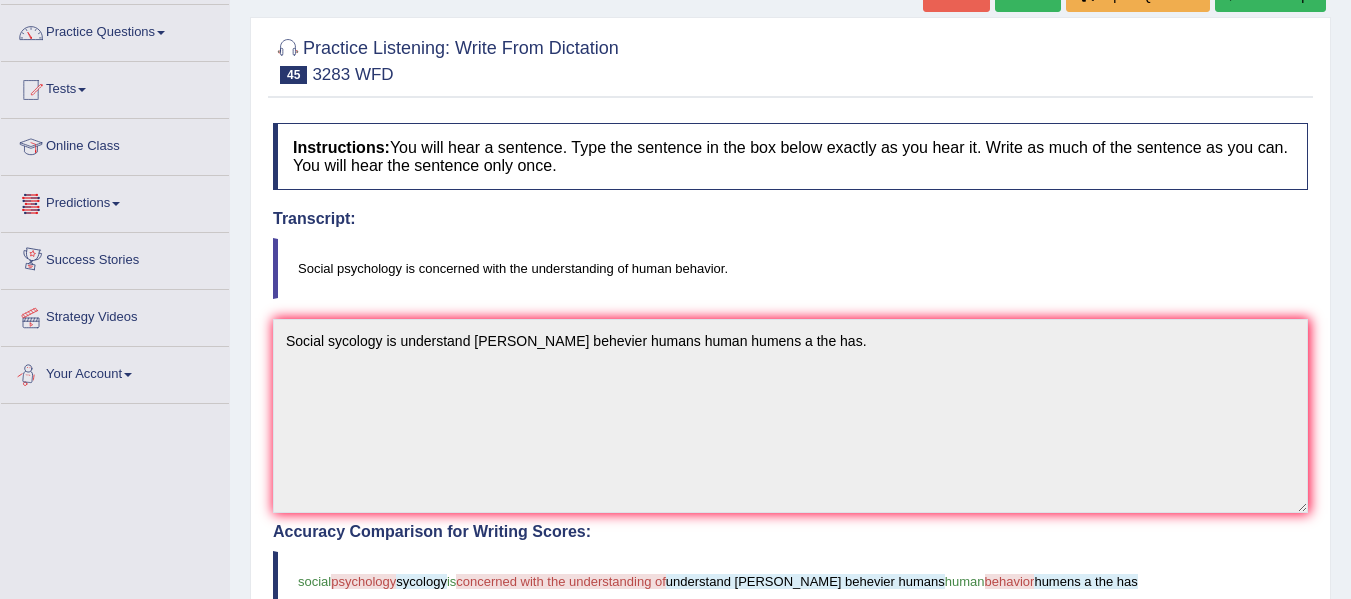 scroll, scrollTop: 0, scrollLeft: 0, axis: both 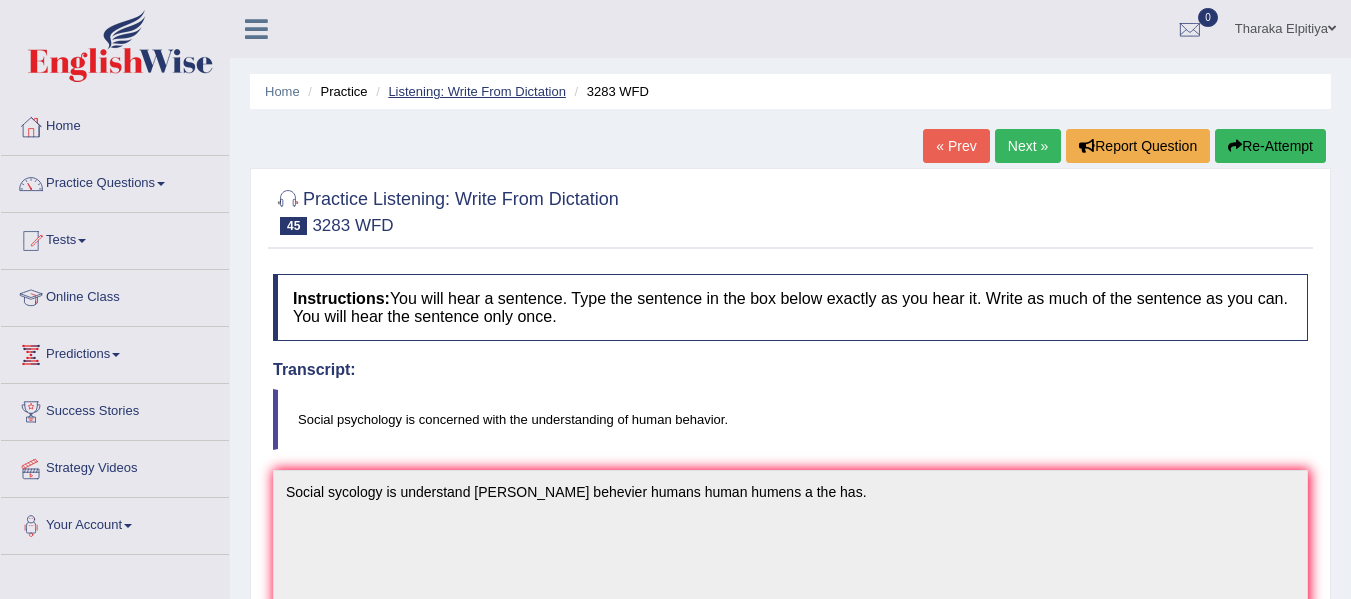 click on "Listening: Write From Dictation" at bounding box center [477, 91] 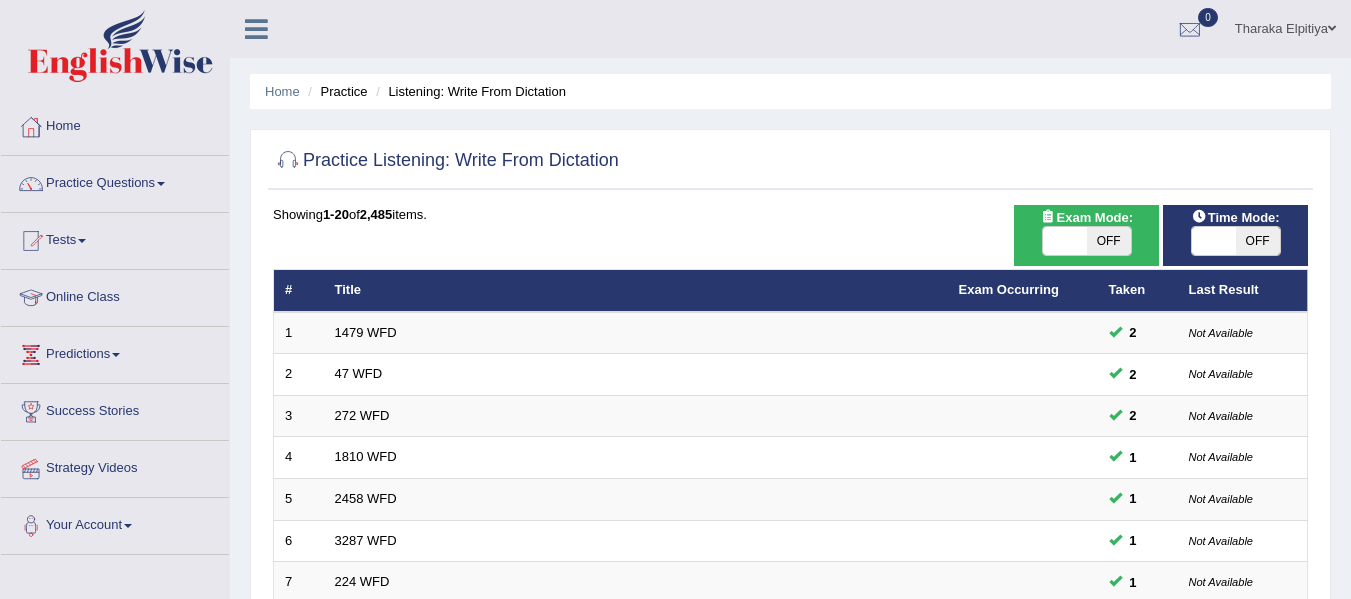 scroll, scrollTop: 0, scrollLeft: 0, axis: both 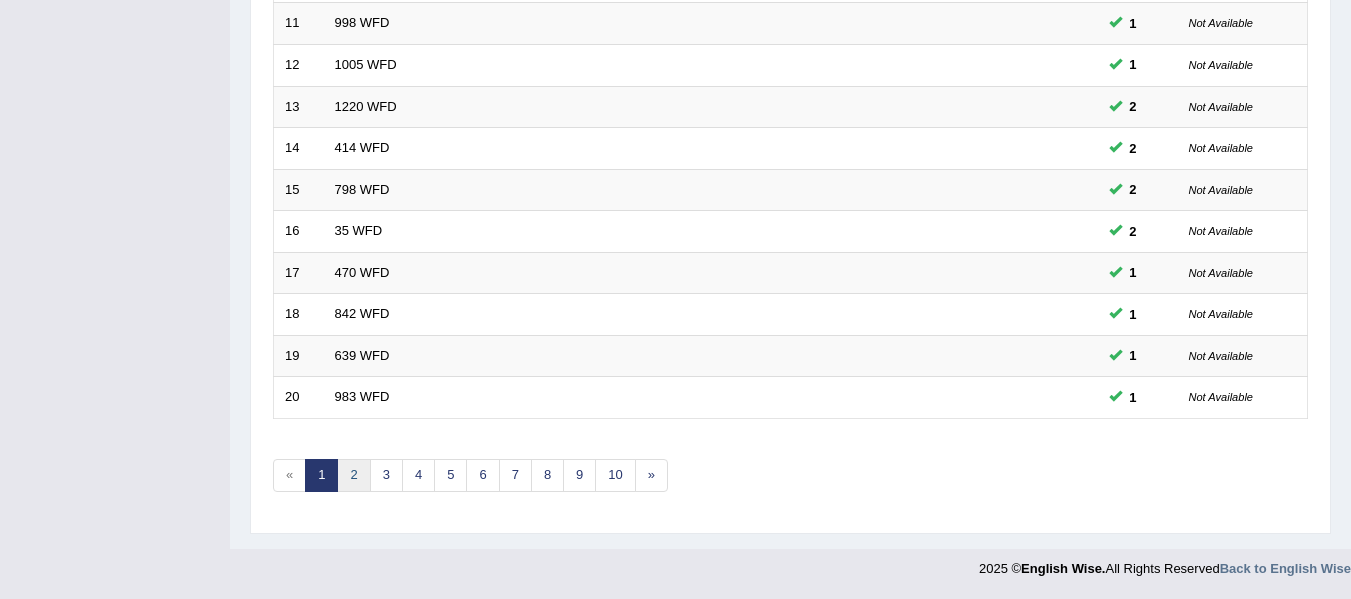 click on "2" at bounding box center [353, 475] 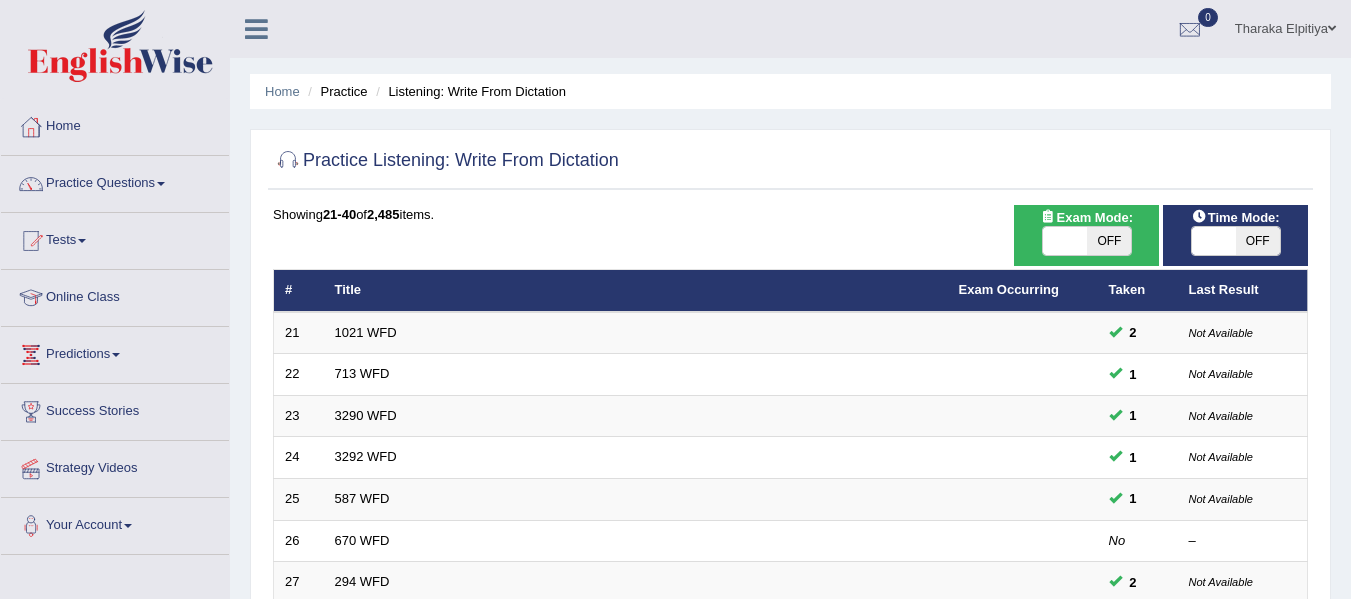 scroll, scrollTop: 0, scrollLeft: 0, axis: both 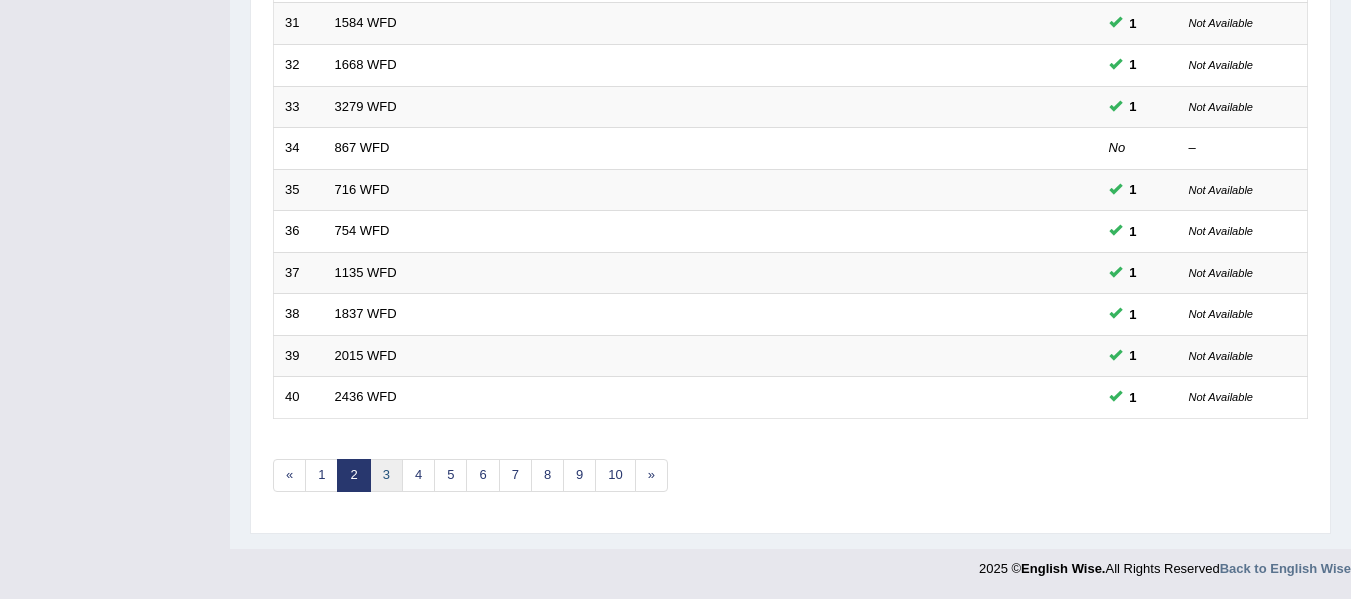 click on "3" at bounding box center (386, 475) 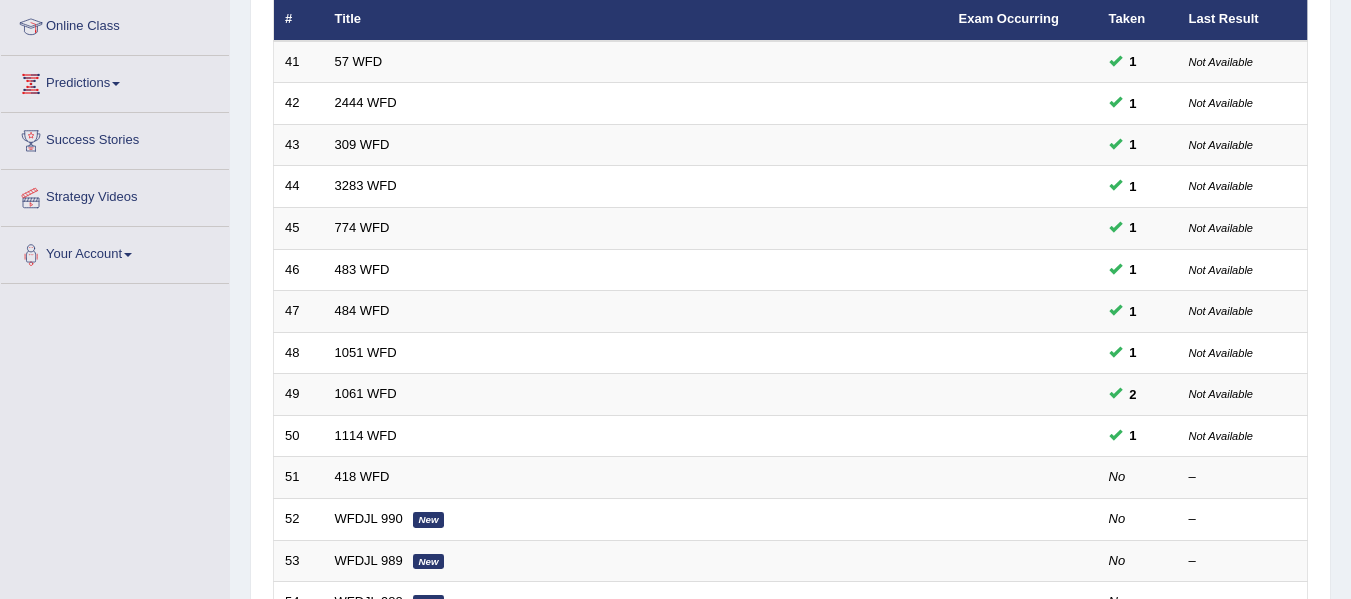 scroll, scrollTop: 0, scrollLeft: 0, axis: both 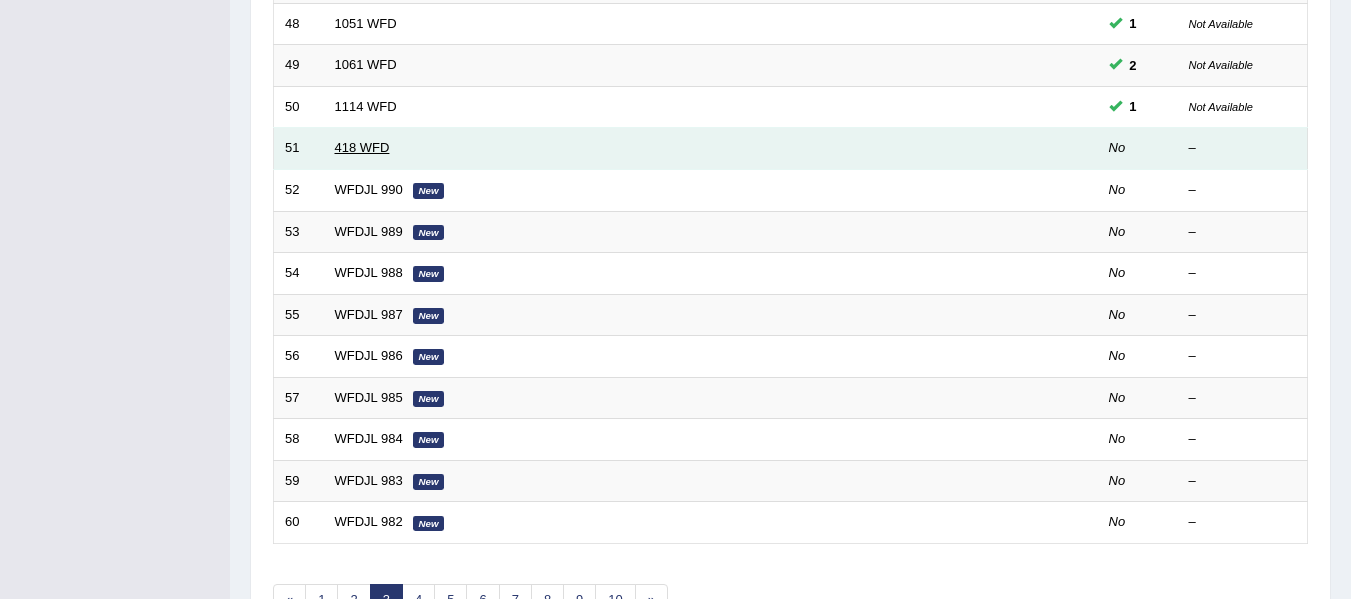 click on "418 WFD" at bounding box center (362, 147) 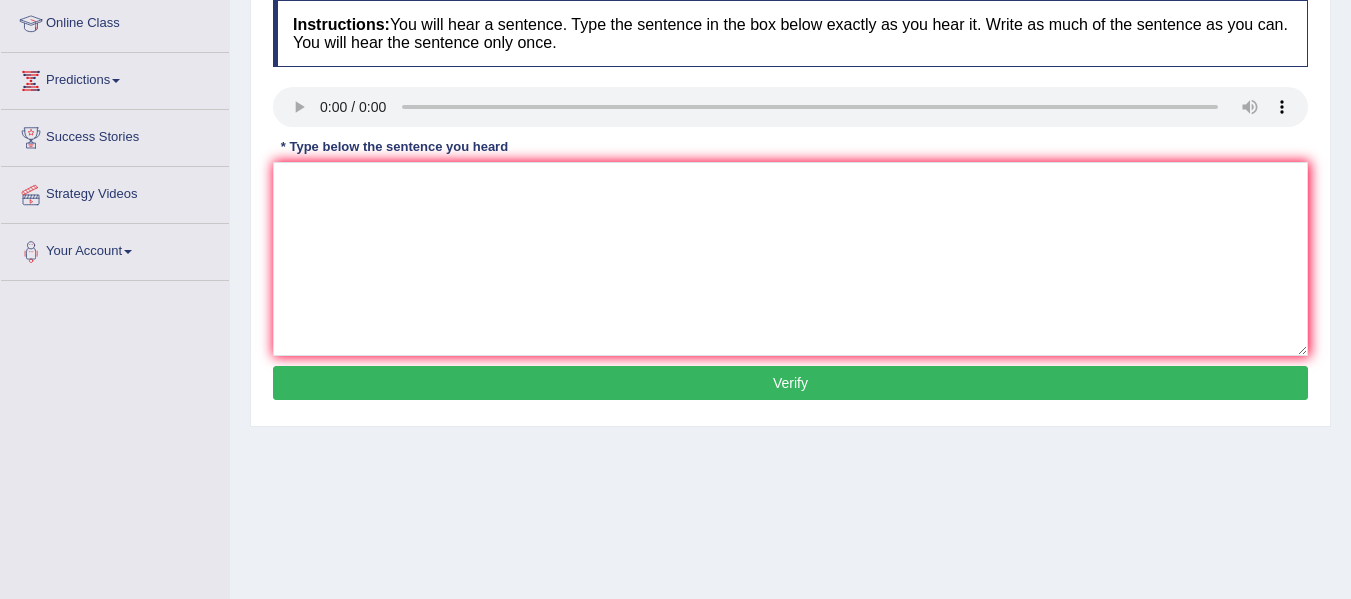 scroll, scrollTop: 0, scrollLeft: 0, axis: both 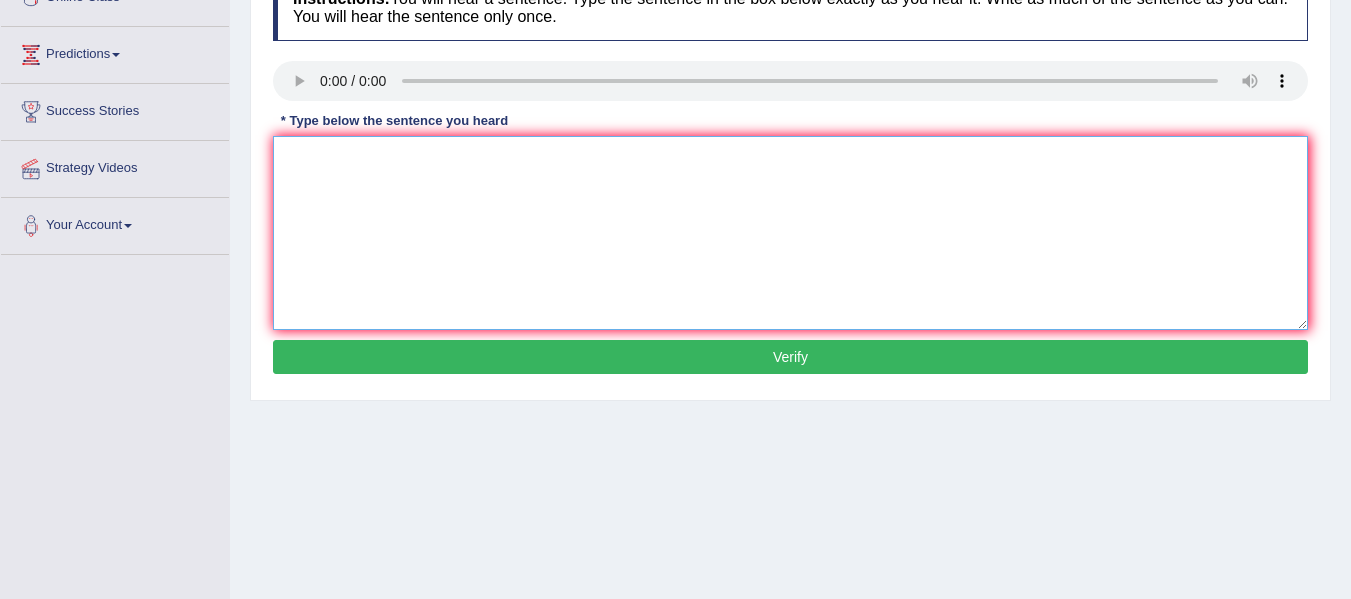 click at bounding box center (790, 233) 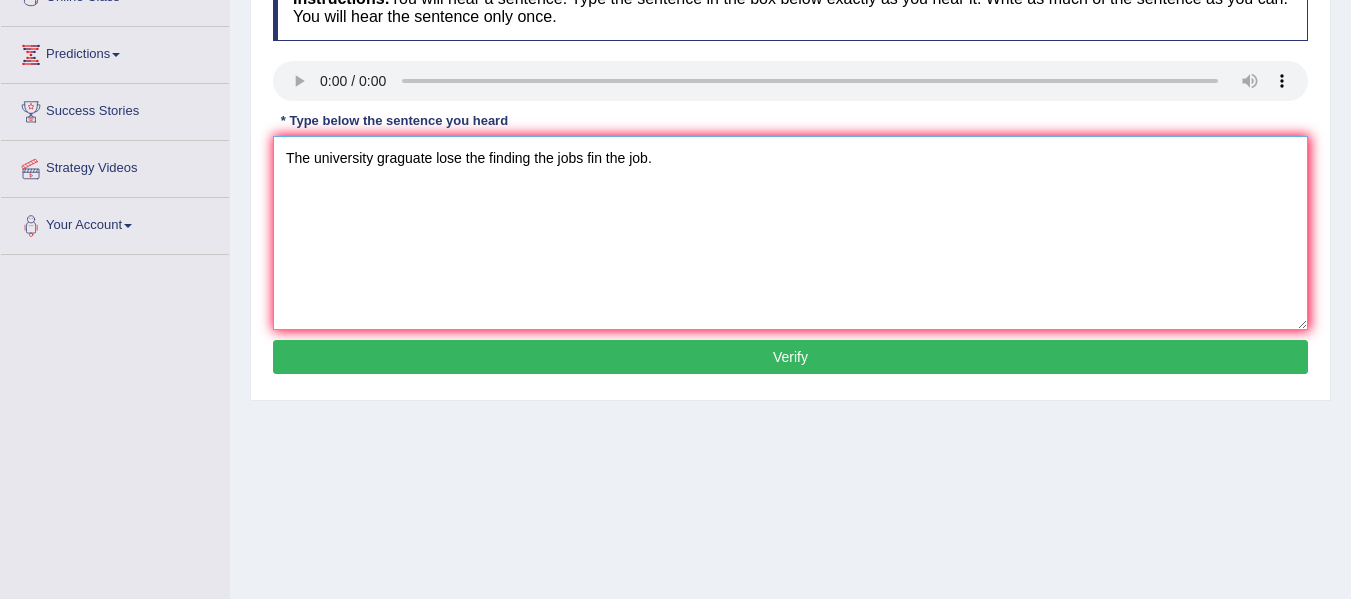 click on "The university graguate lose the finding the jobs fin the job." at bounding box center (790, 233) 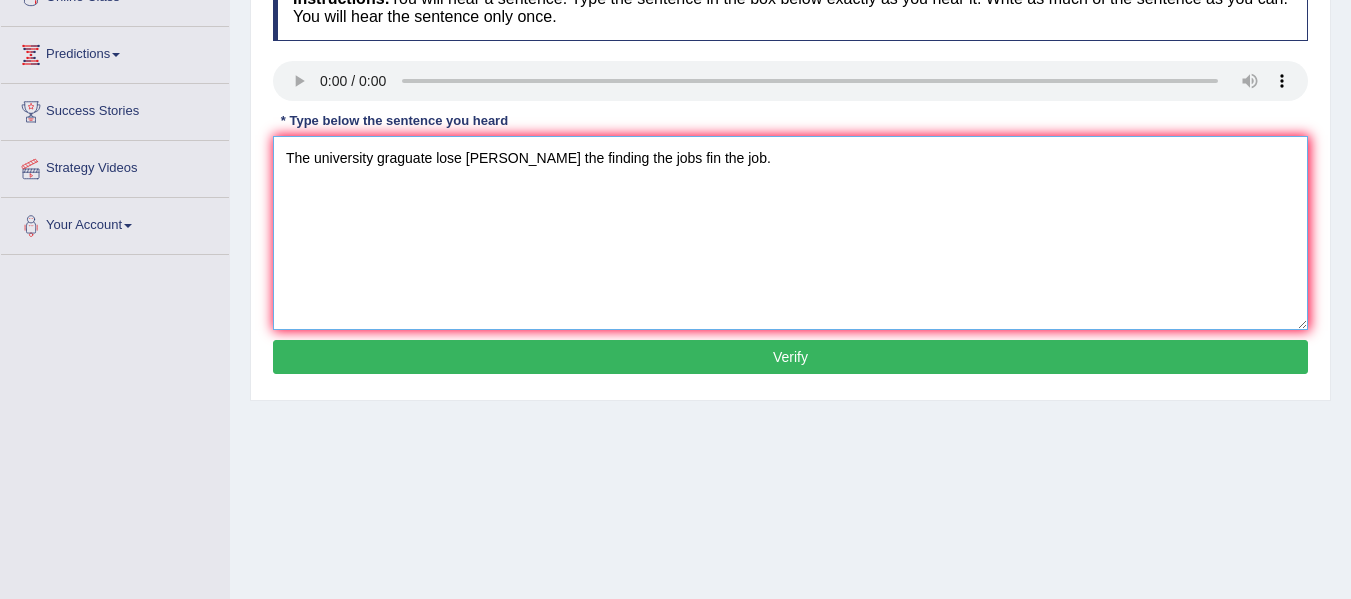 click on "The university graguate lose luse louse the finding the jobs fin the job." at bounding box center [790, 233] 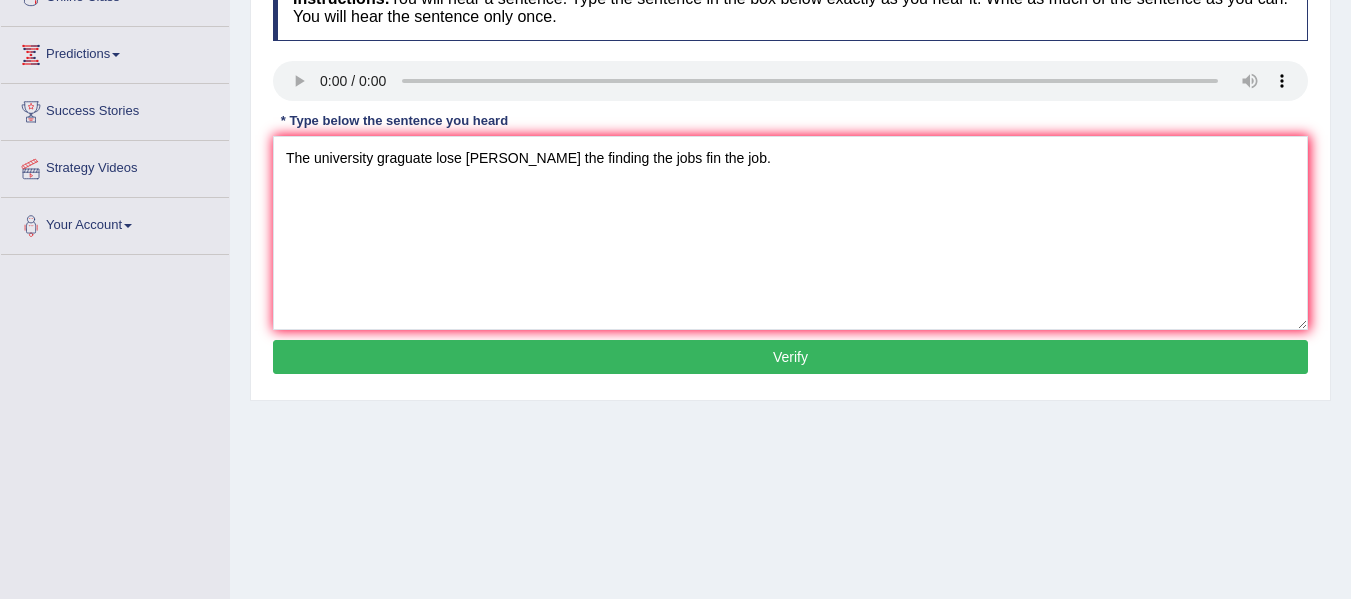 click on "Verify" at bounding box center (790, 357) 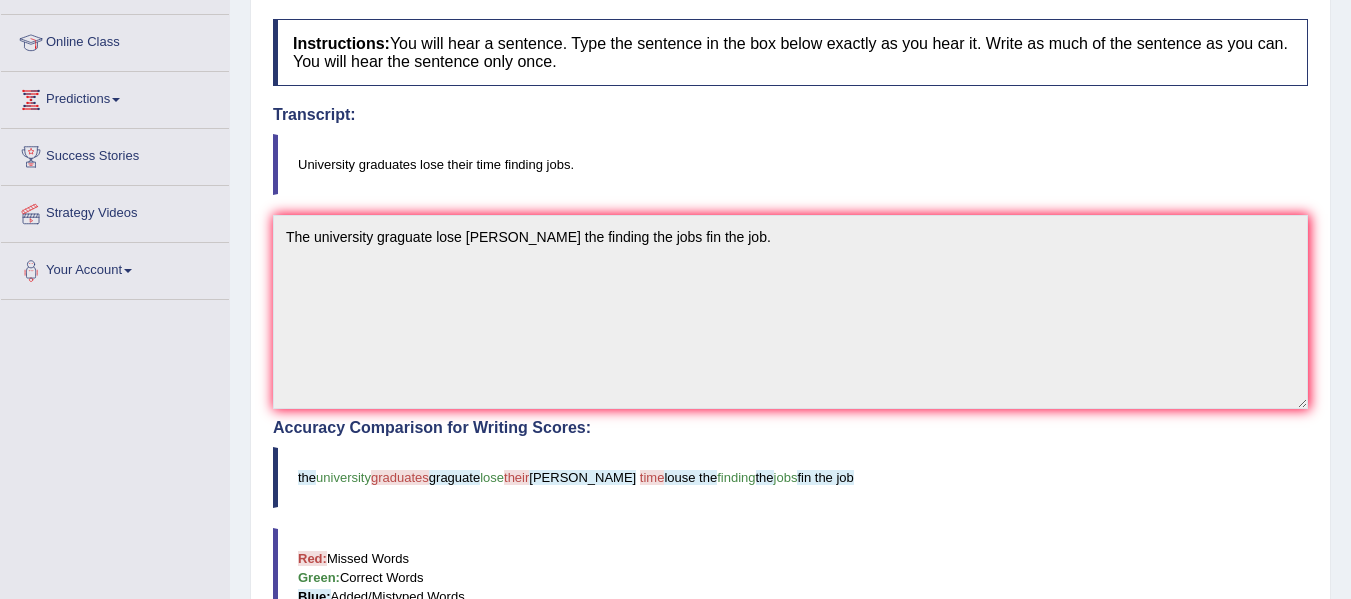 scroll, scrollTop: 0, scrollLeft: 0, axis: both 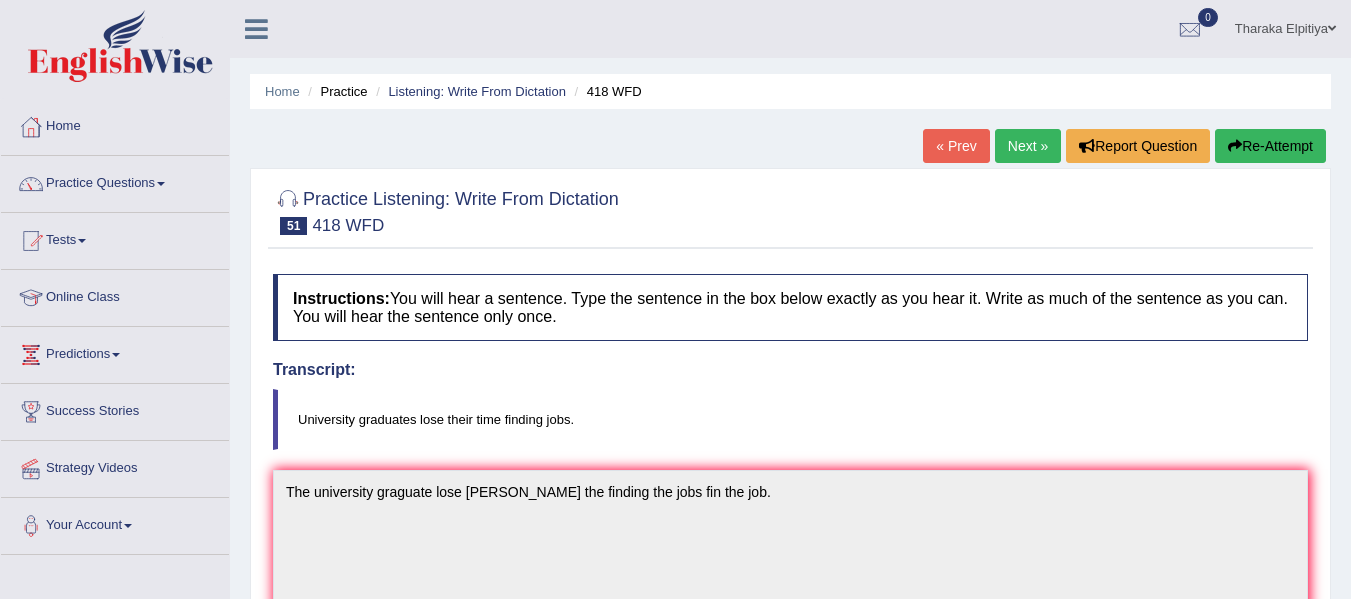 click on "Next »" at bounding box center (1028, 146) 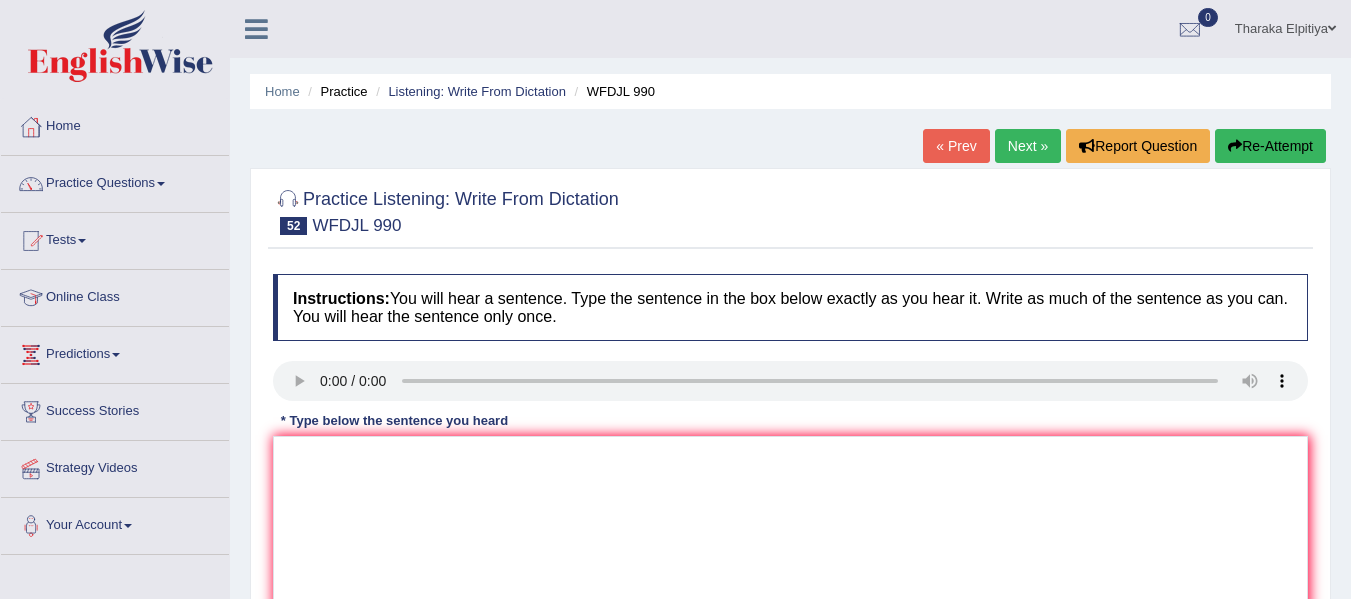 scroll, scrollTop: 300, scrollLeft: 0, axis: vertical 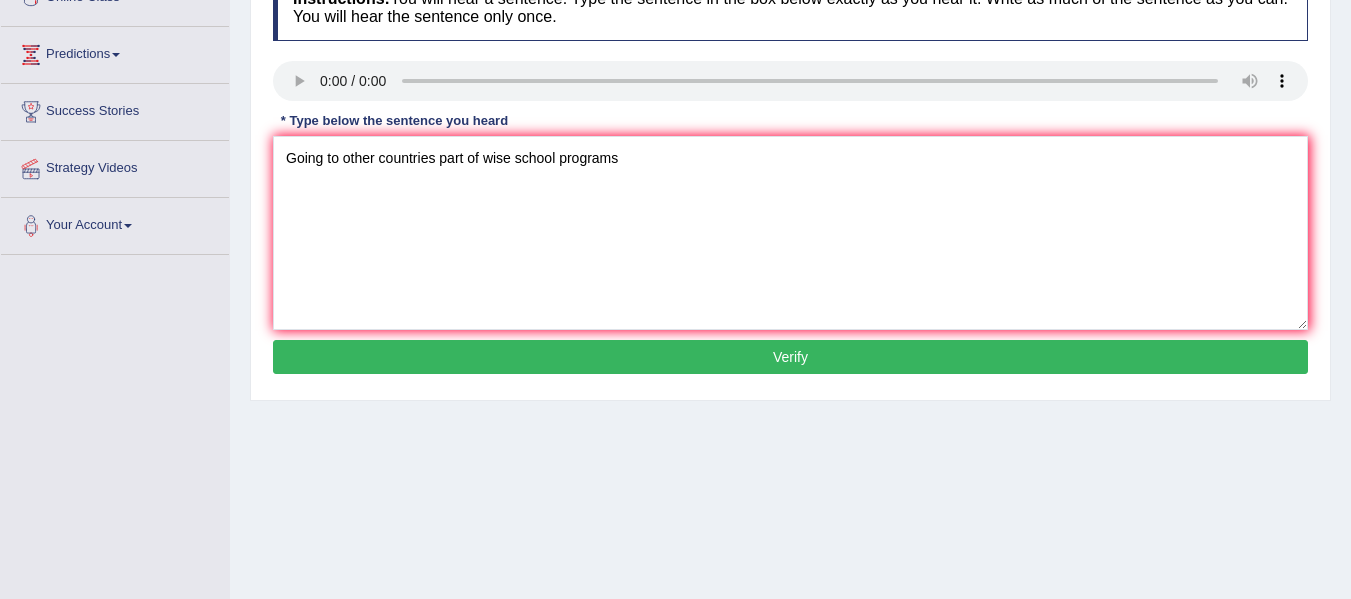 click on "Going to other countries part of wise school programs" at bounding box center [790, 233] 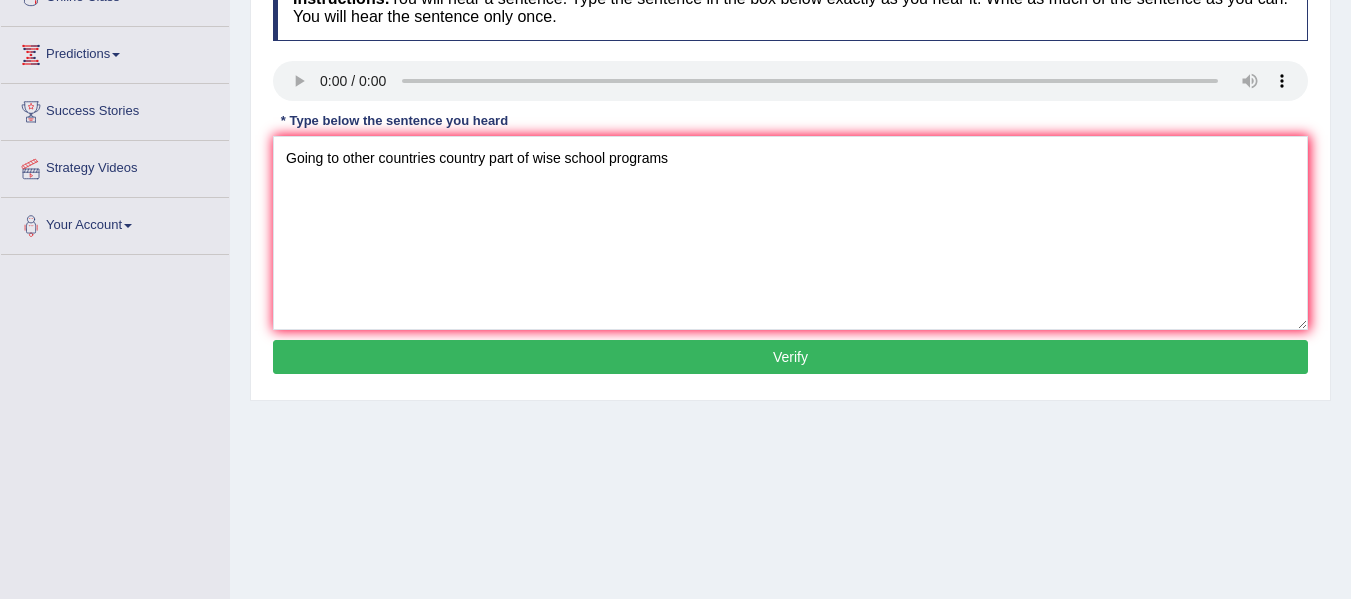 click on "Going to other countries country part of wise school programs" at bounding box center [790, 233] 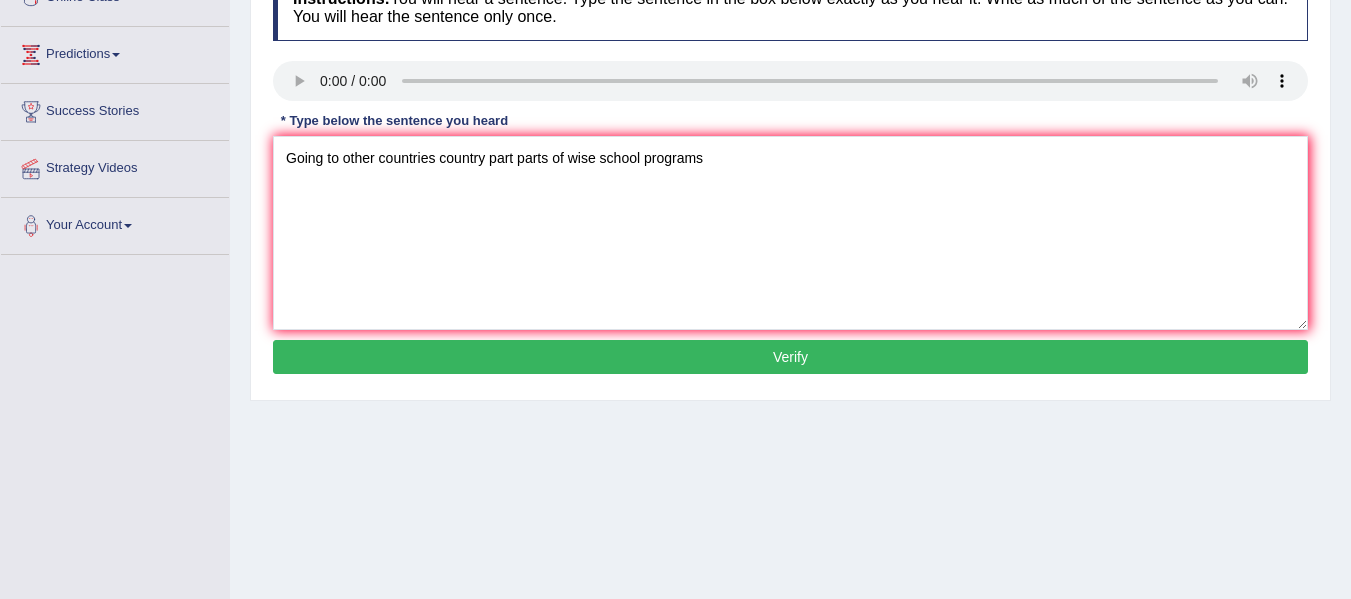 click on "Going to other countries country part parts of wise school programs" at bounding box center (790, 233) 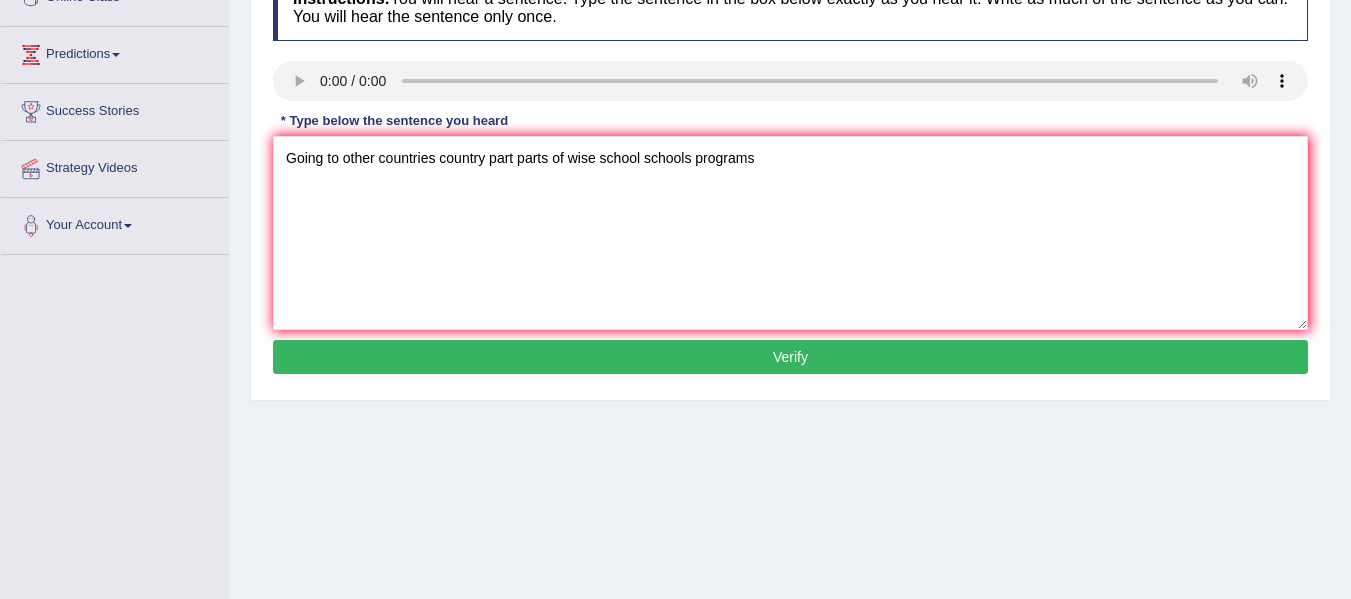 click on "Going to other countries country part parts of wise school schools programs" at bounding box center [790, 233] 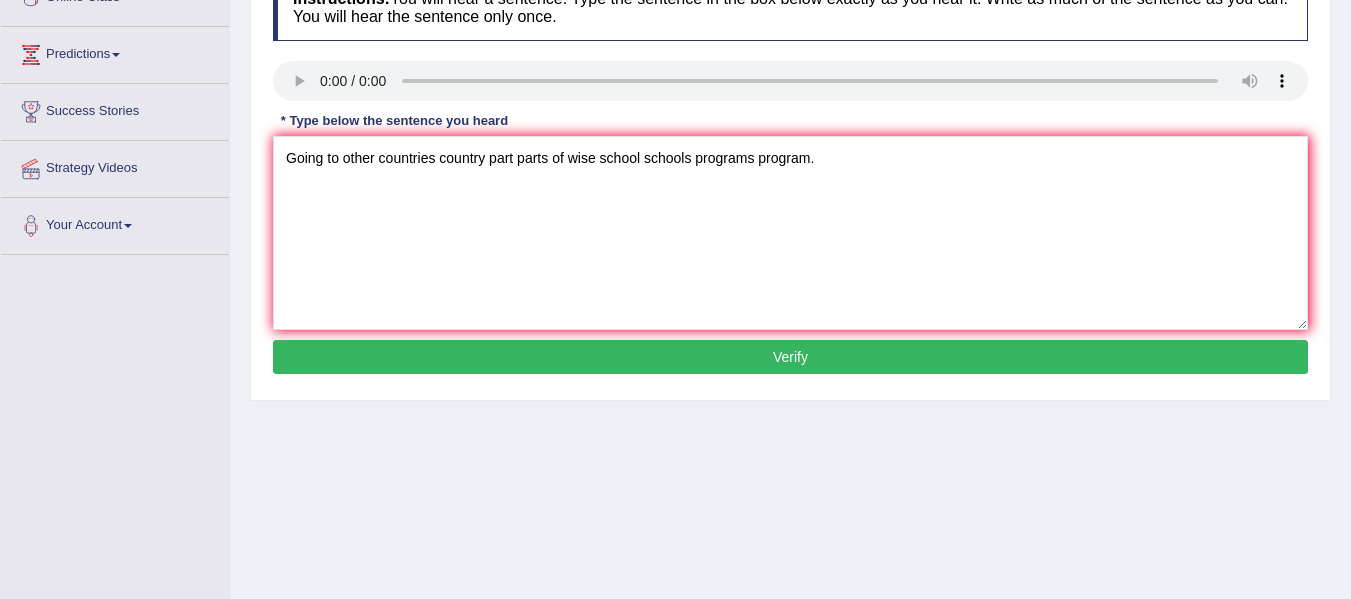 type on "Going to other countries country part parts of wise school schools programs program." 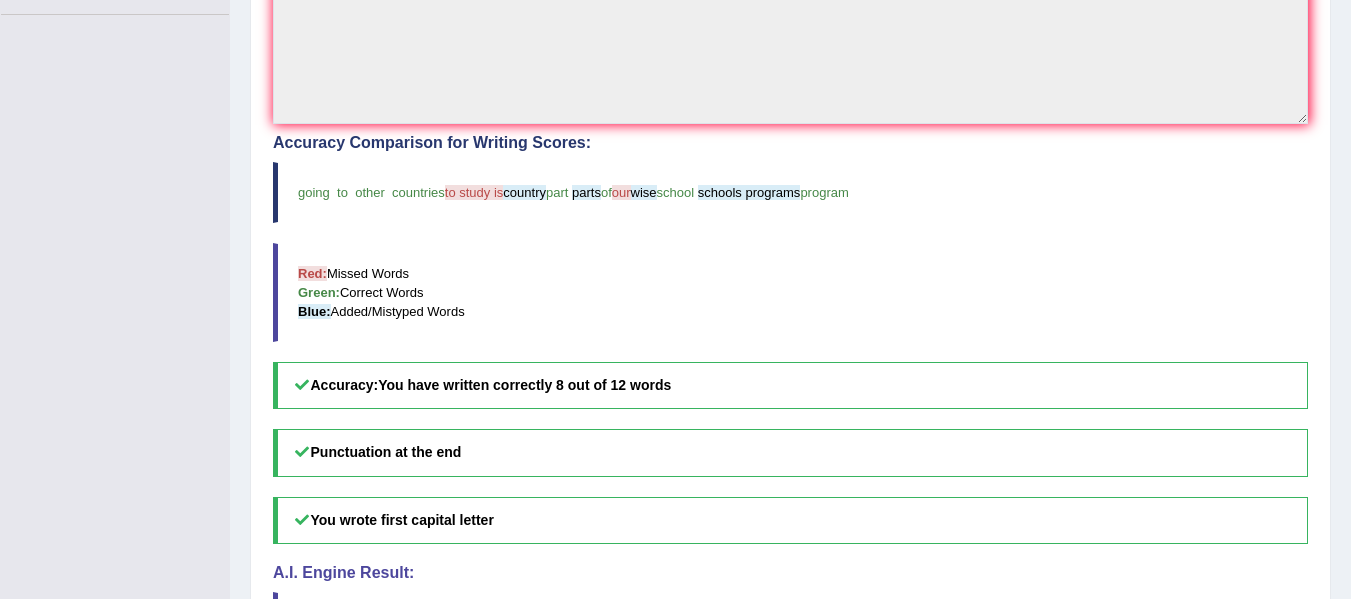 scroll, scrollTop: 696, scrollLeft: 0, axis: vertical 